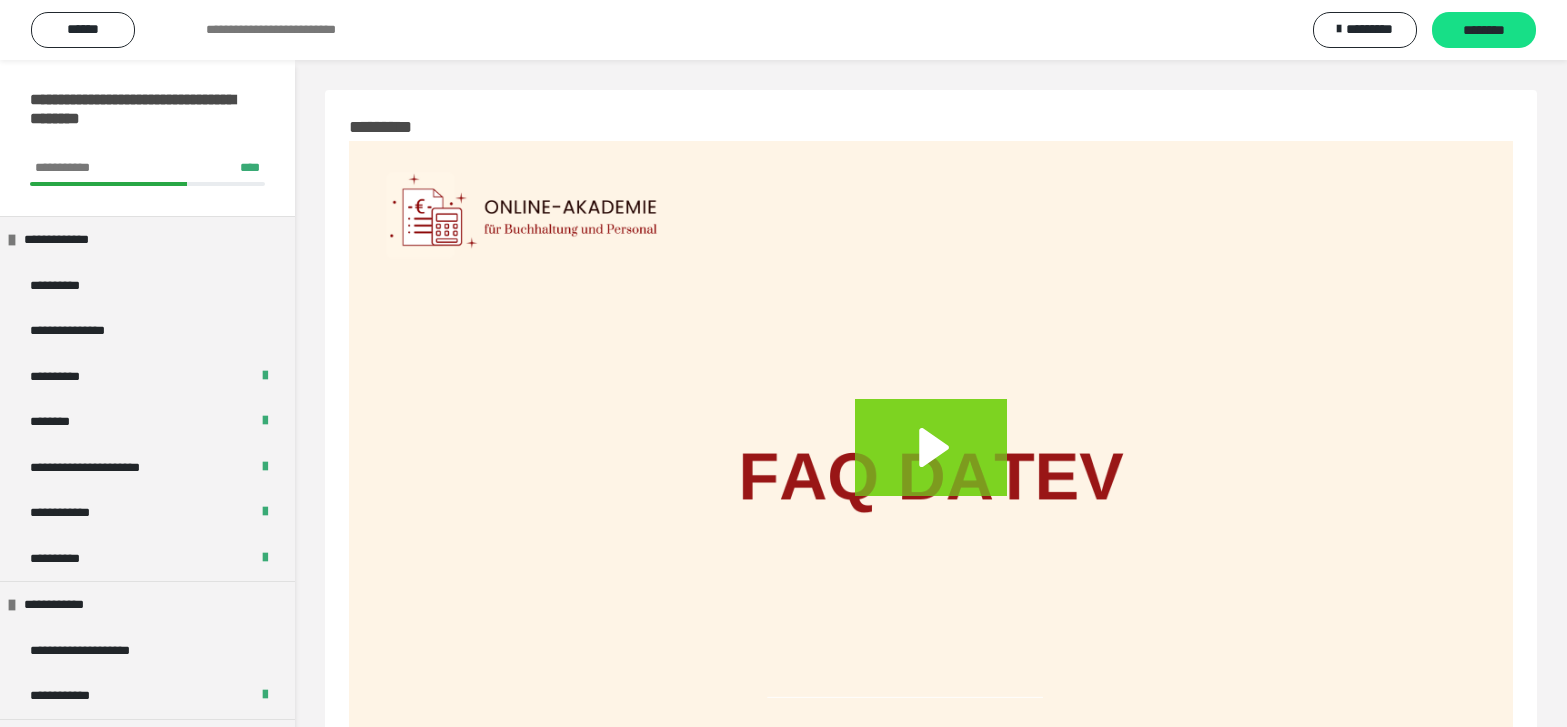 scroll, scrollTop: 2730, scrollLeft: 0, axis: vertical 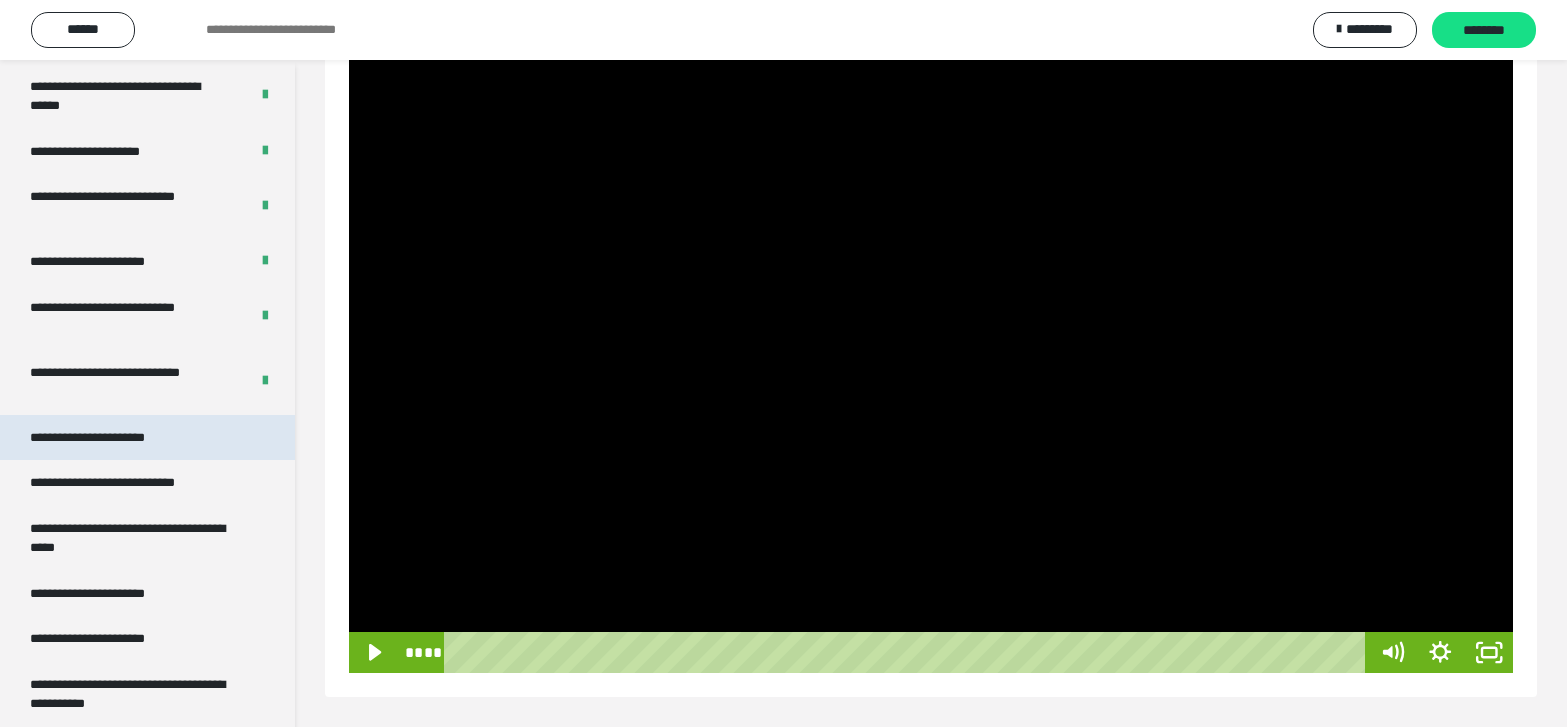 click on "**********" at bounding box center [109, 438] 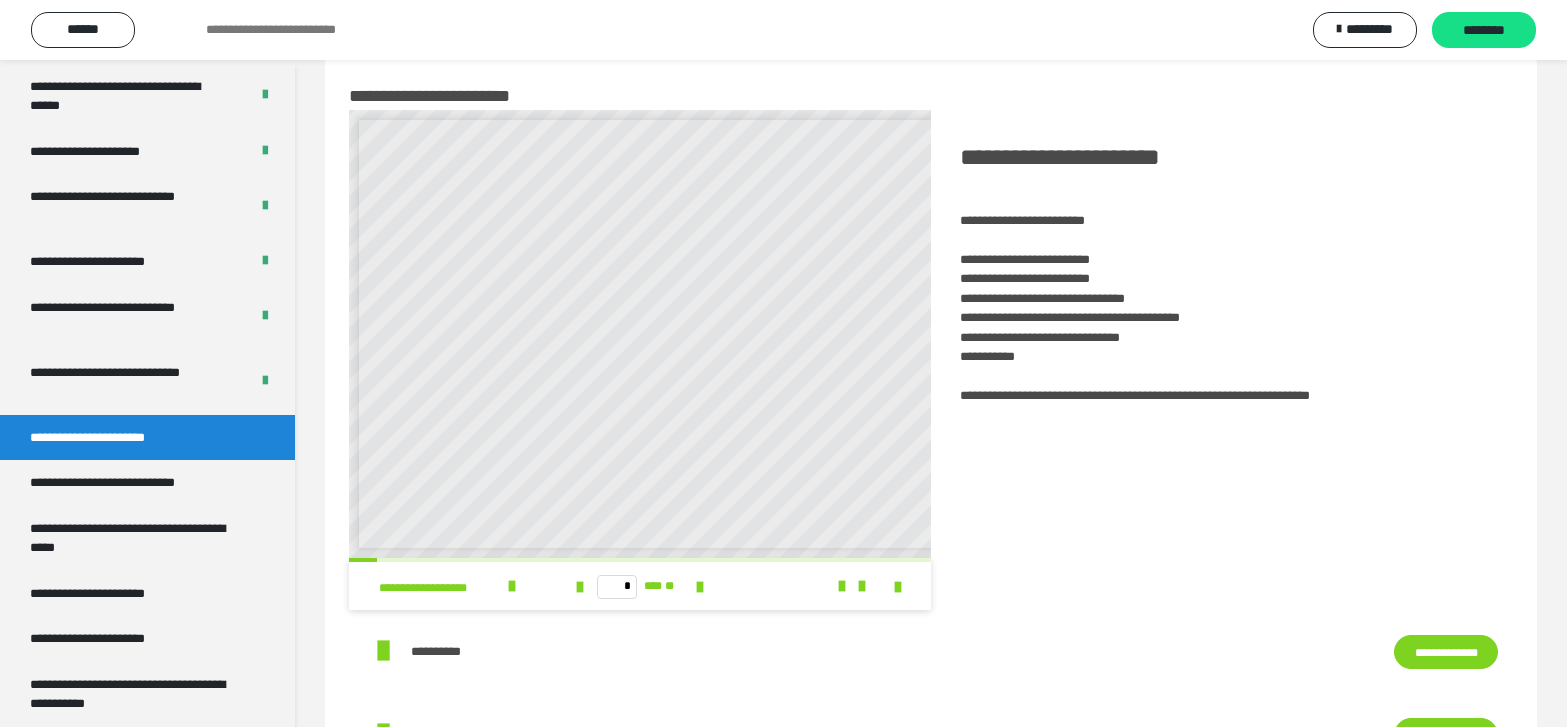 scroll, scrollTop: 0, scrollLeft: 0, axis: both 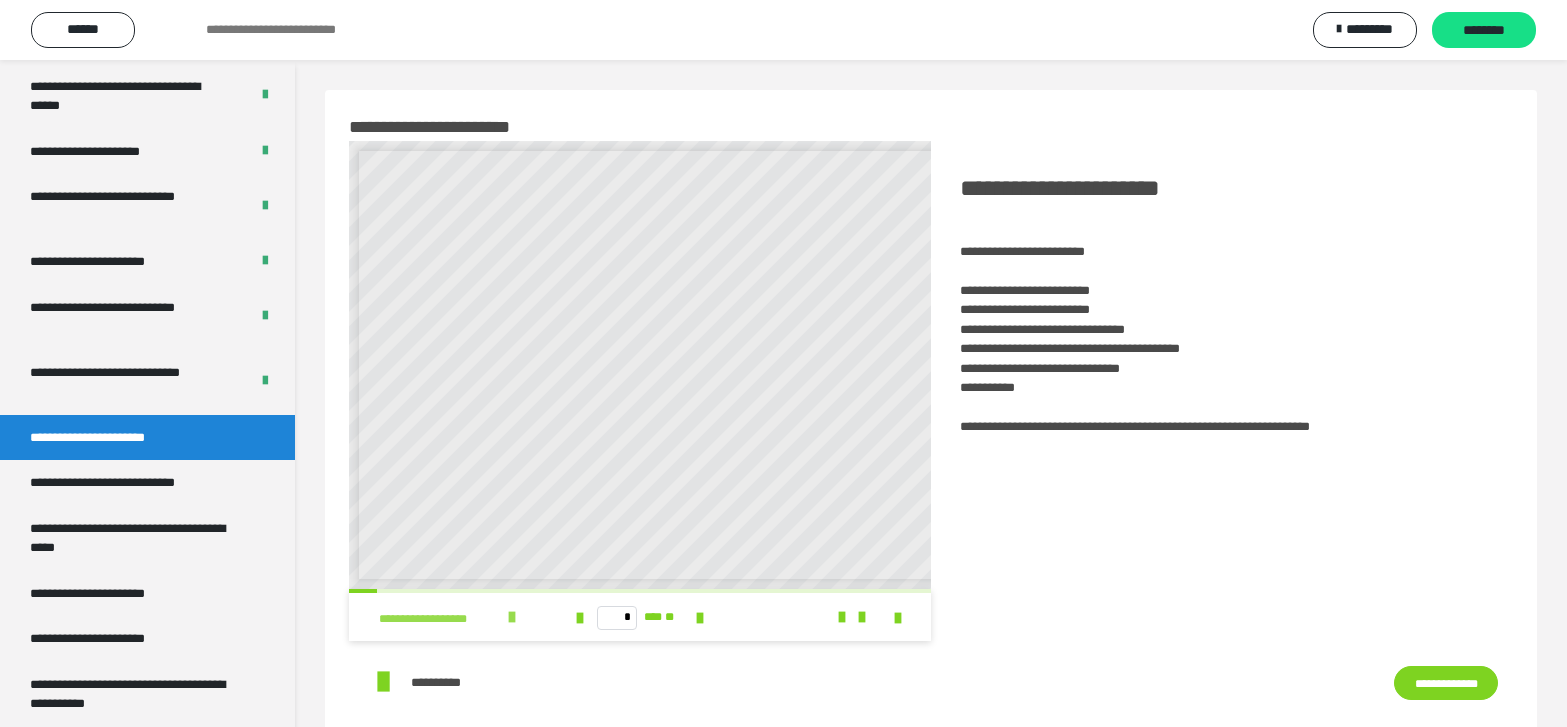 click at bounding box center [512, 617] 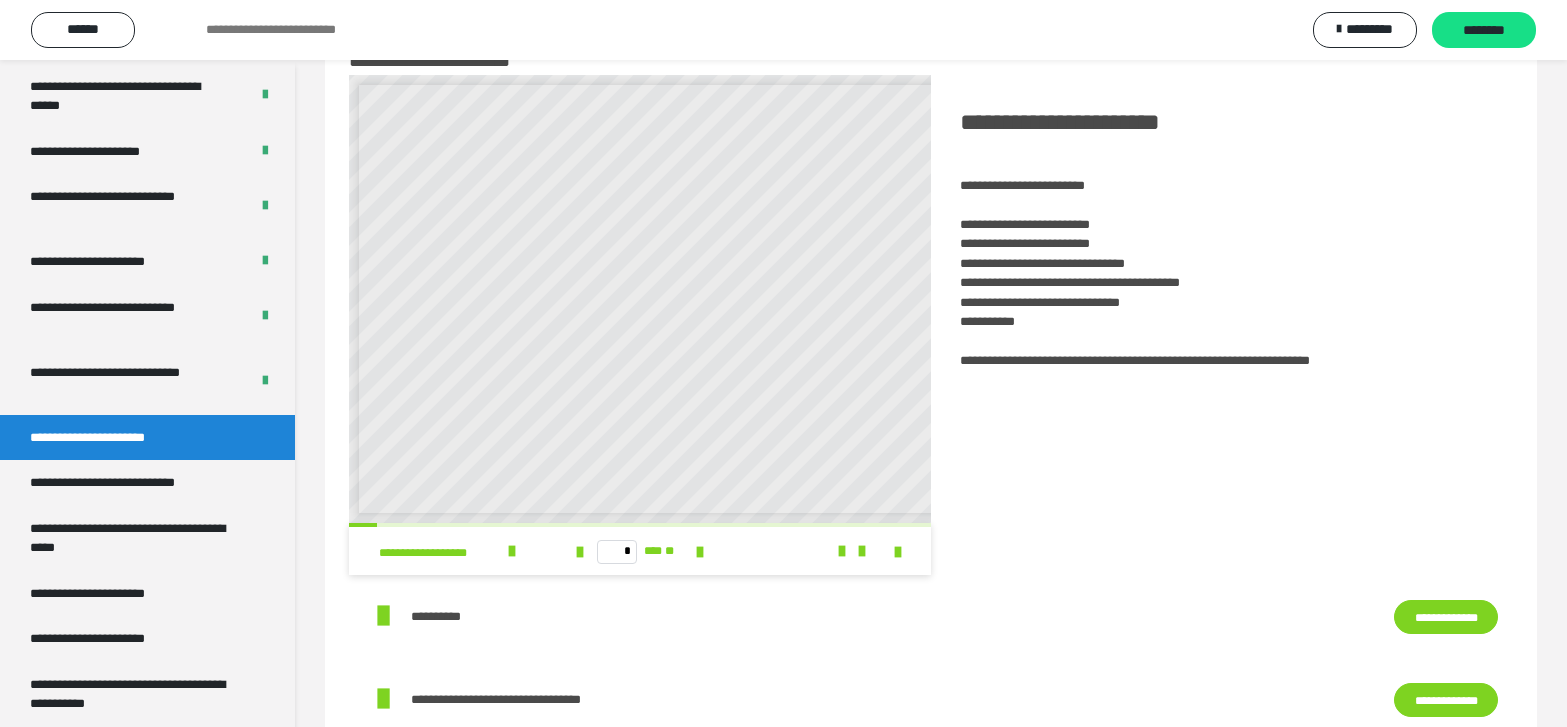 scroll, scrollTop: 0, scrollLeft: 0, axis: both 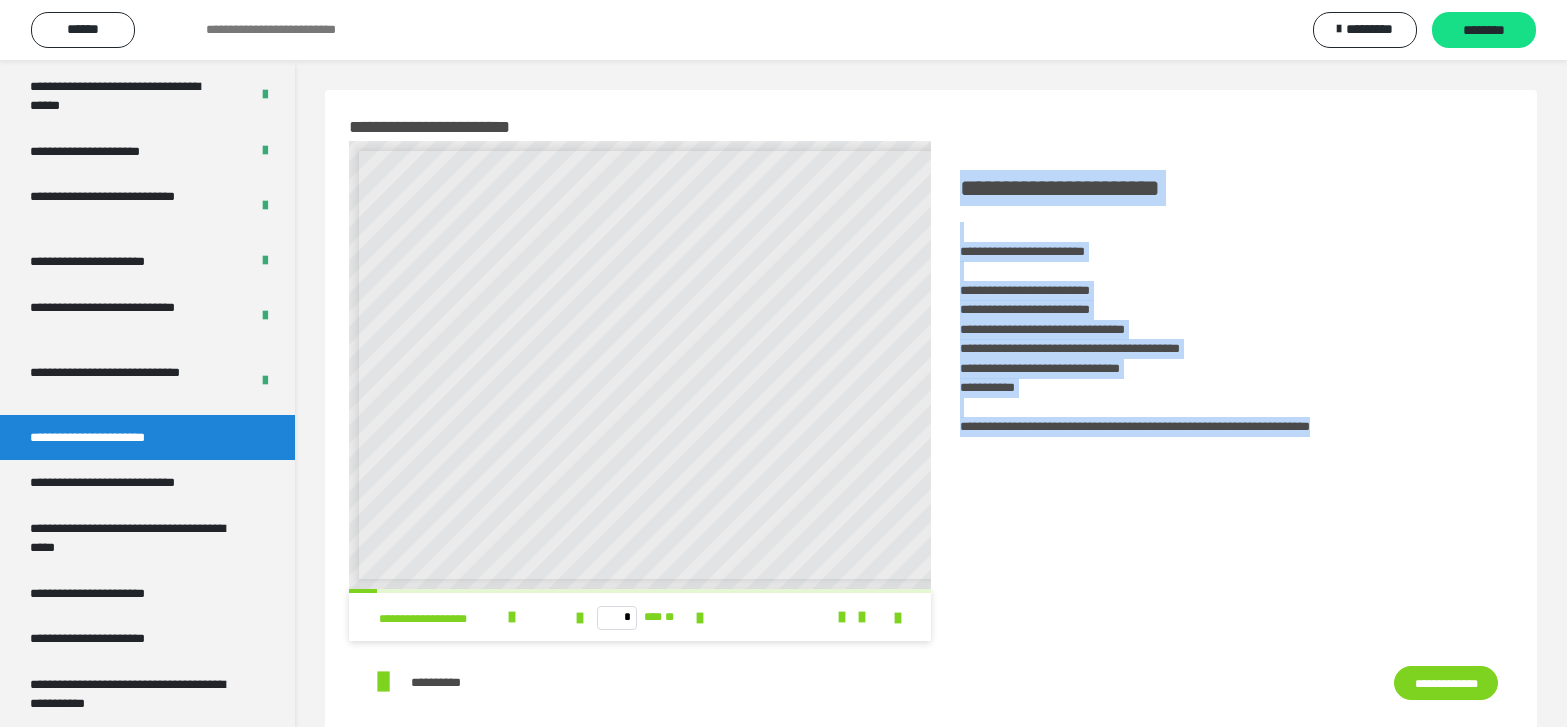 drag, startPoint x: 963, startPoint y: 182, endPoint x: 1396, endPoint y: 440, distance: 504.0367 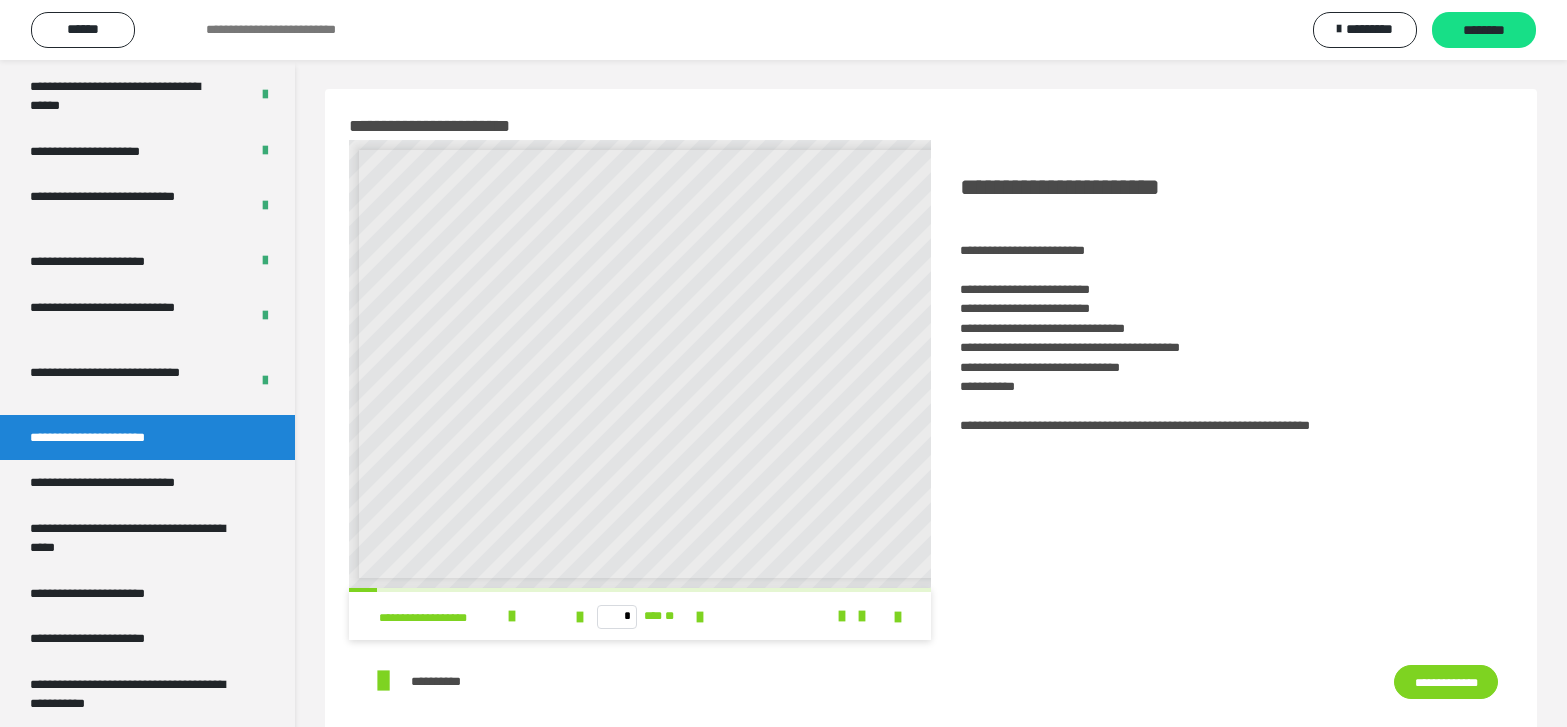 scroll, scrollTop: 0, scrollLeft: 0, axis: both 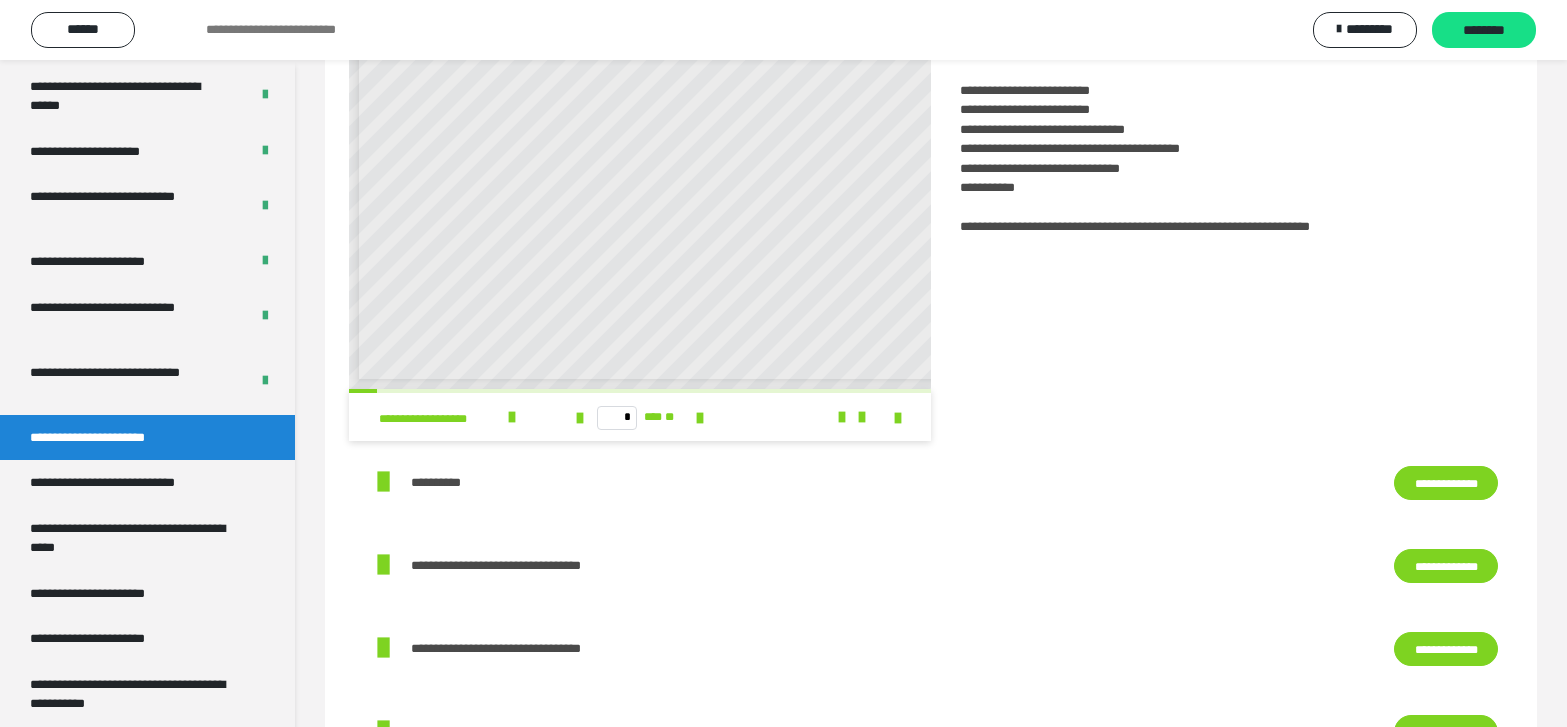 click on "**********" at bounding box center (1446, 483) 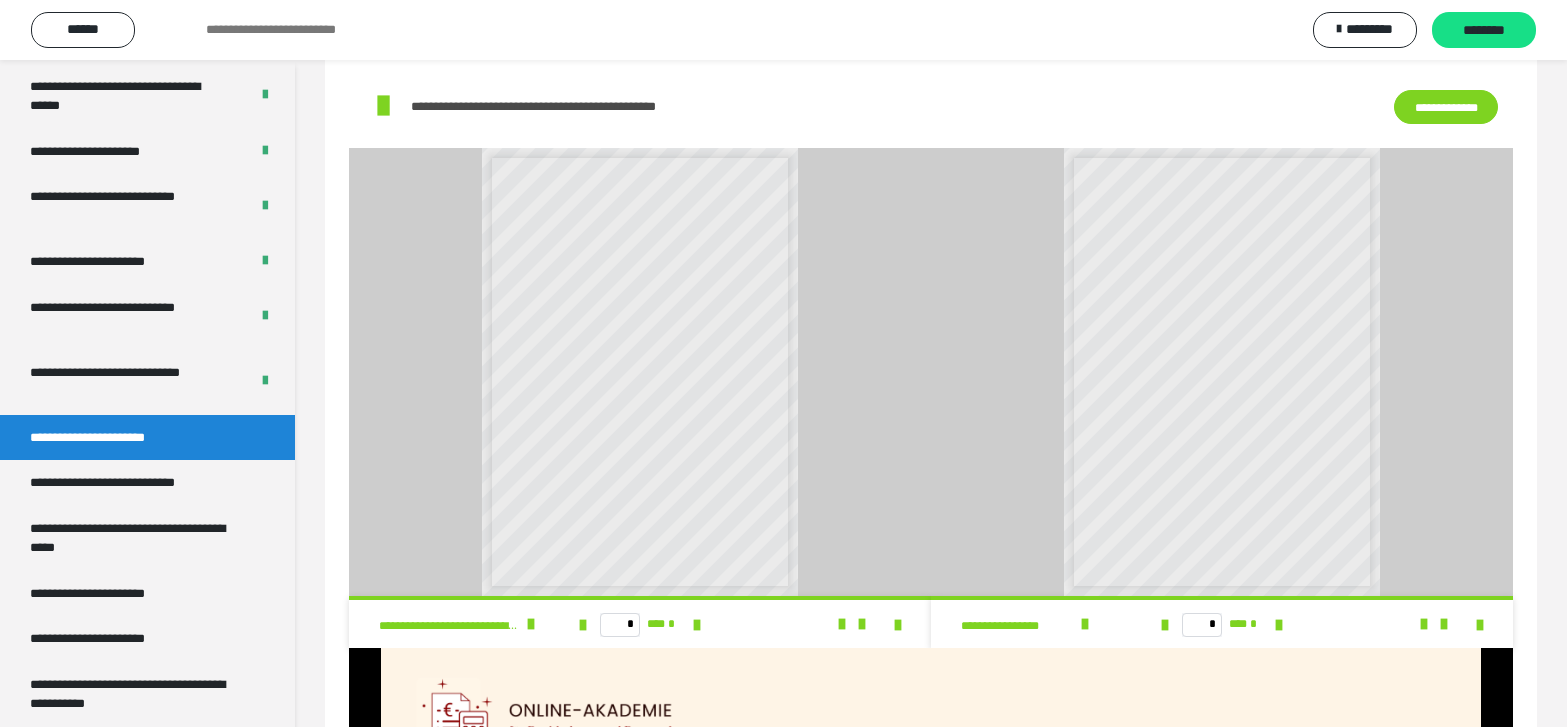 scroll, scrollTop: 1000, scrollLeft: 0, axis: vertical 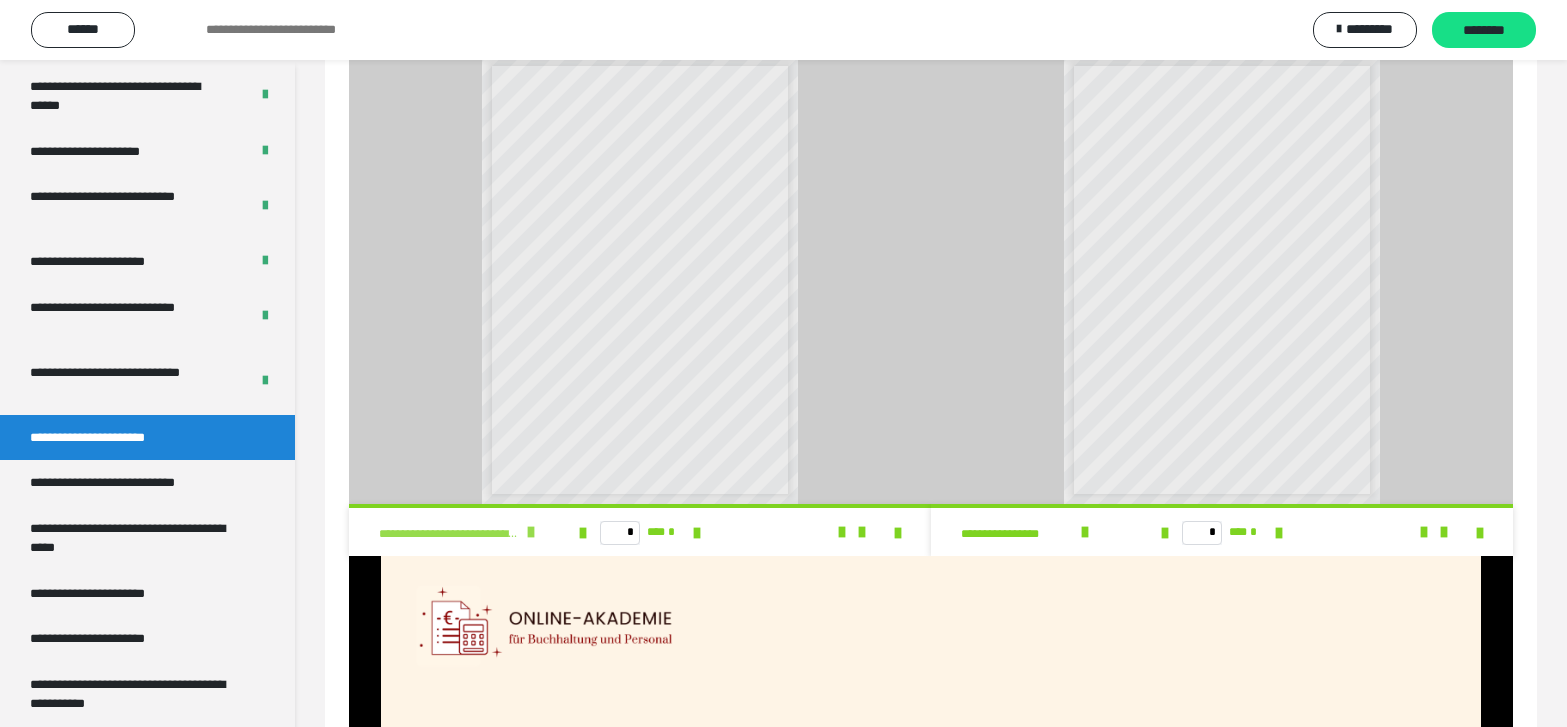click at bounding box center (531, 532) 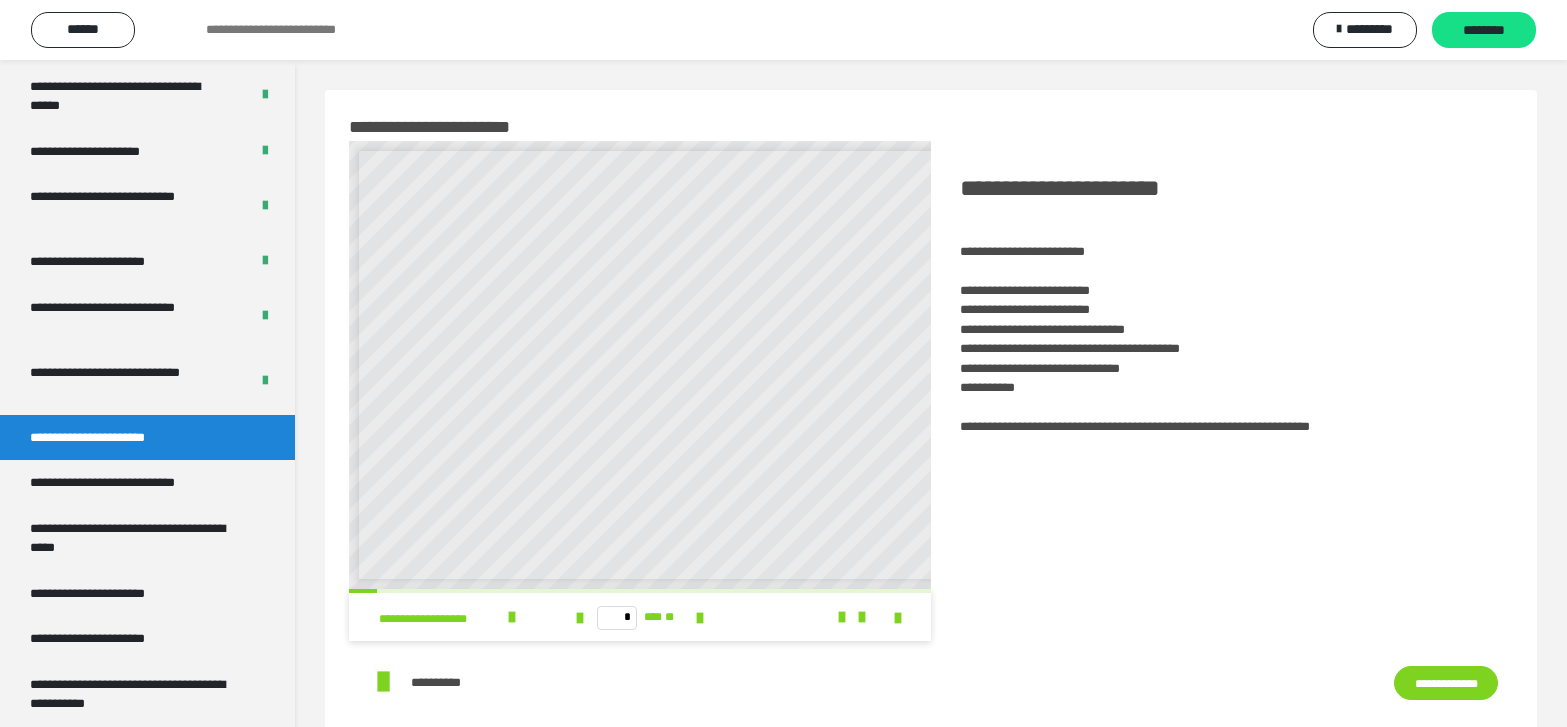 scroll, scrollTop: 300, scrollLeft: 0, axis: vertical 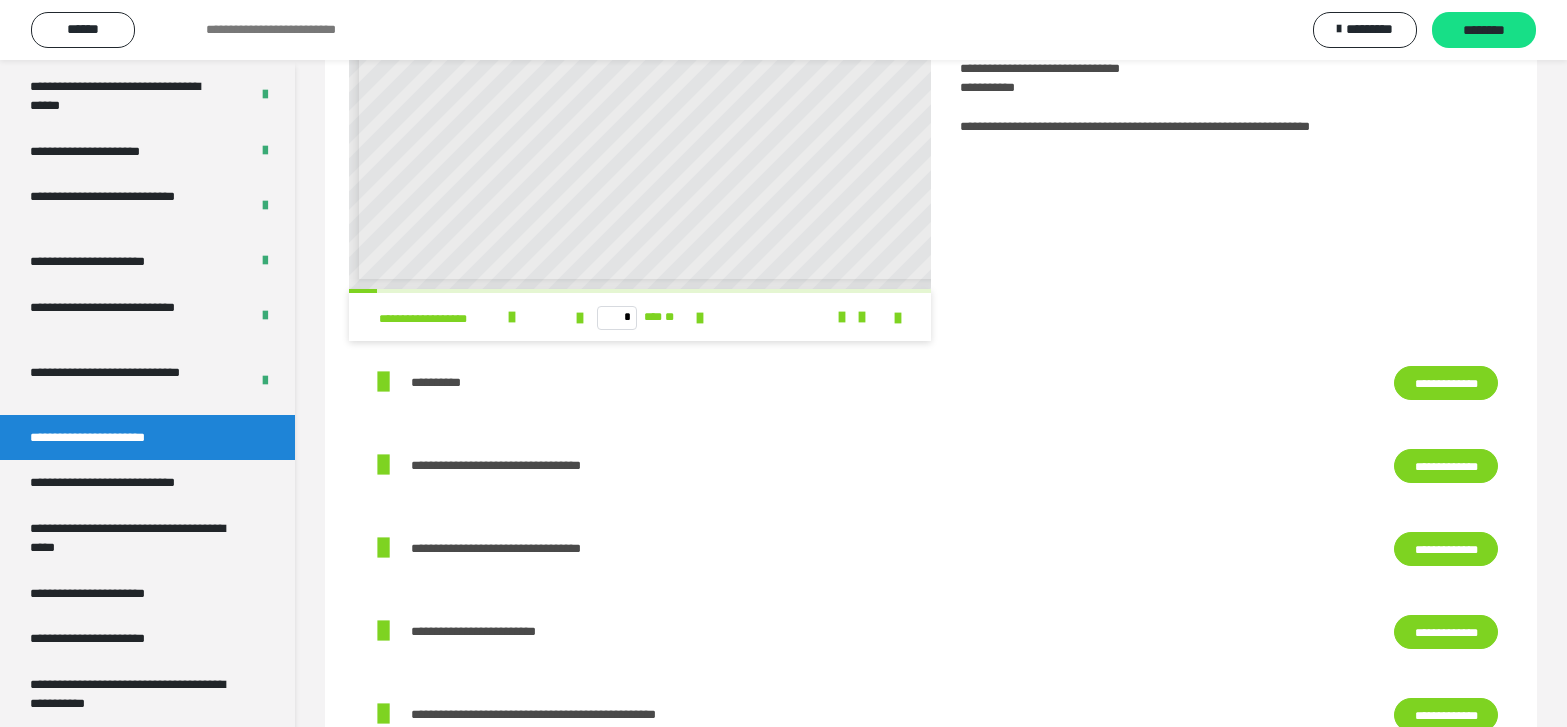 click on "**********" at bounding box center [1446, 466] 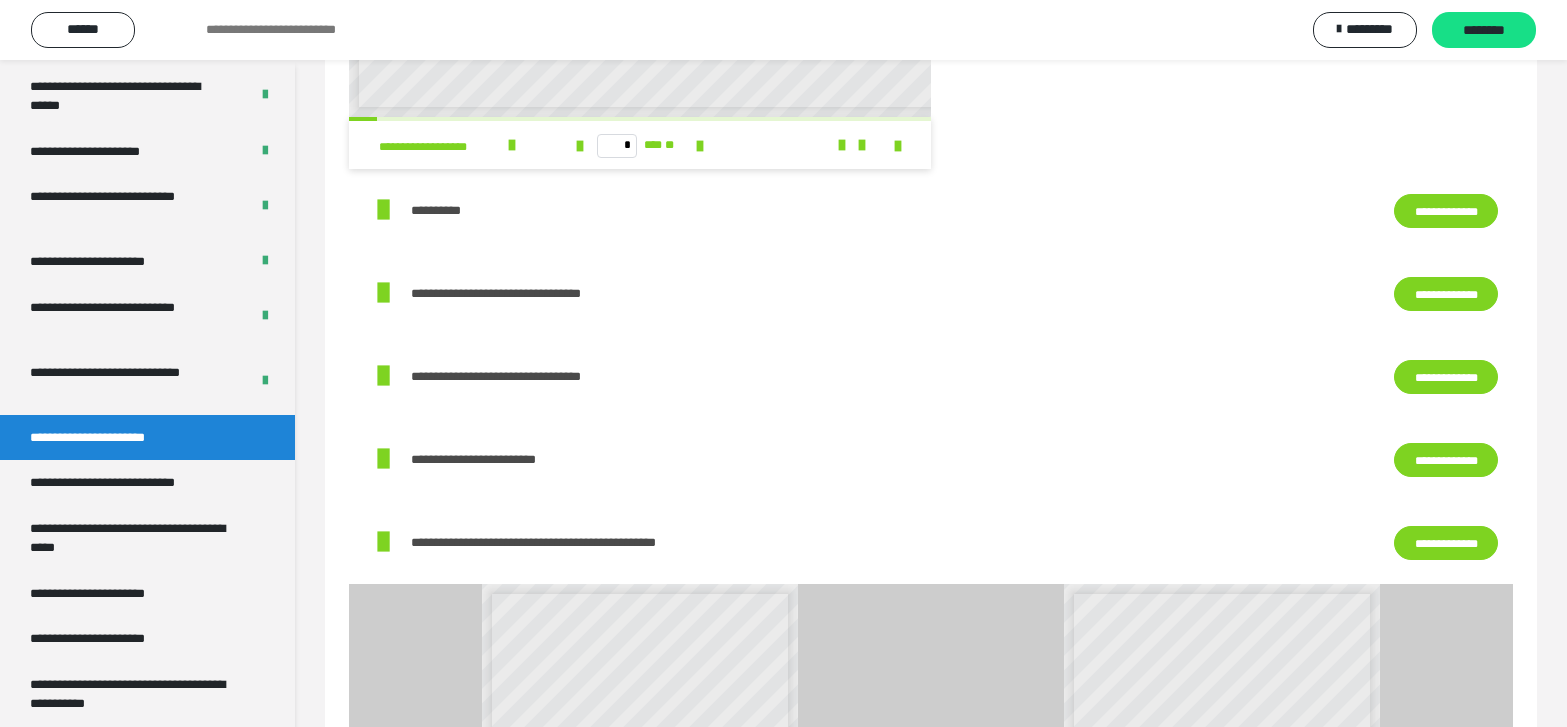 scroll, scrollTop: 500, scrollLeft: 0, axis: vertical 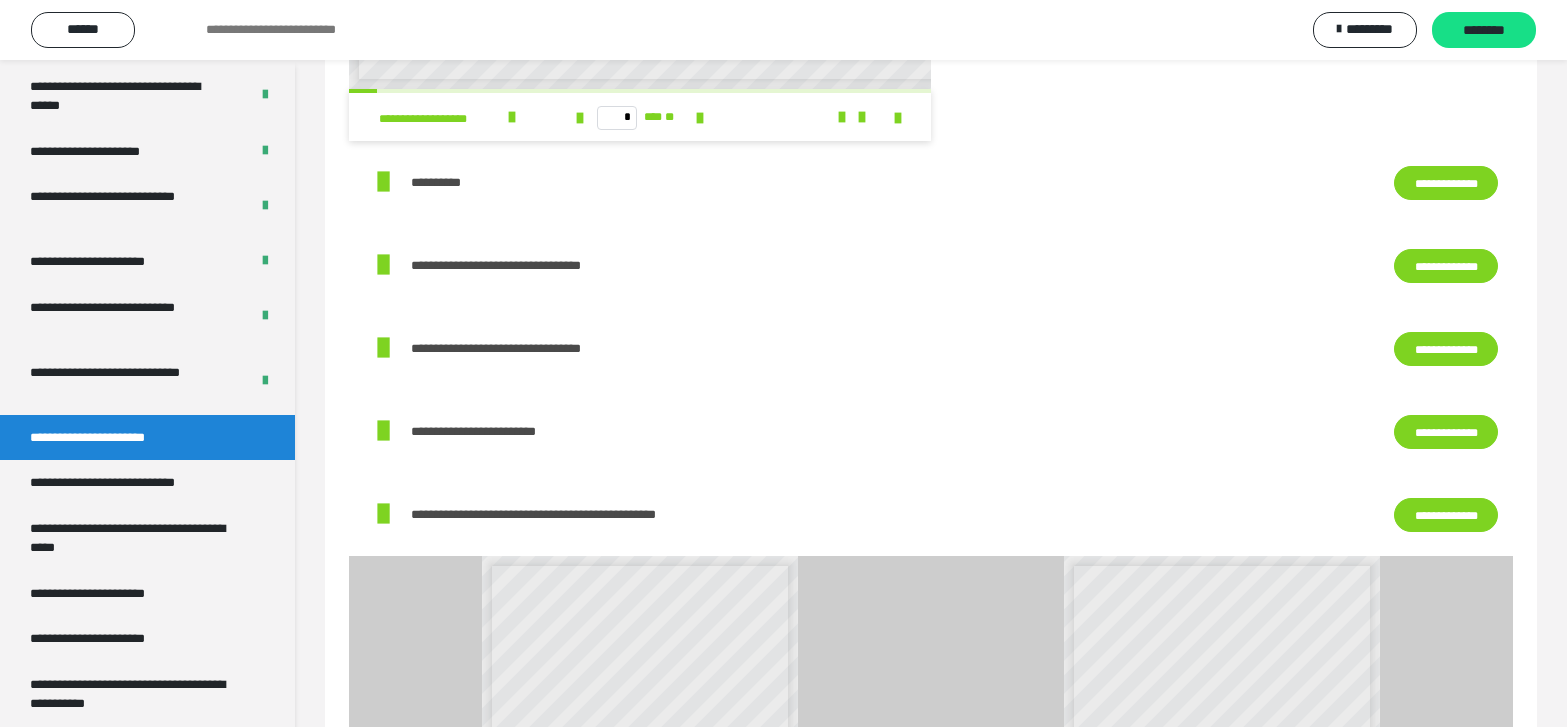 click on "**********" at bounding box center [1446, 515] 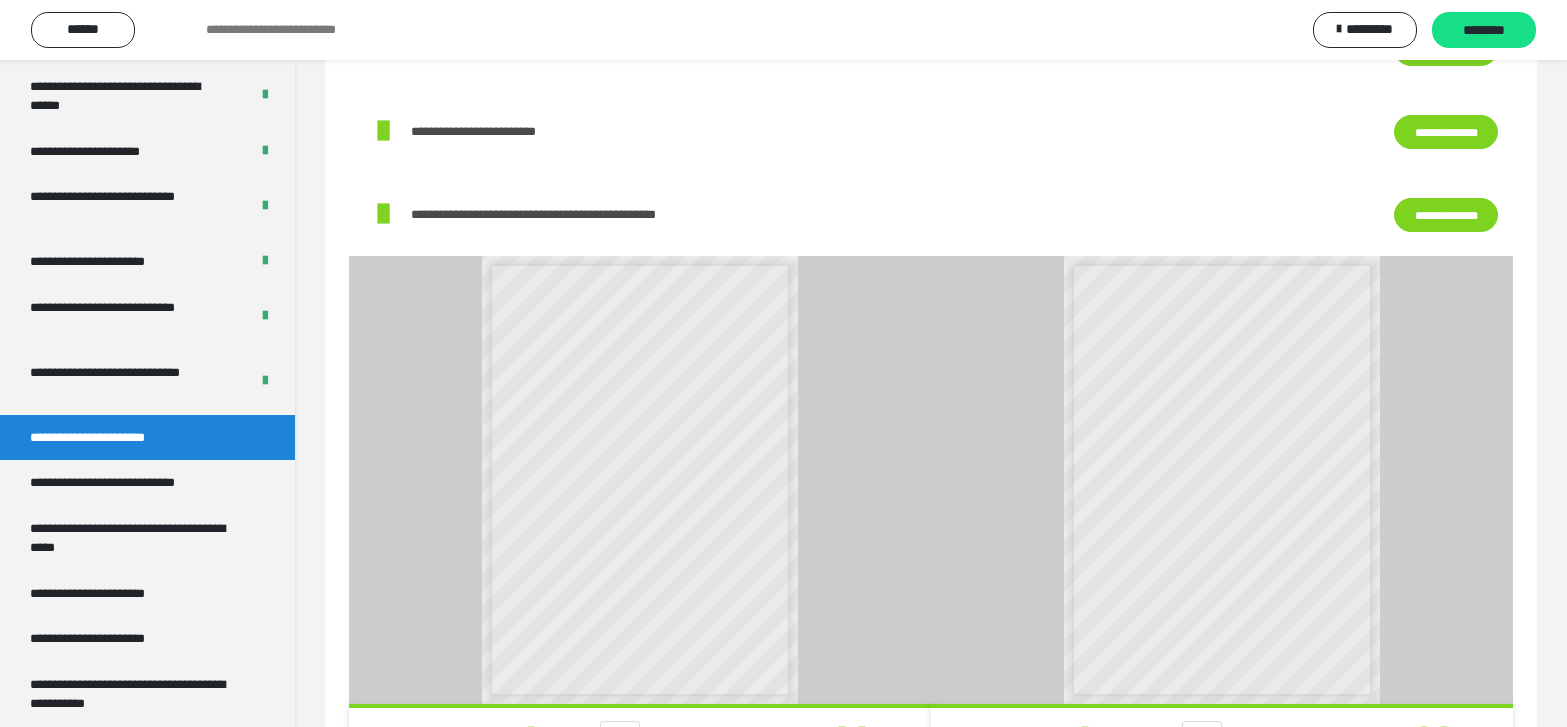 scroll, scrollTop: 1200, scrollLeft: 0, axis: vertical 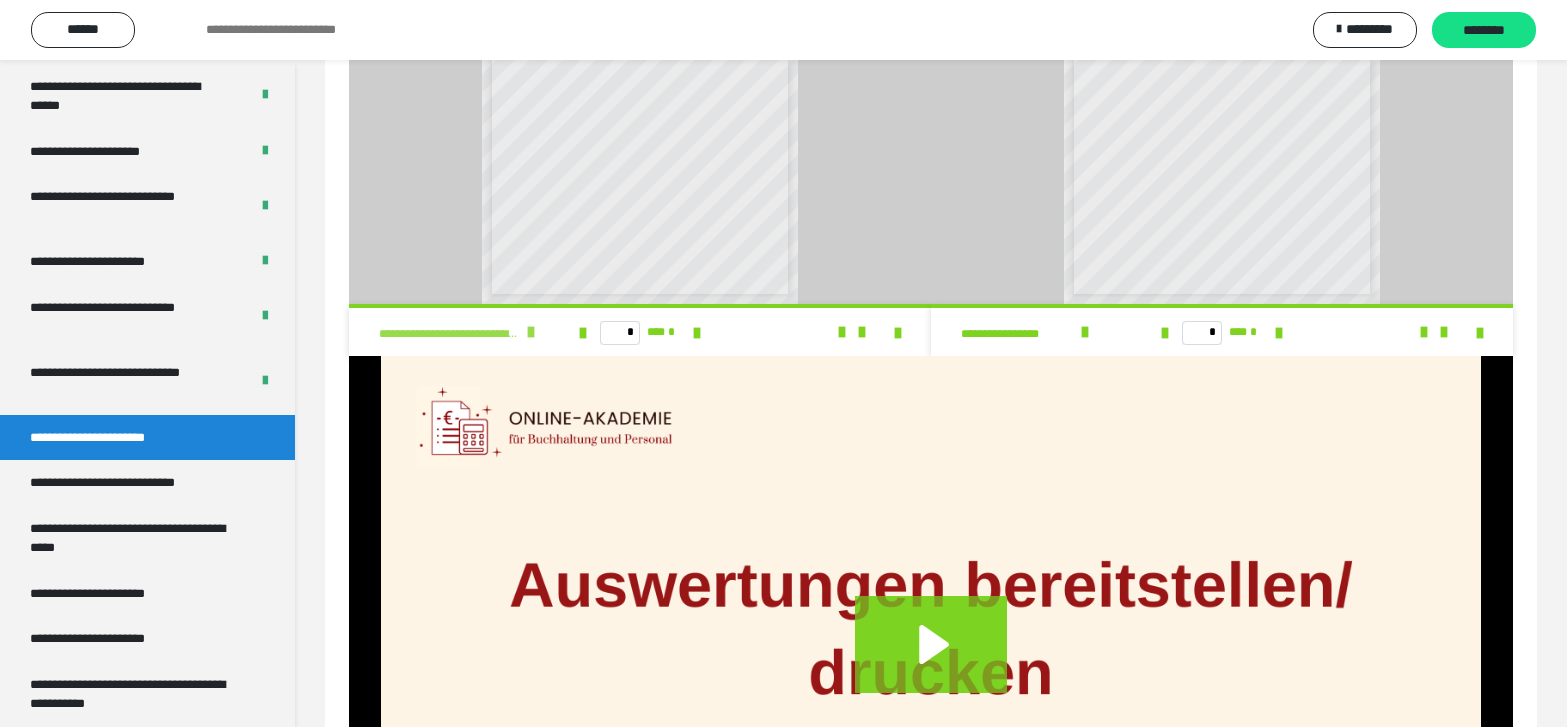 click at bounding box center [531, 332] 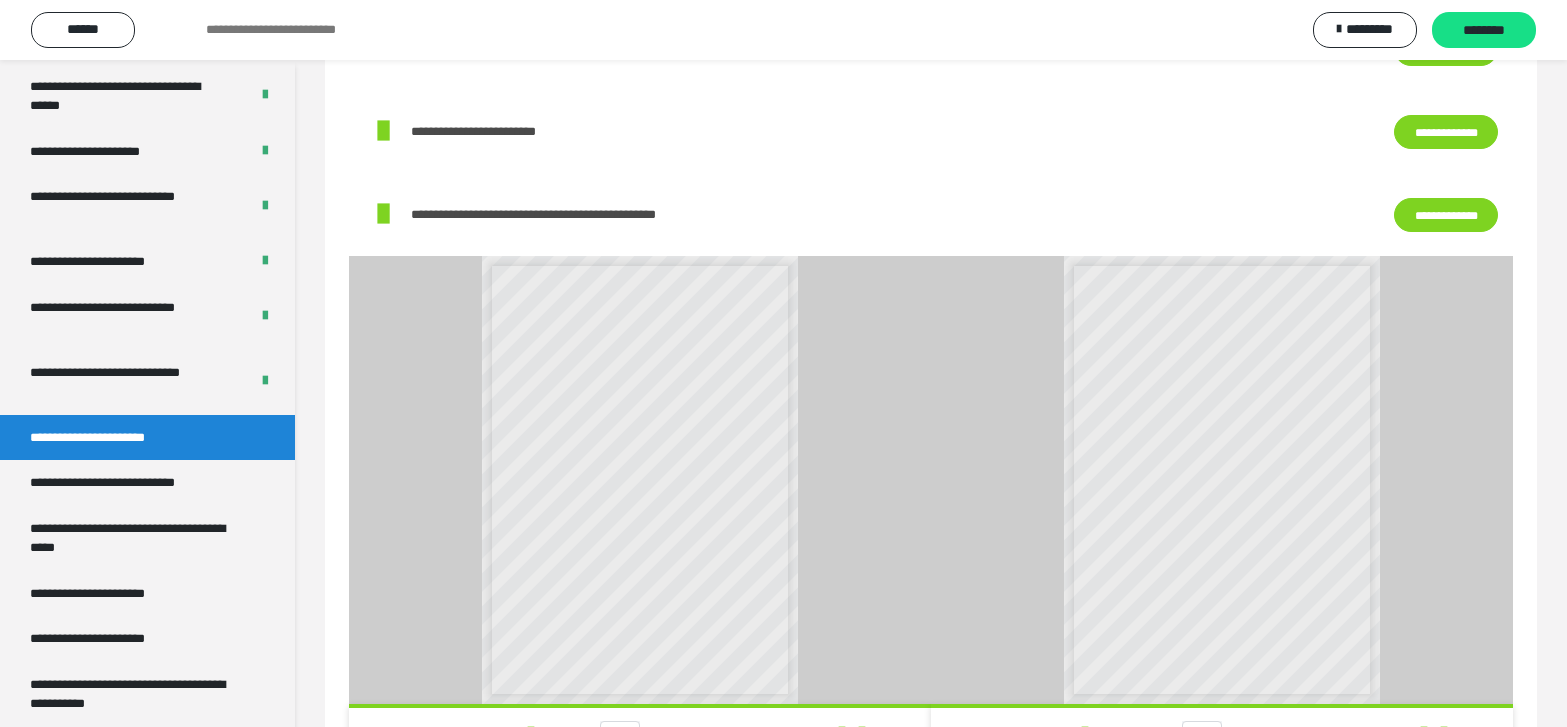 scroll, scrollTop: 1100, scrollLeft: 0, axis: vertical 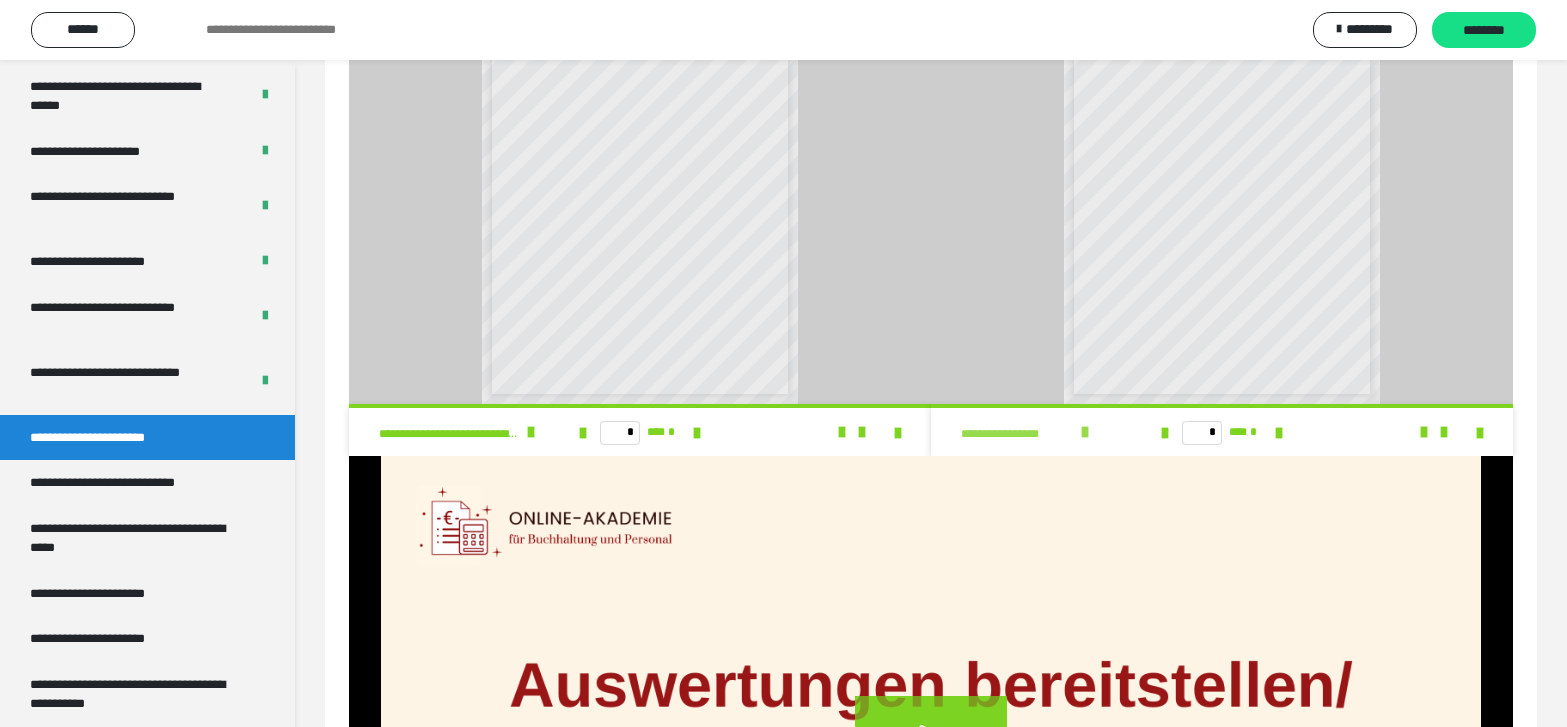 click at bounding box center (1085, 432) 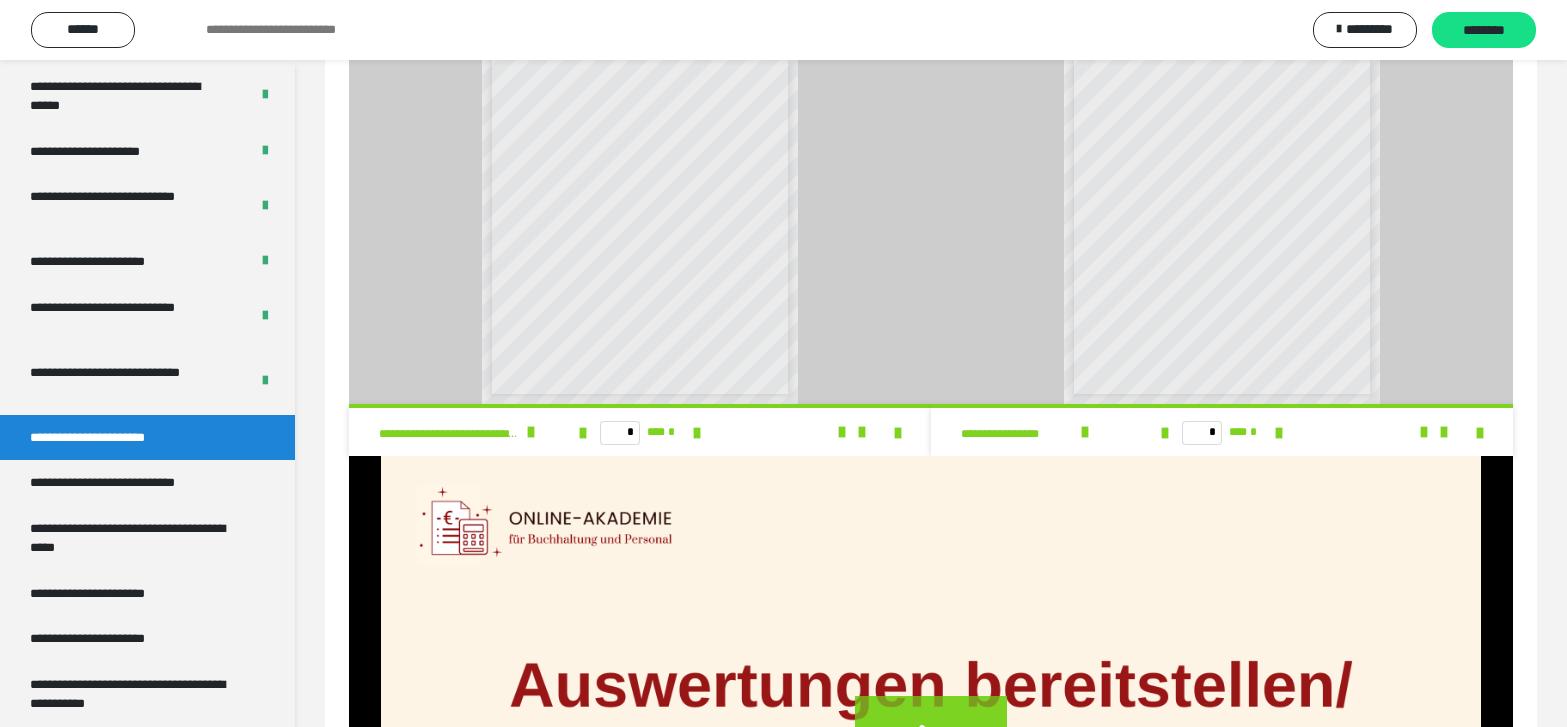 scroll, scrollTop: 1501, scrollLeft: 0, axis: vertical 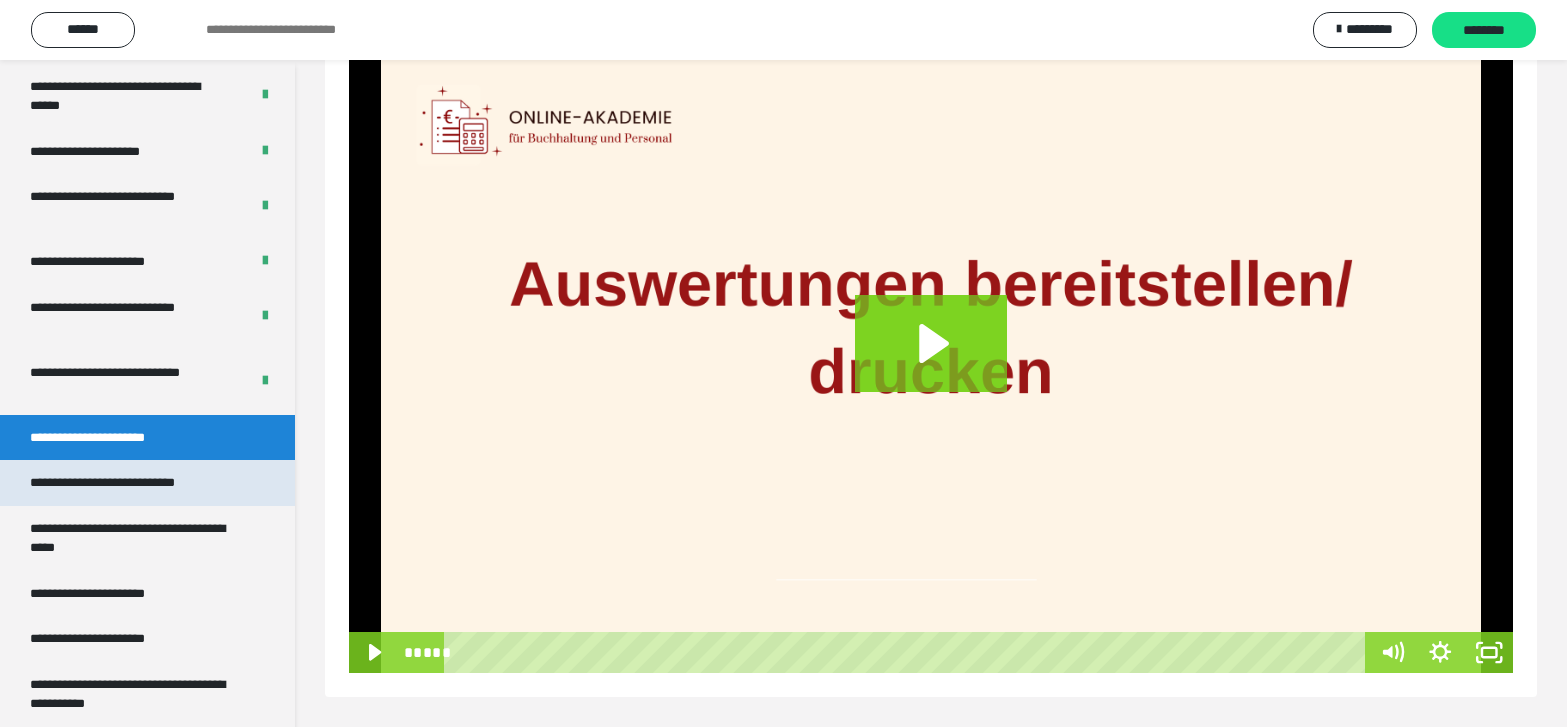 click on "**********" at bounding box center [129, 483] 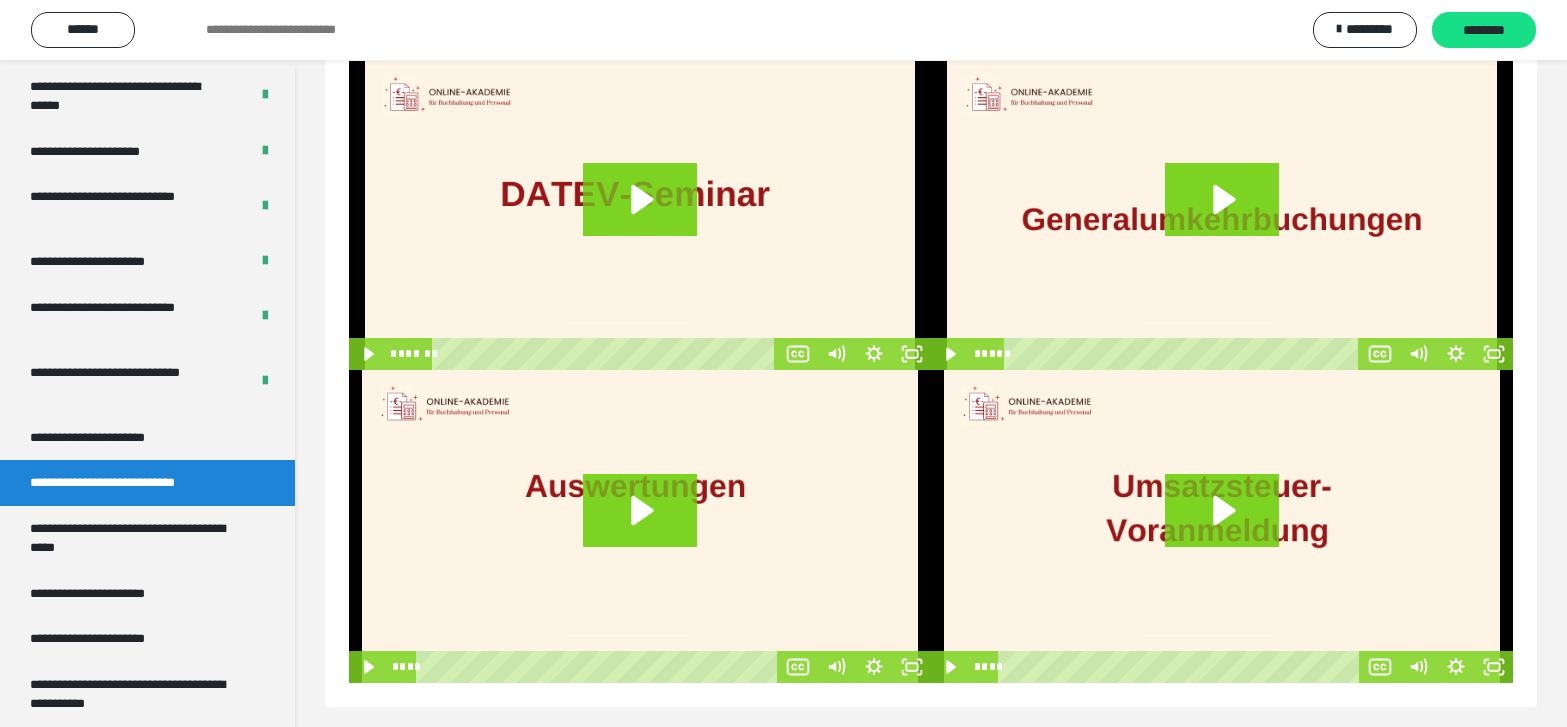 scroll, scrollTop: 90, scrollLeft: 0, axis: vertical 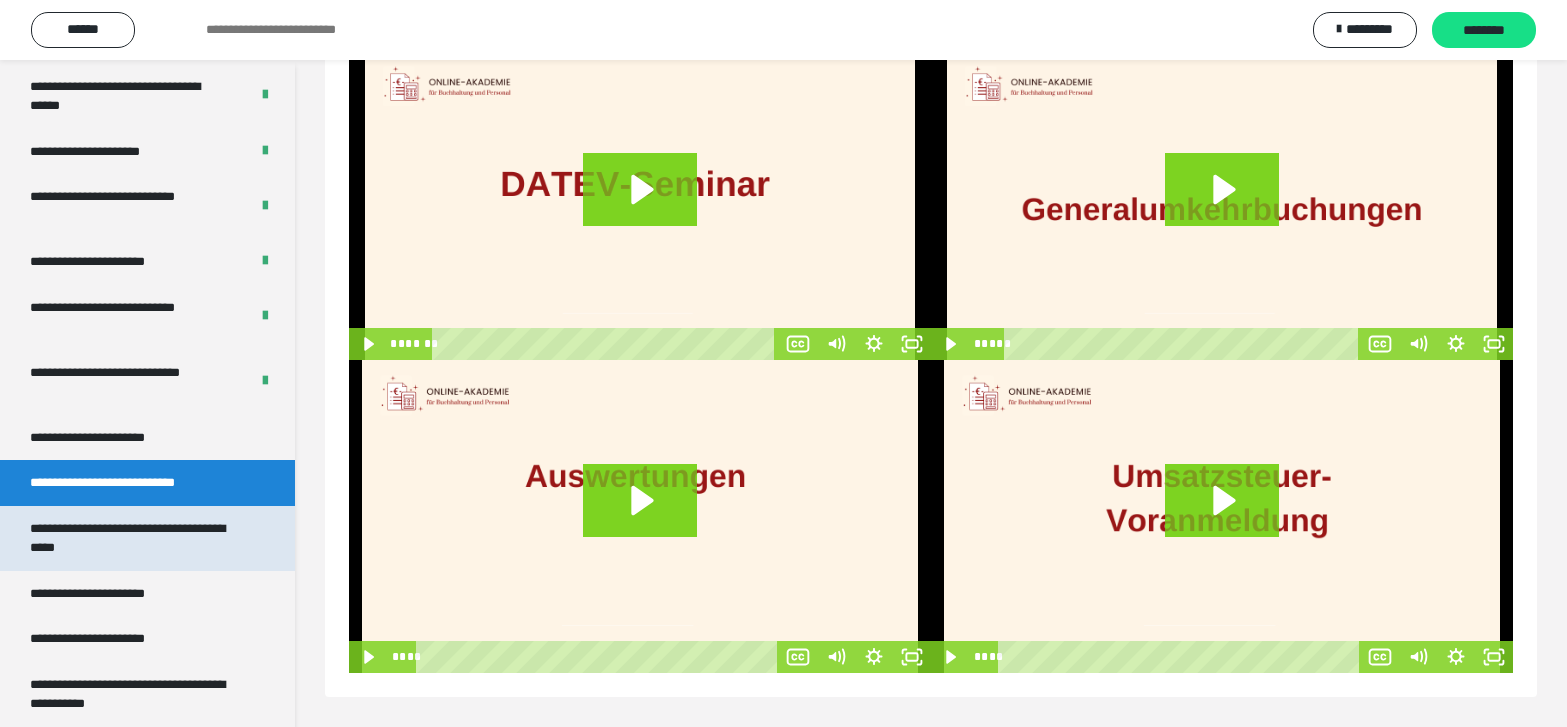 click on "**********" at bounding box center (132, 538) 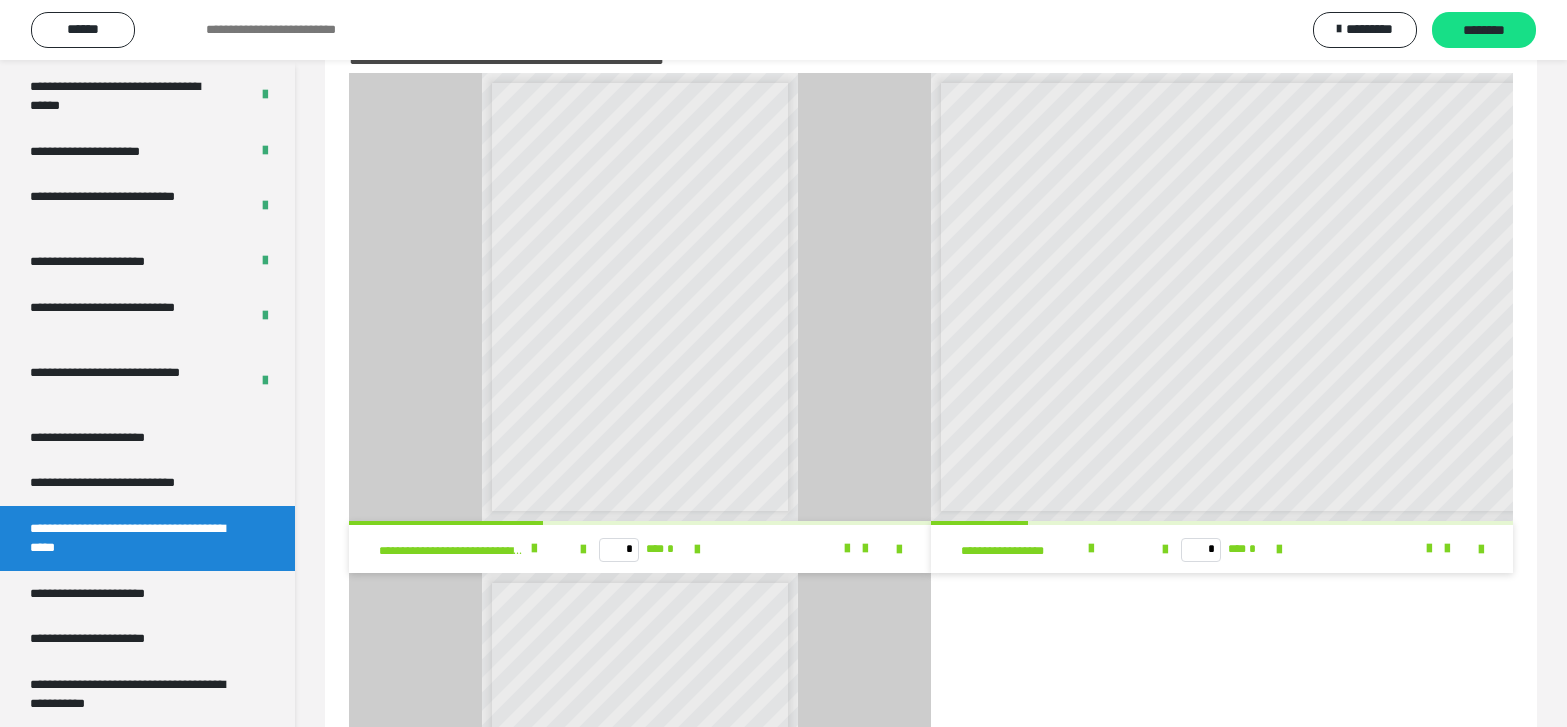scroll, scrollTop: 0, scrollLeft: 0, axis: both 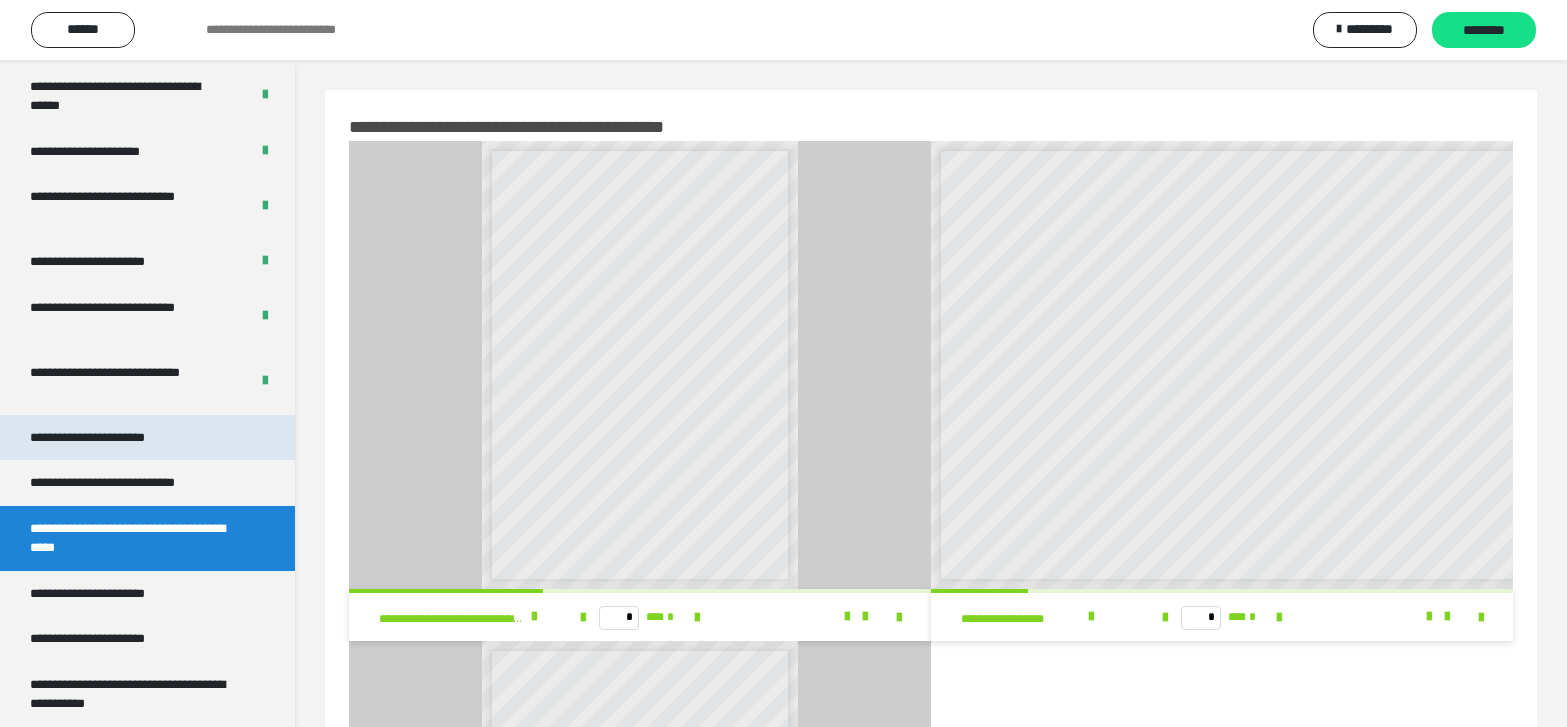 click on "**********" at bounding box center (109, 438) 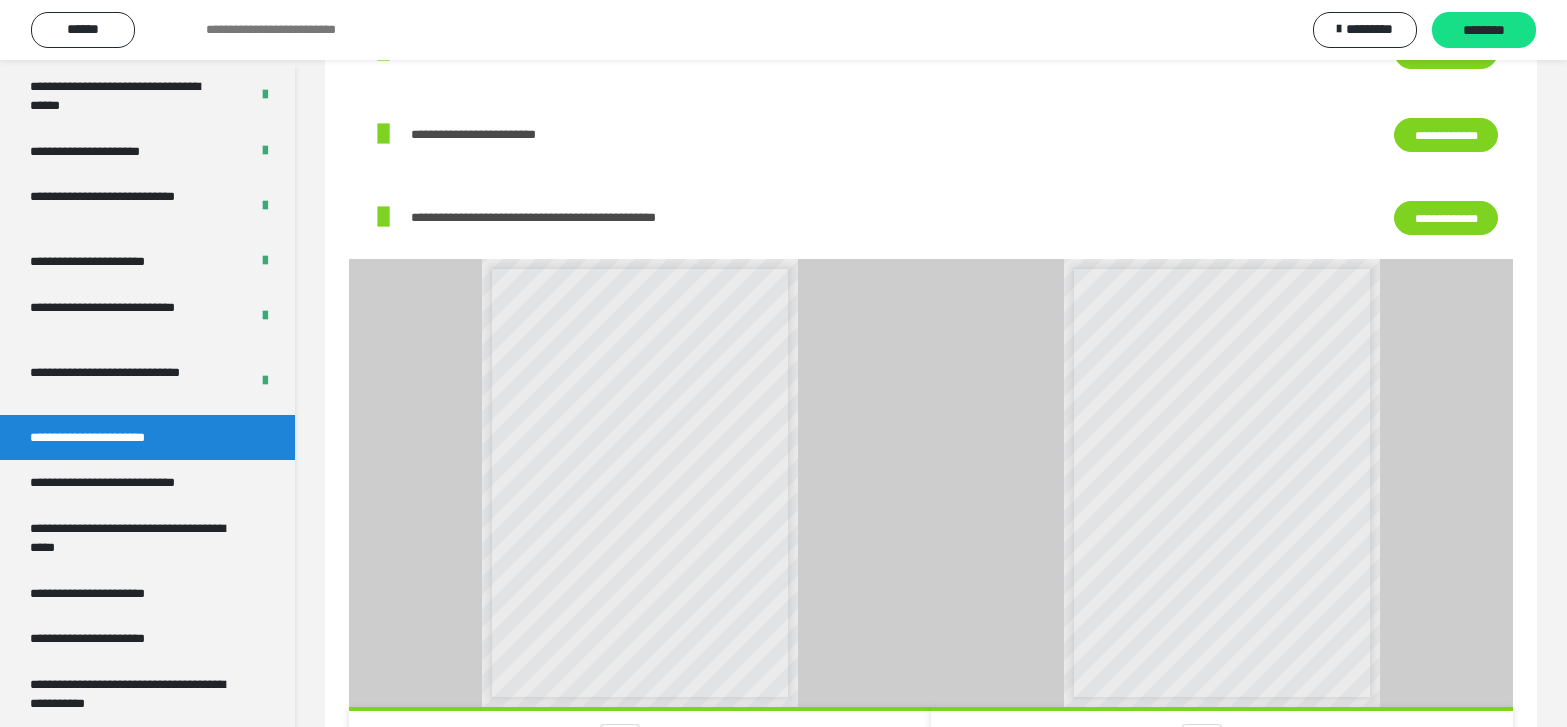 scroll, scrollTop: 800, scrollLeft: 0, axis: vertical 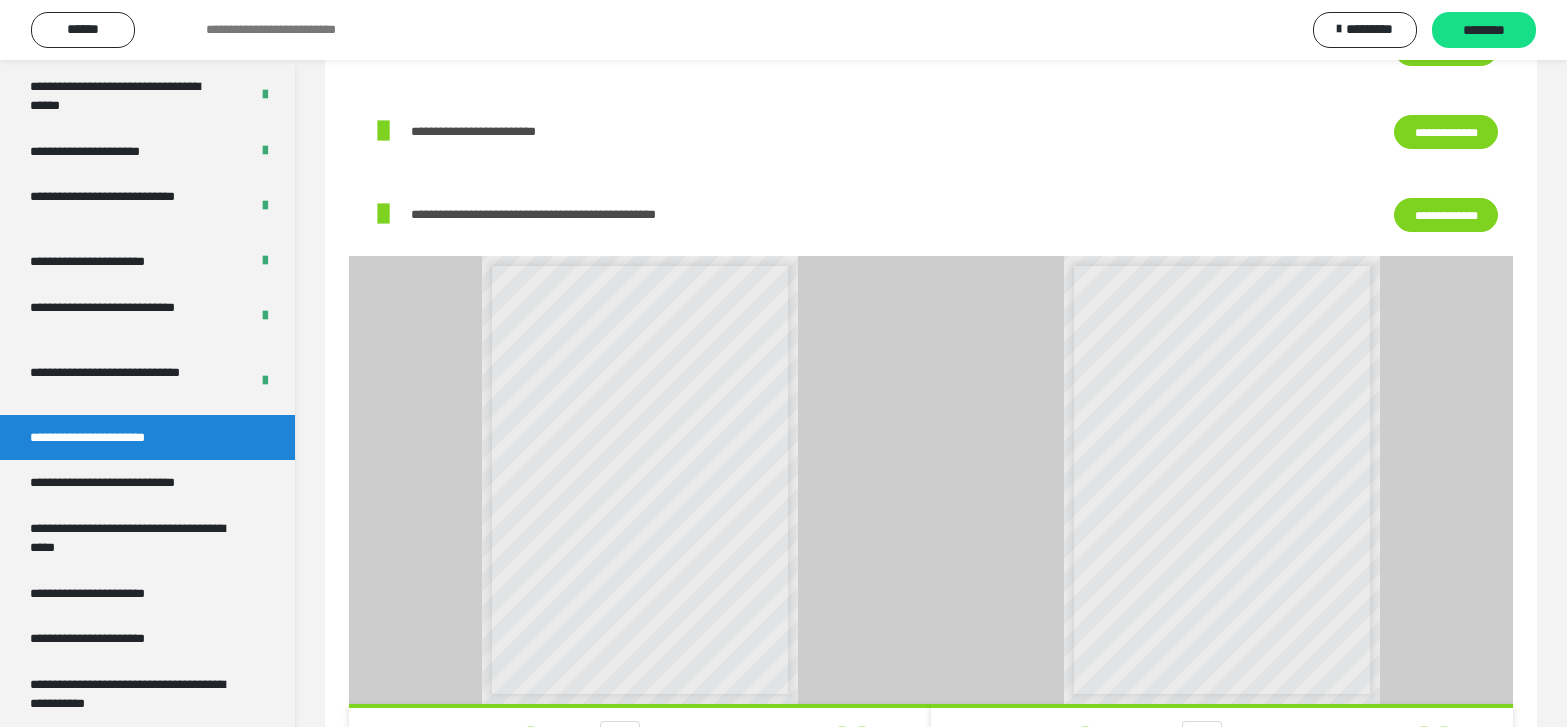 click on "**********" at bounding box center [1446, 215] 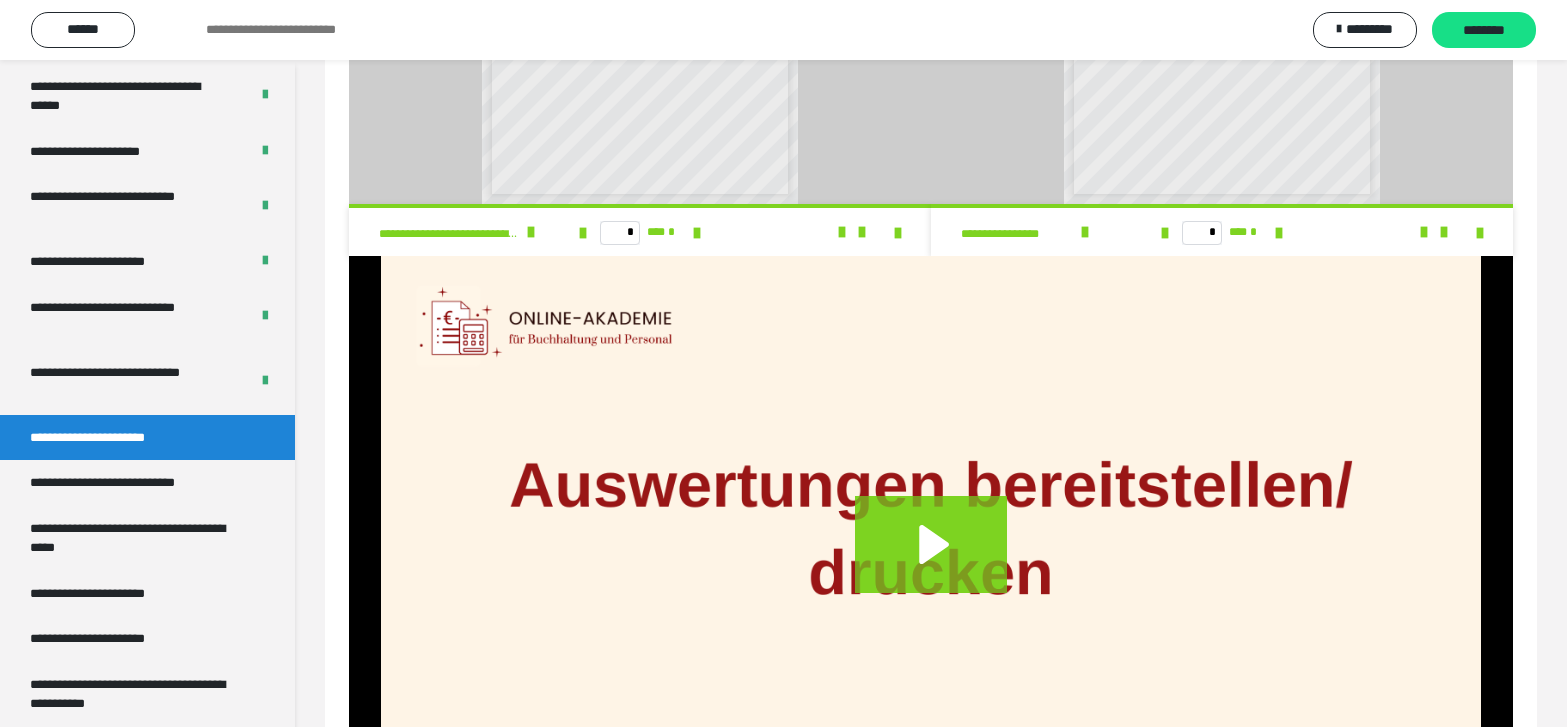 scroll, scrollTop: 1501, scrollLeft: 0, axis: vertical 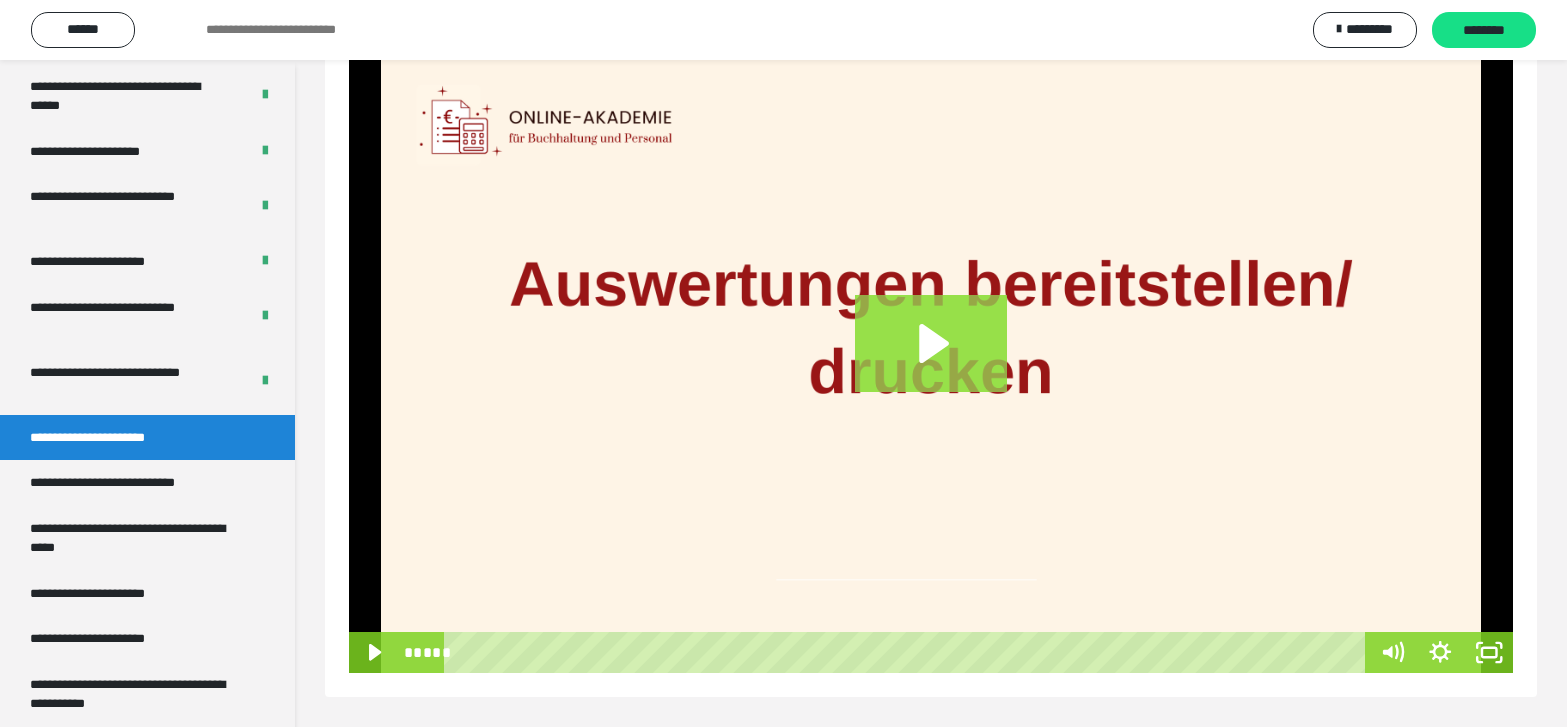 click 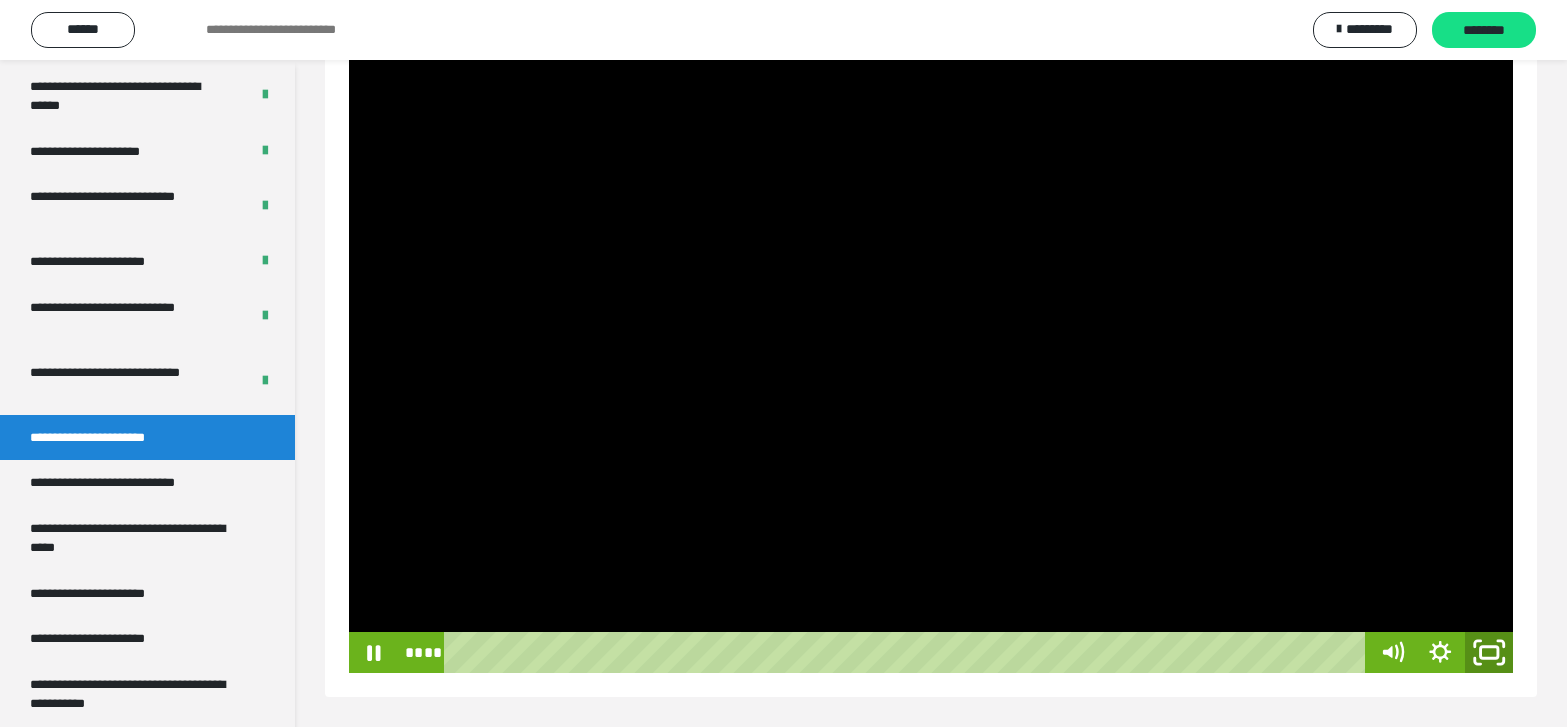click 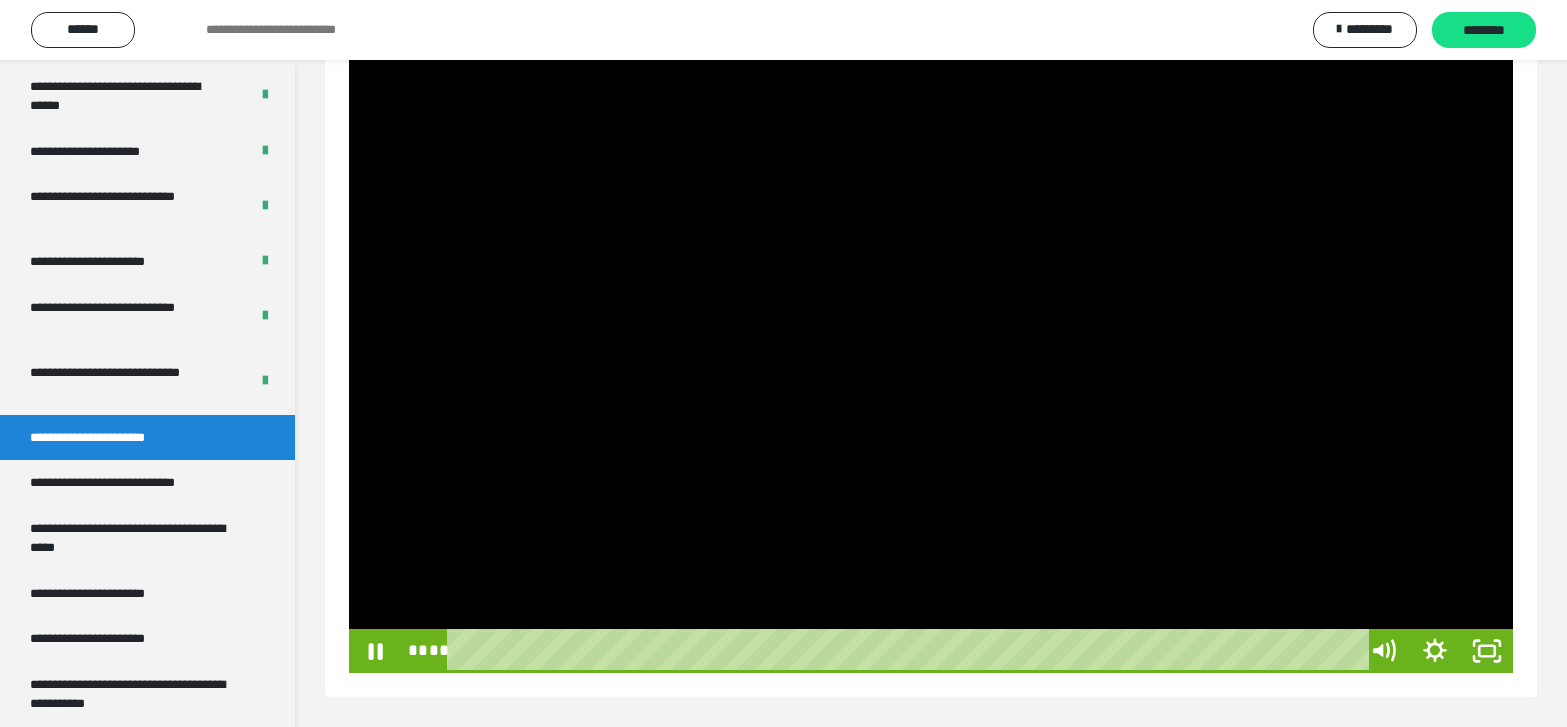 scroll, scrollTop: 1346, scrollLeft: 0, axis: vertical 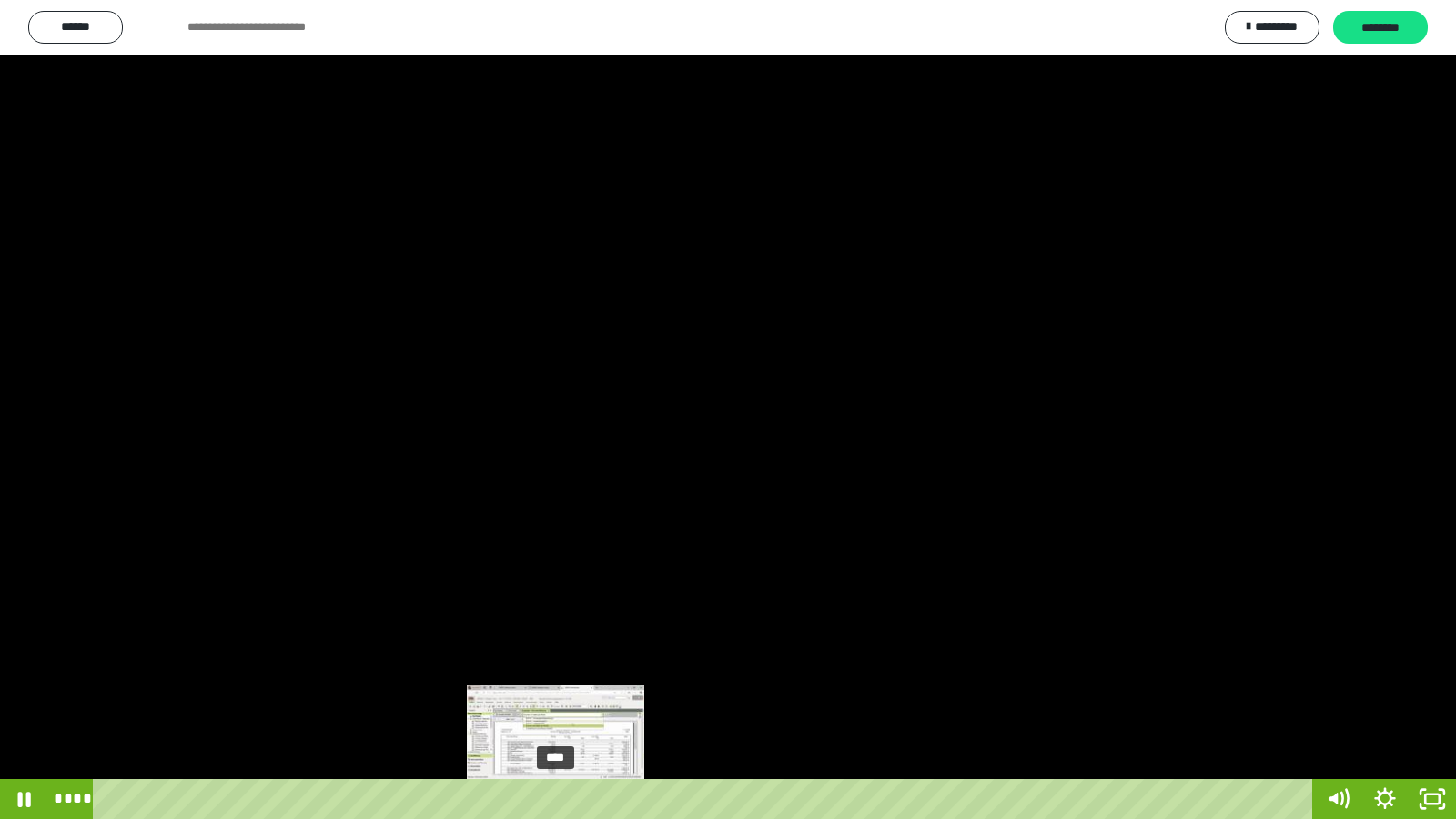 click on "****" at bounding box center (706, 799) 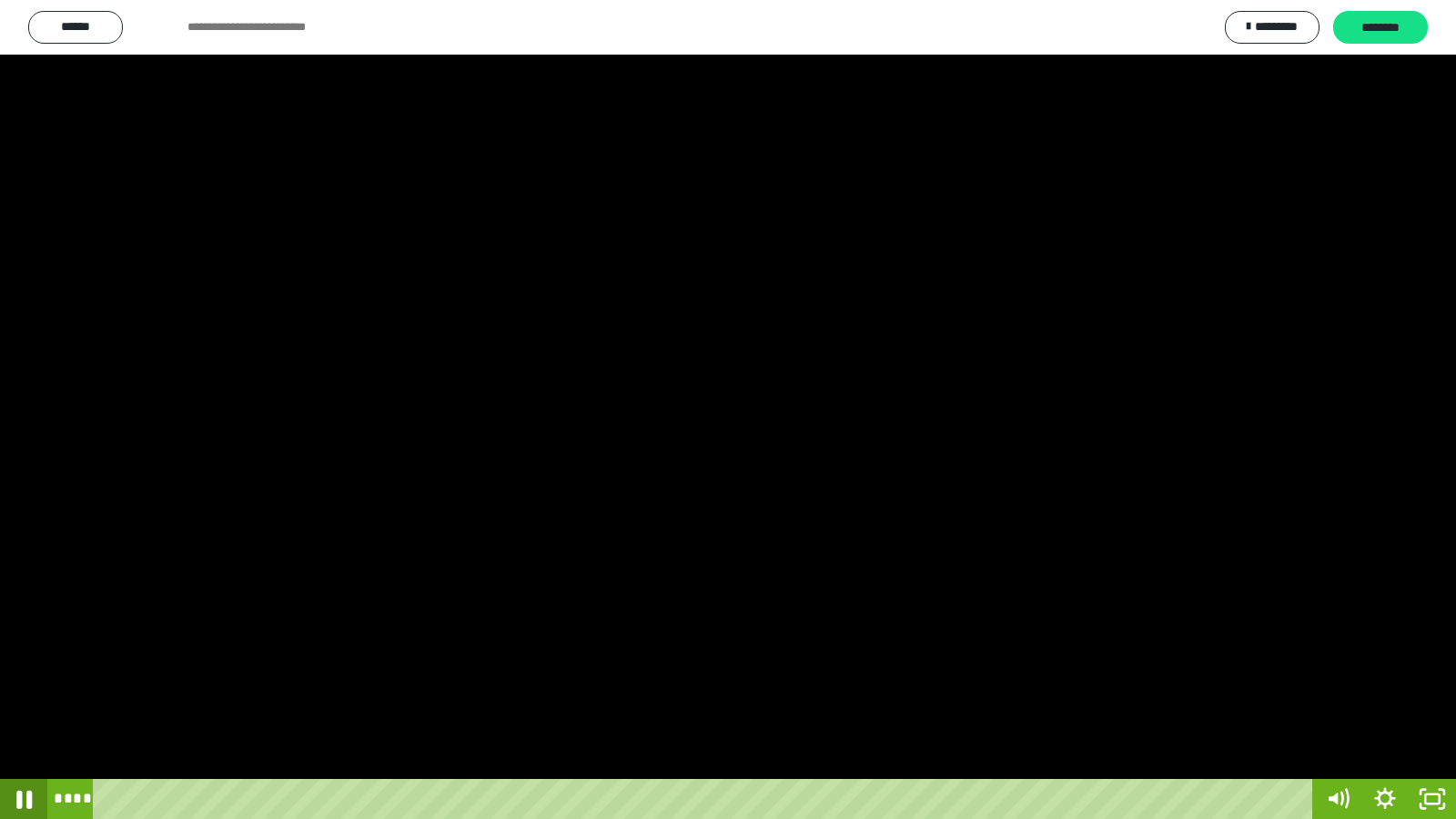 click 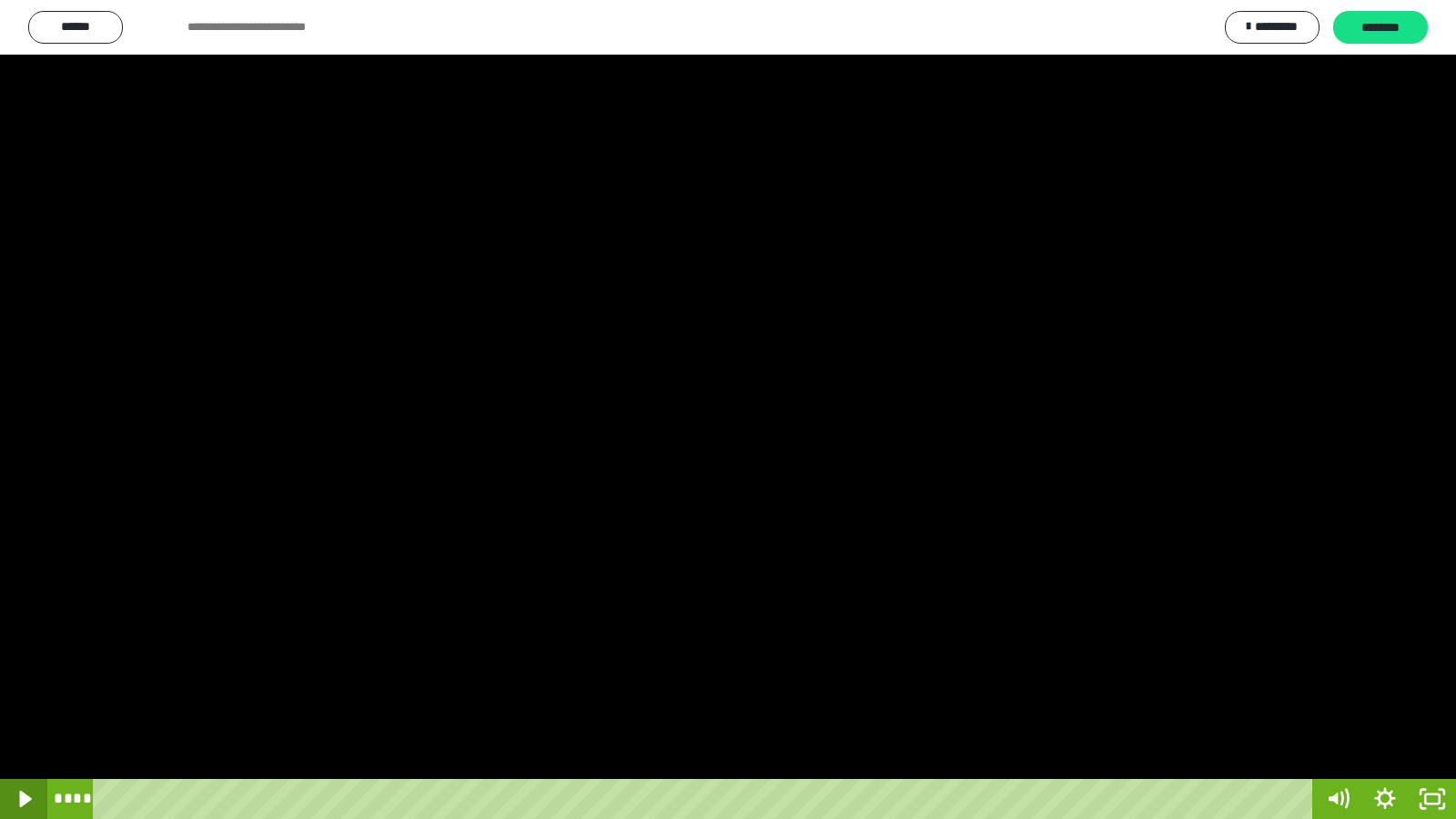 click 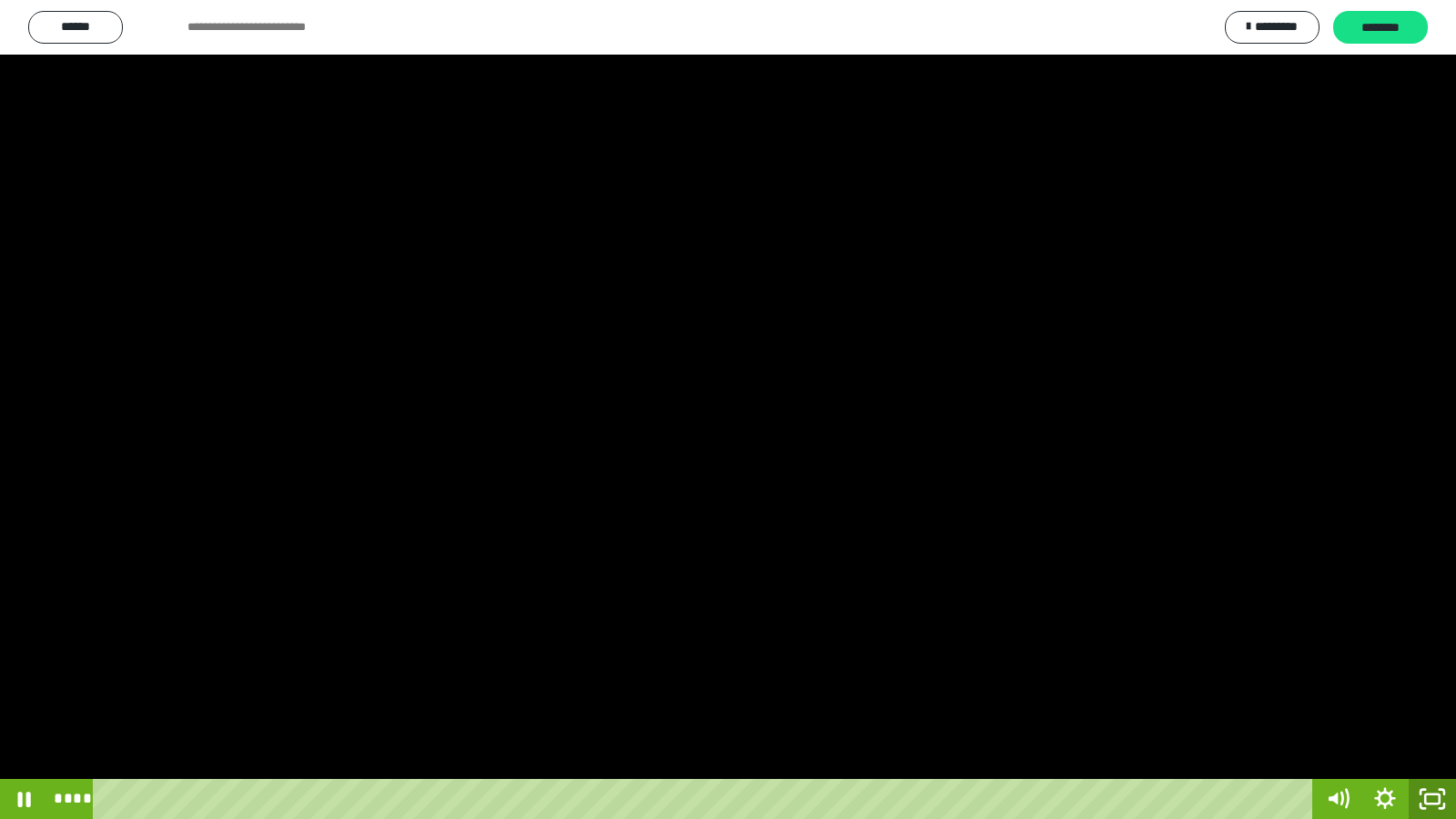 click 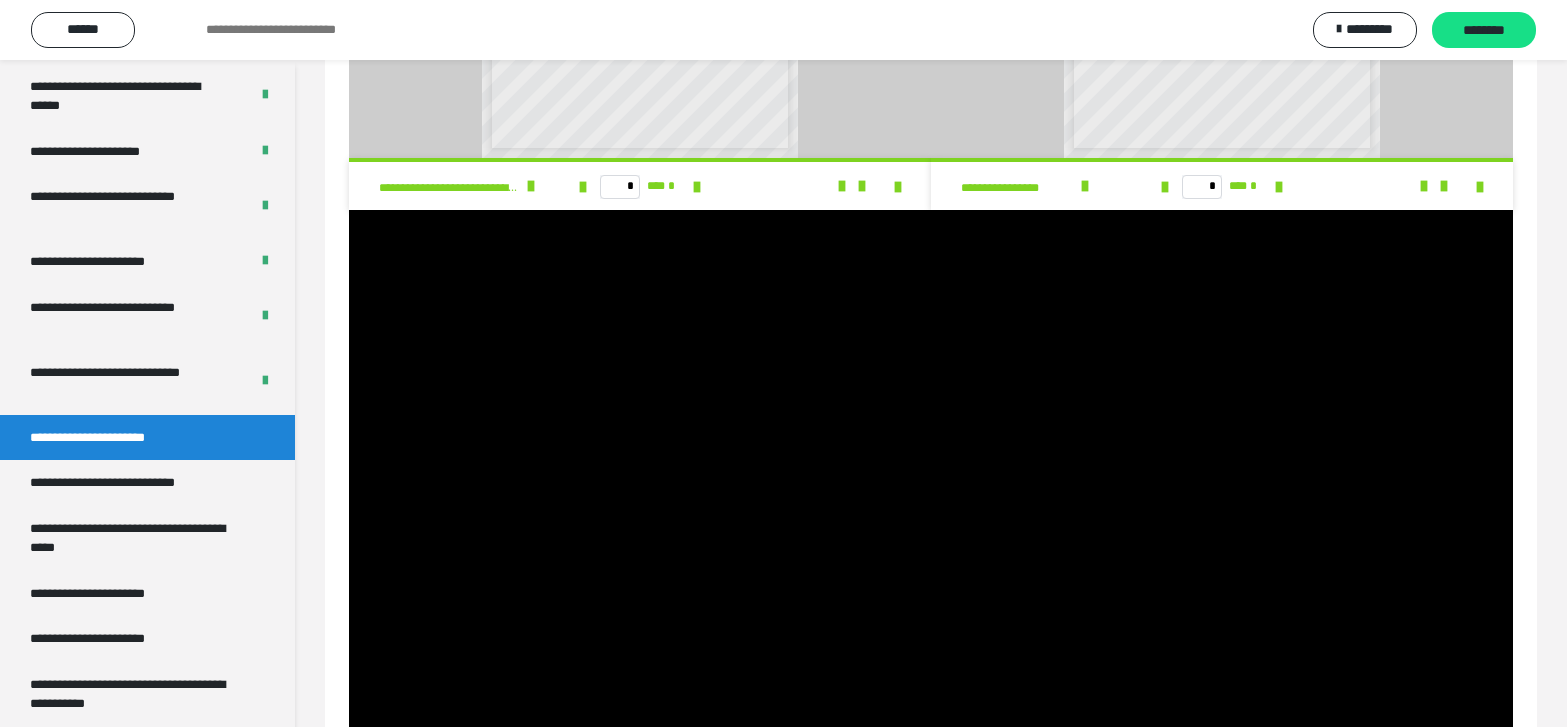 click on "**********" at bounding box center (931, -202) 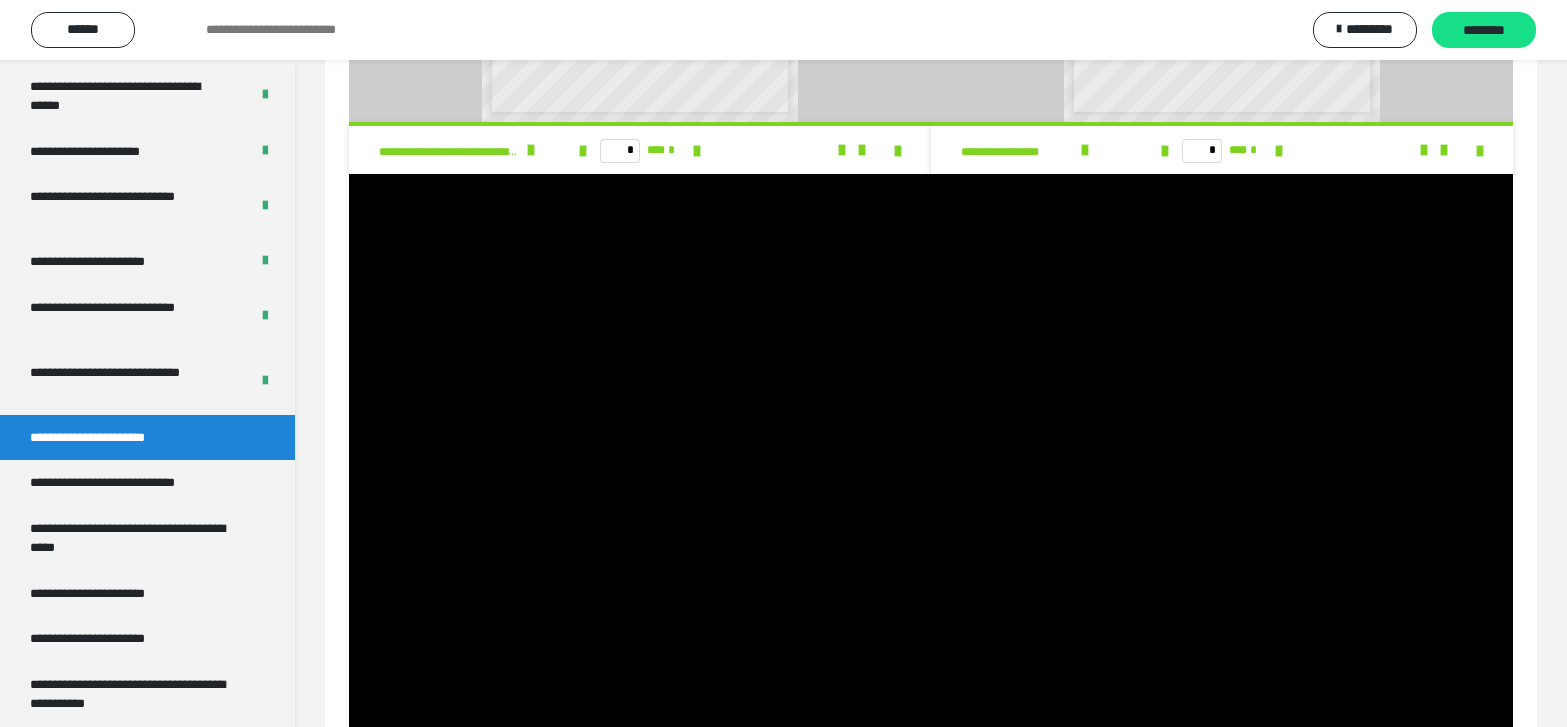 scroll, scrollTop: 1501, scrollLeft: 0, axis: vertical 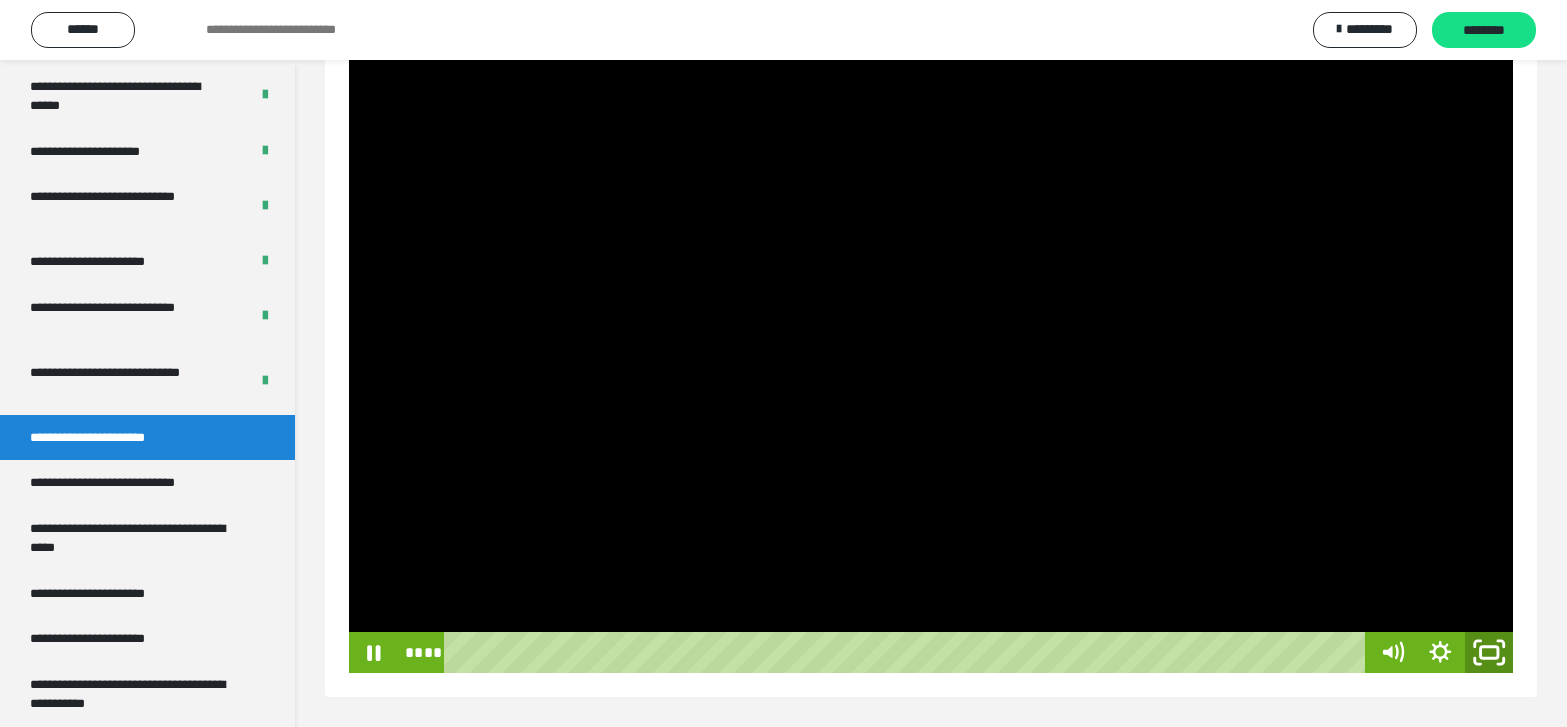 click 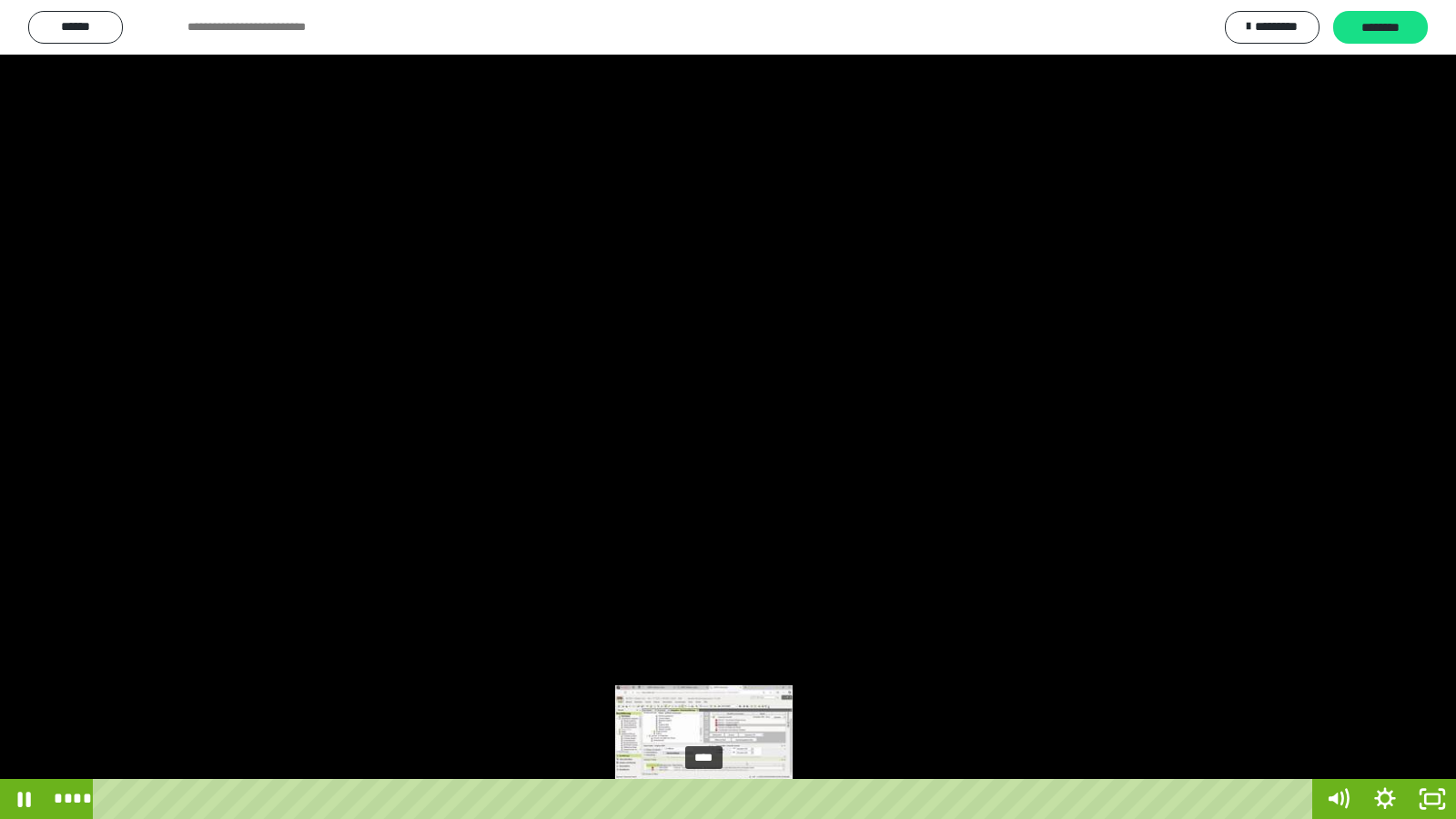 click on "****" at bounding box center (706, 799) 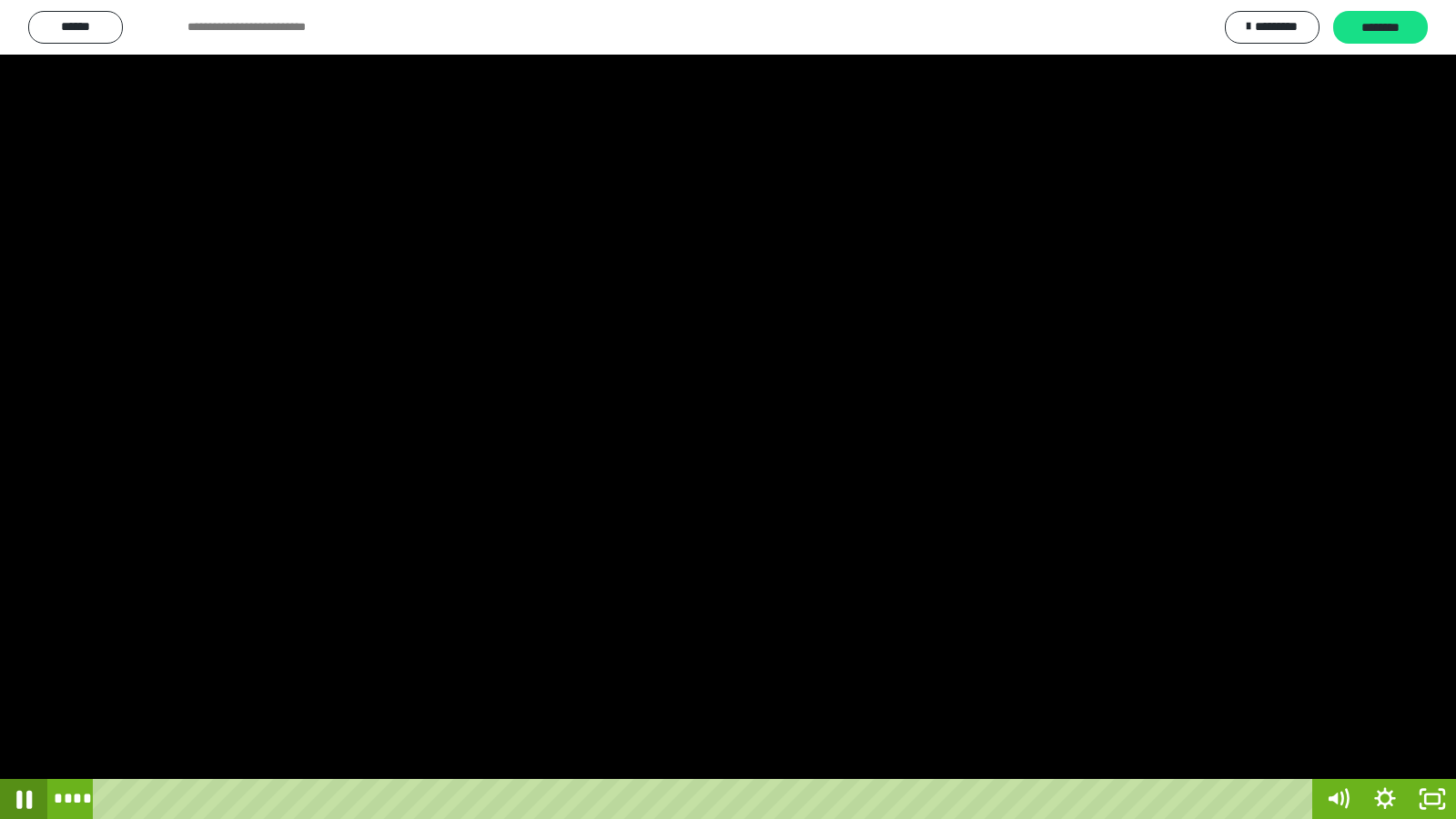 click 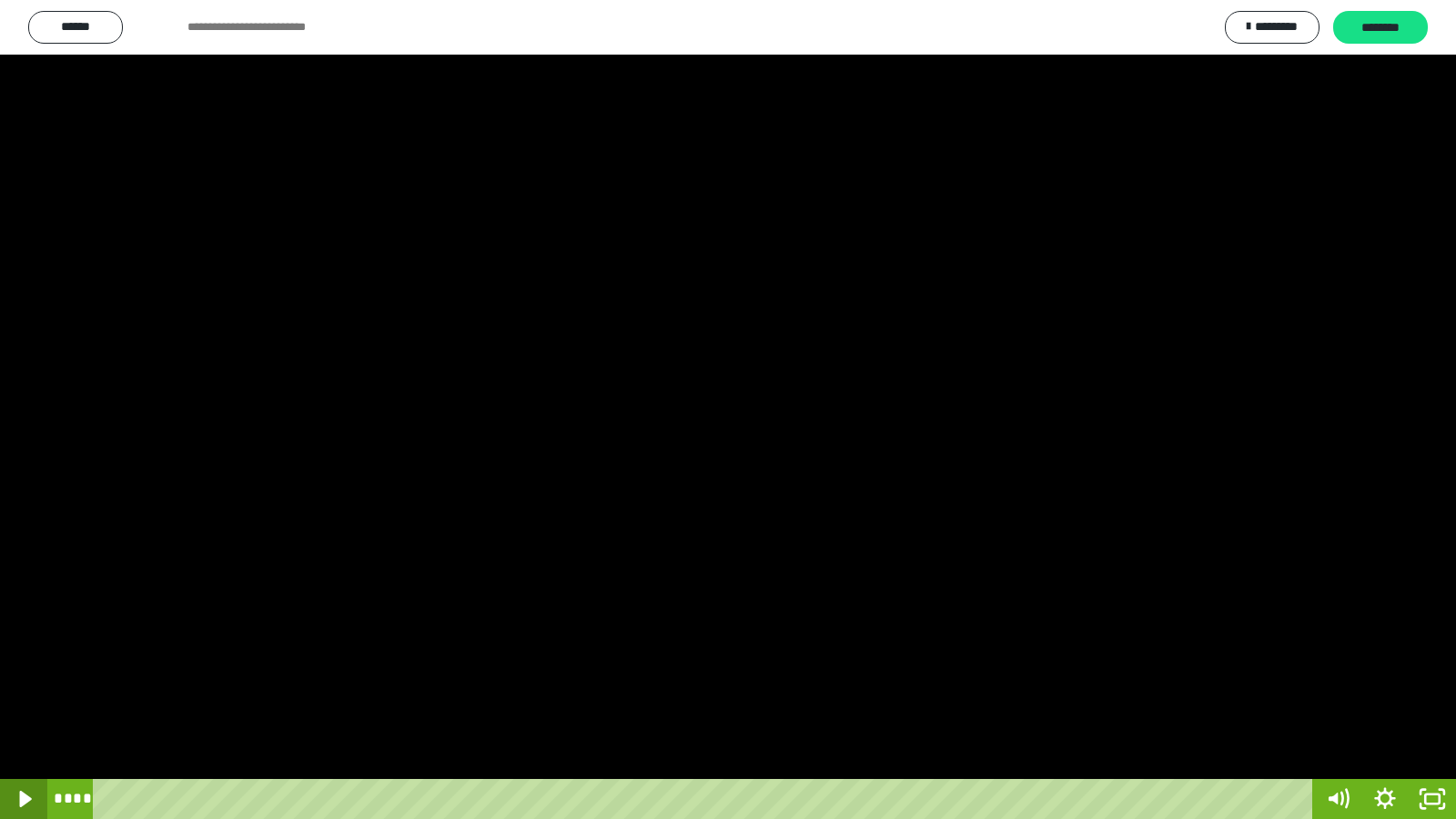 click 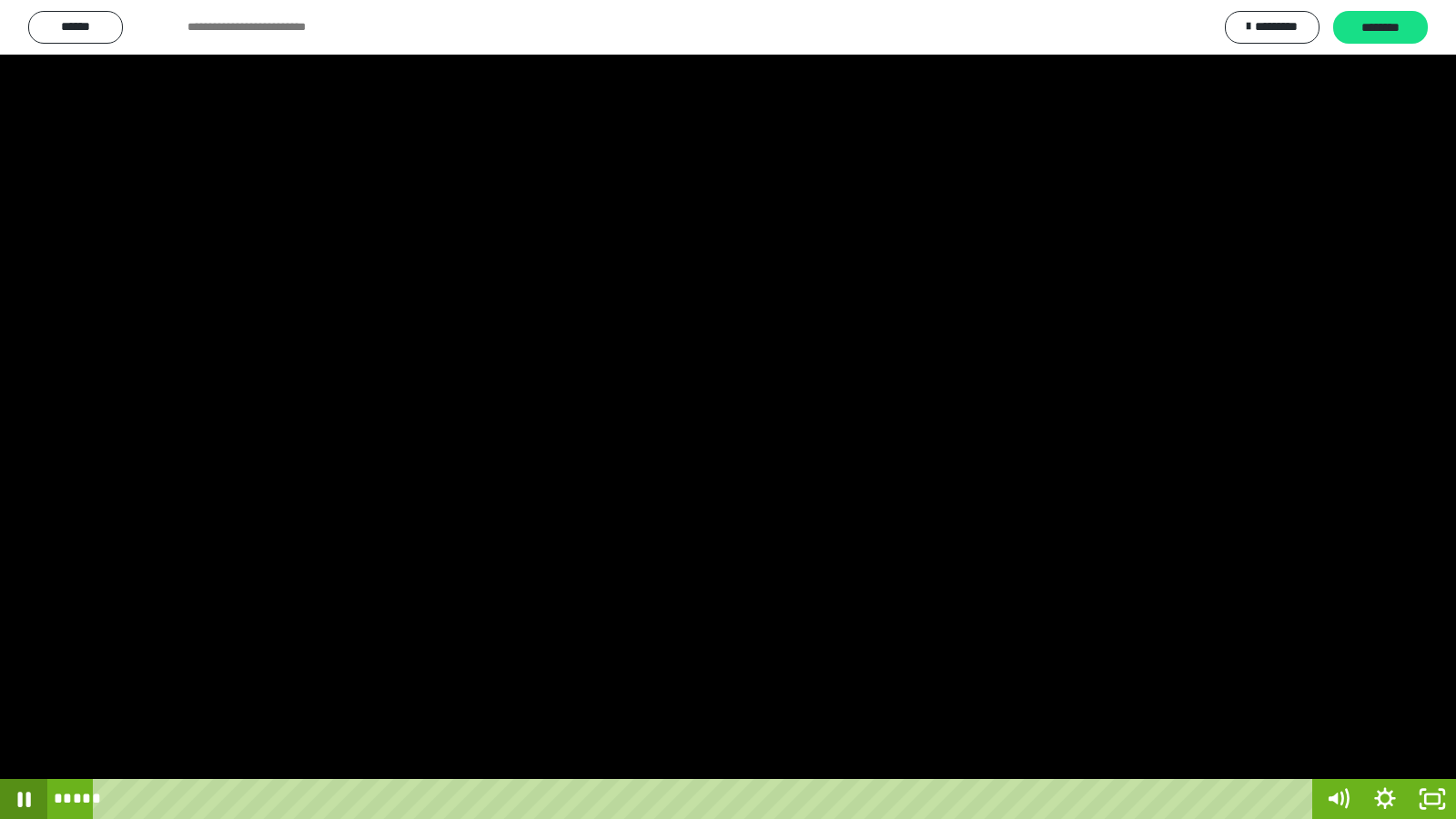 click 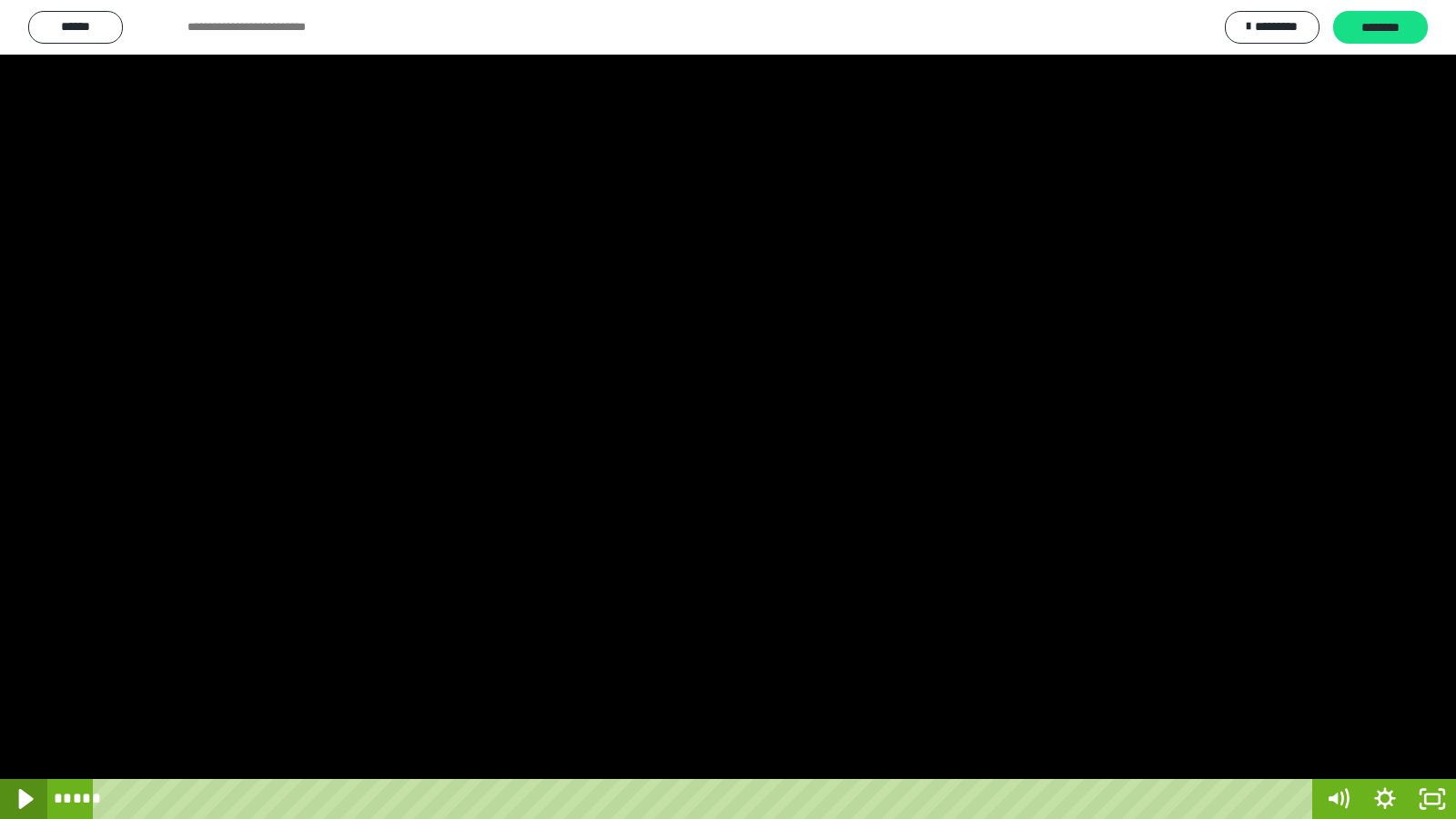 click 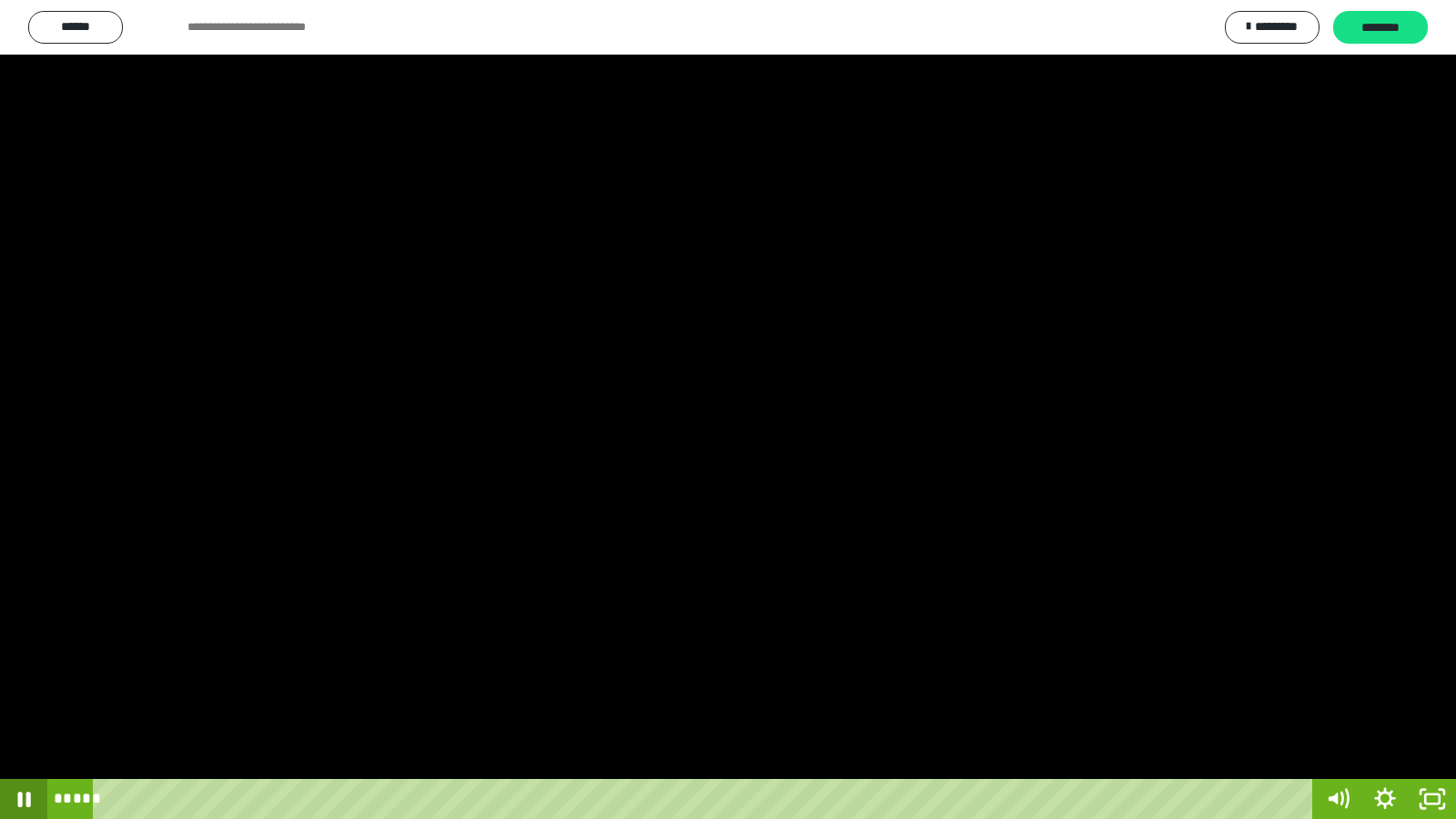 click 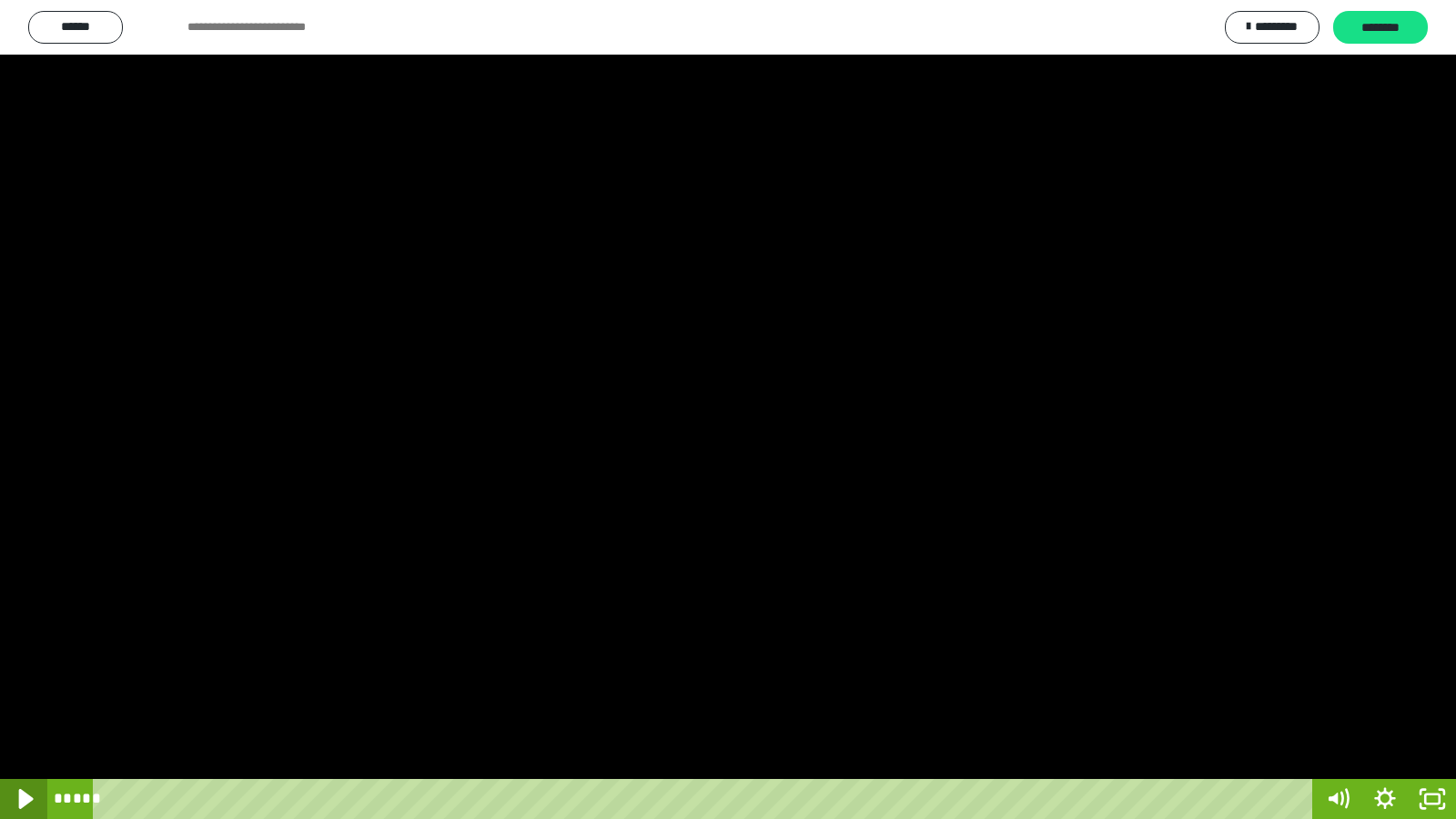 click 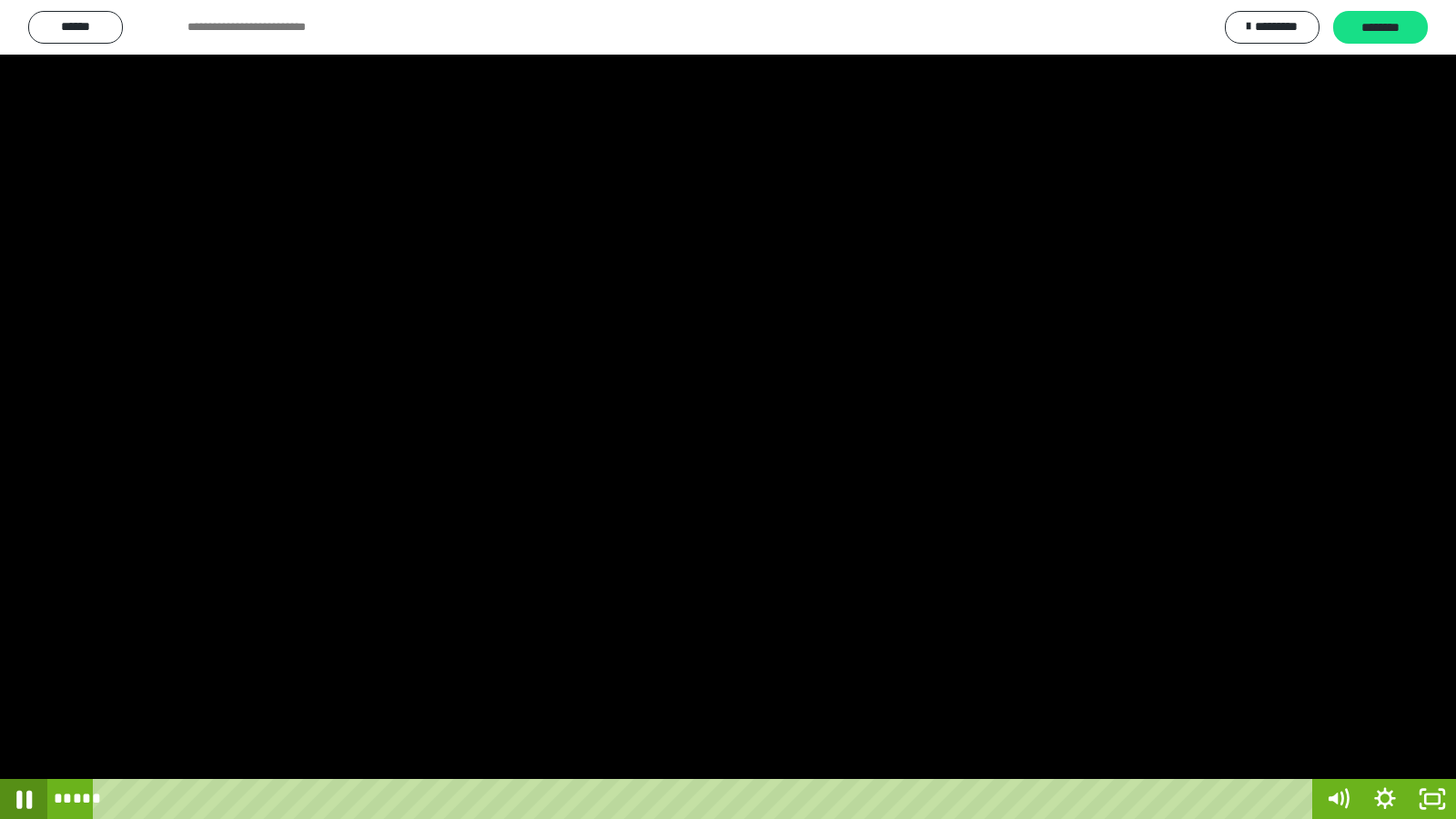 drag, startPoint x: 29, startPoint y: 797, endPoint x: 27, endPoint y: 818, distance: 21.095023 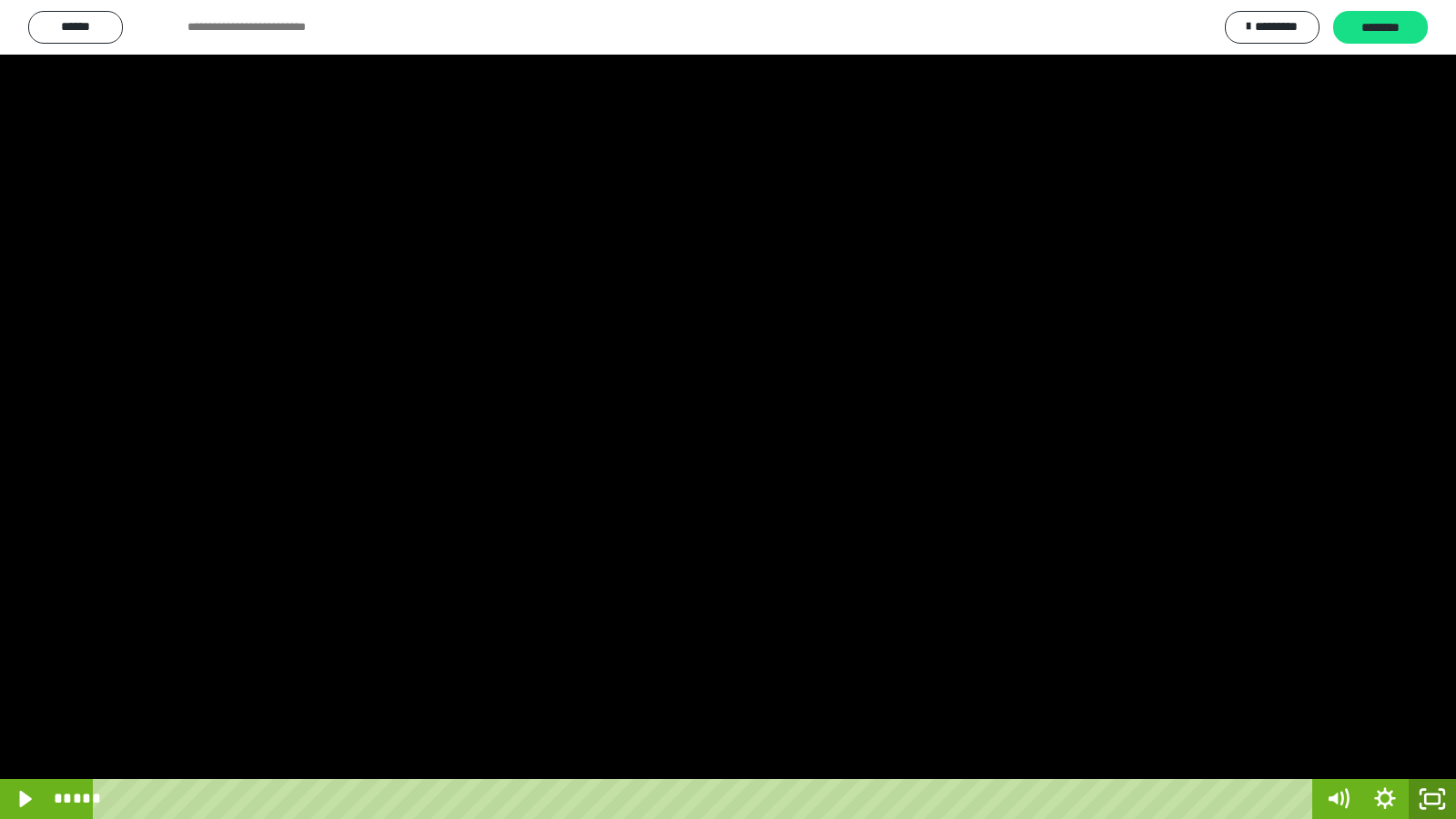 click 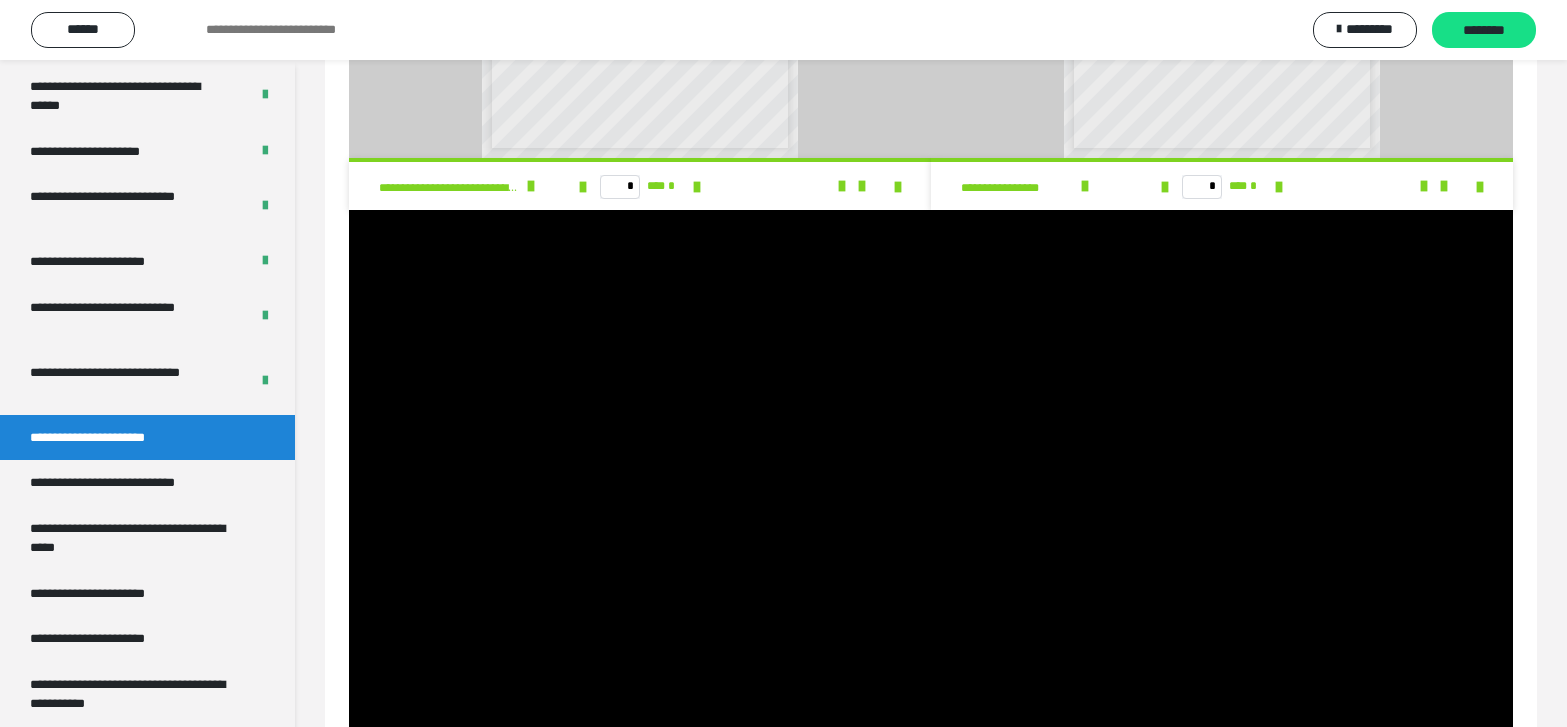 scroll, scrollTop: 1501, scrollLeft: 0, axis: vertical 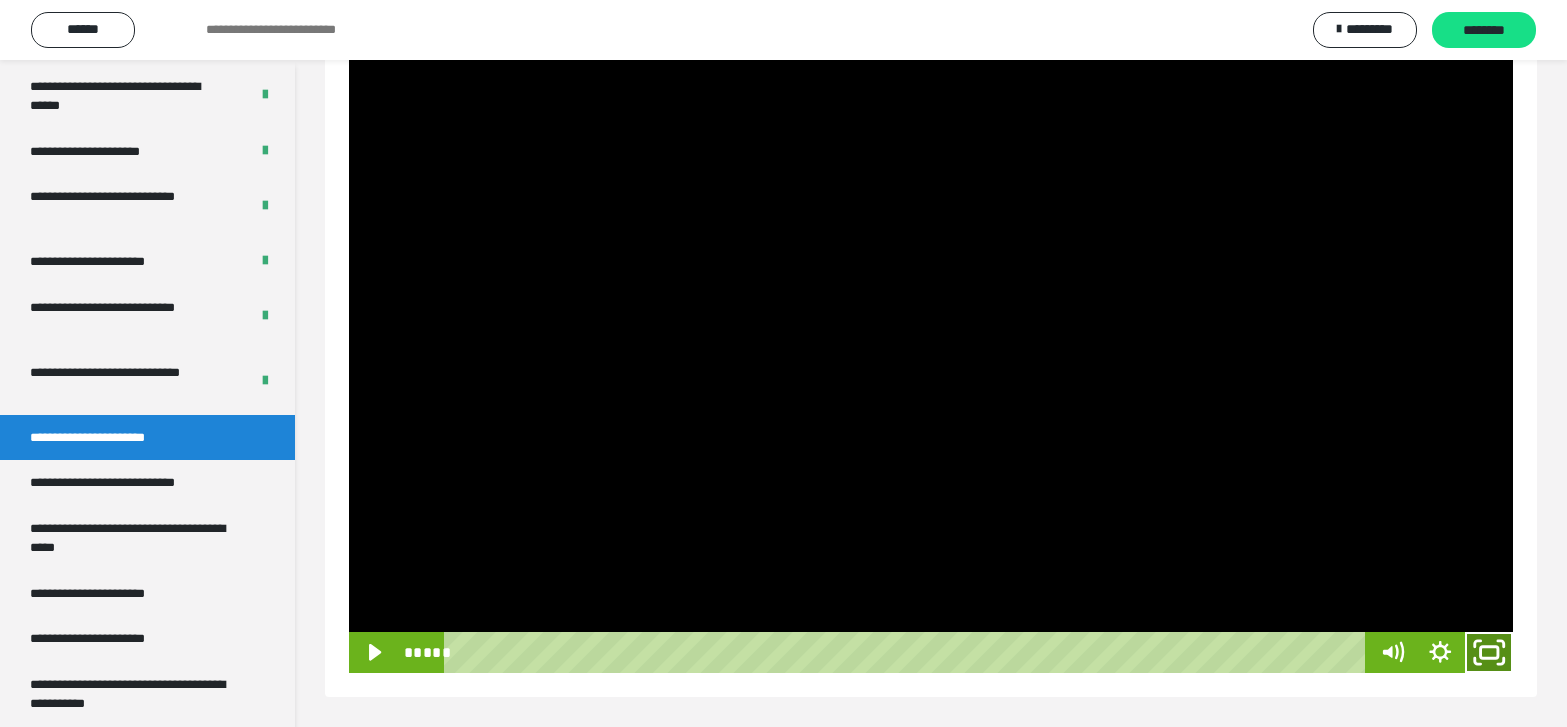 drag, startPoint x: 1494, startPoint y: 643, endPoint x: 0, endPoint y: 652, distance: 1494.0271 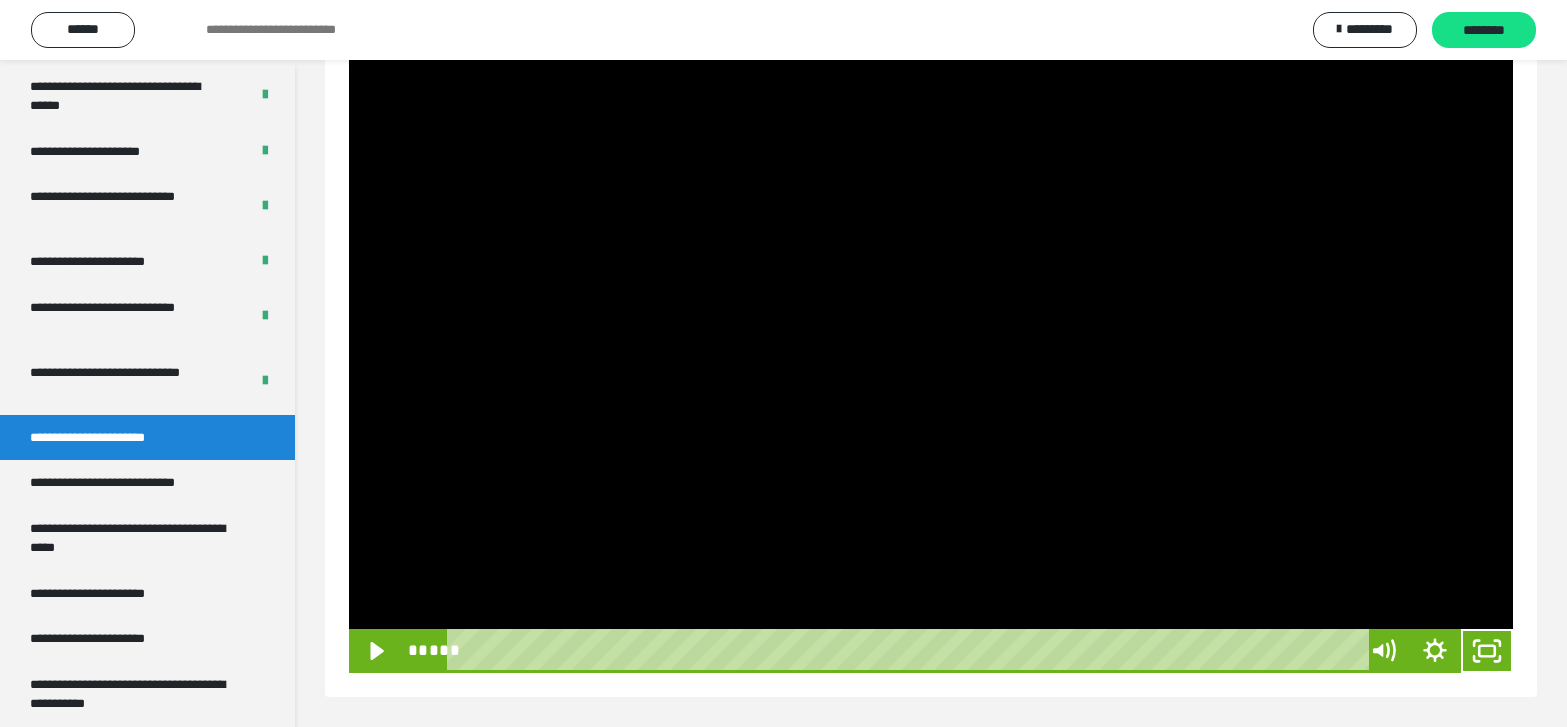 scroll, scrollTop: 1346, scrollLeft: 0, axis: vertical 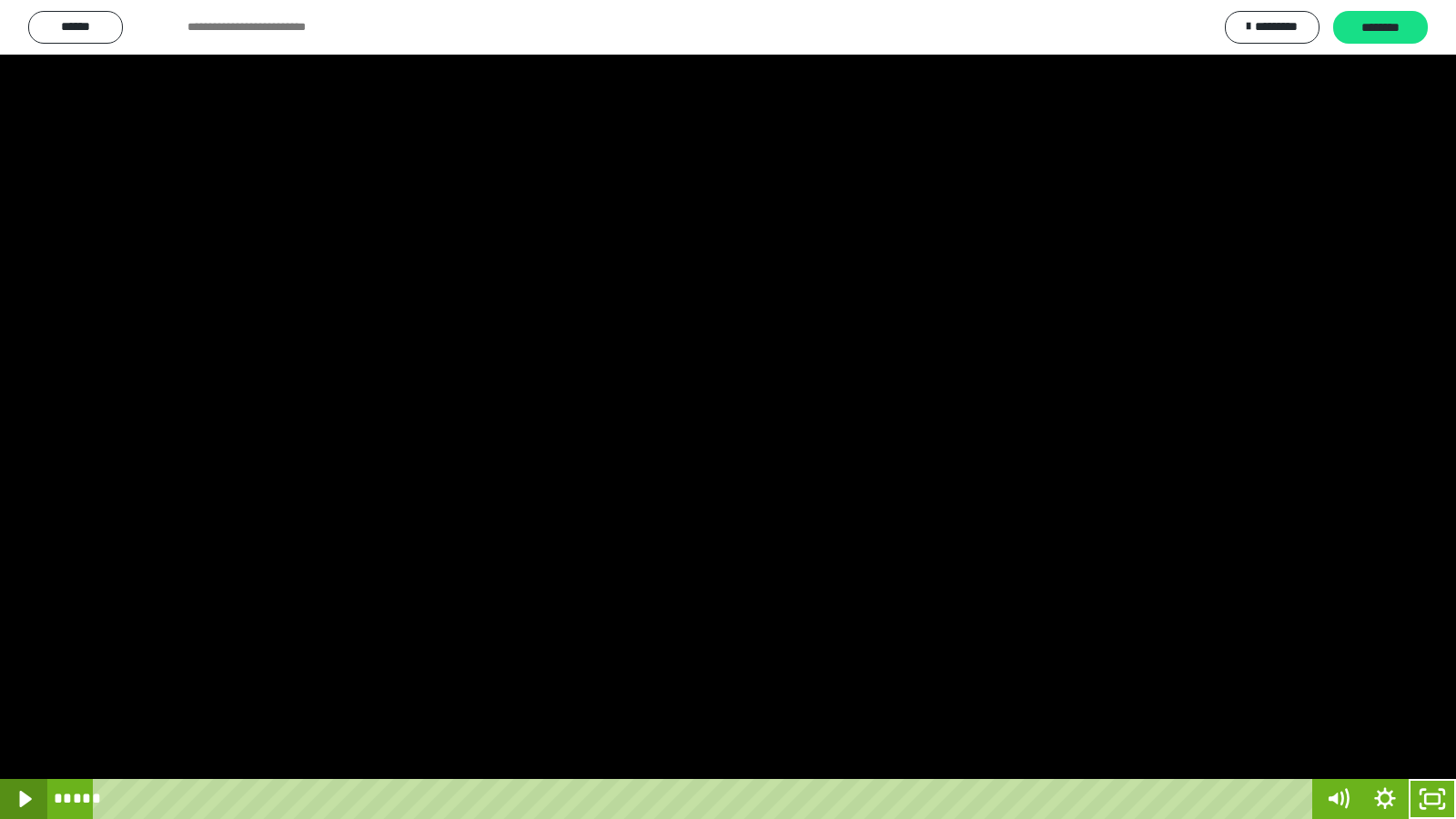 click 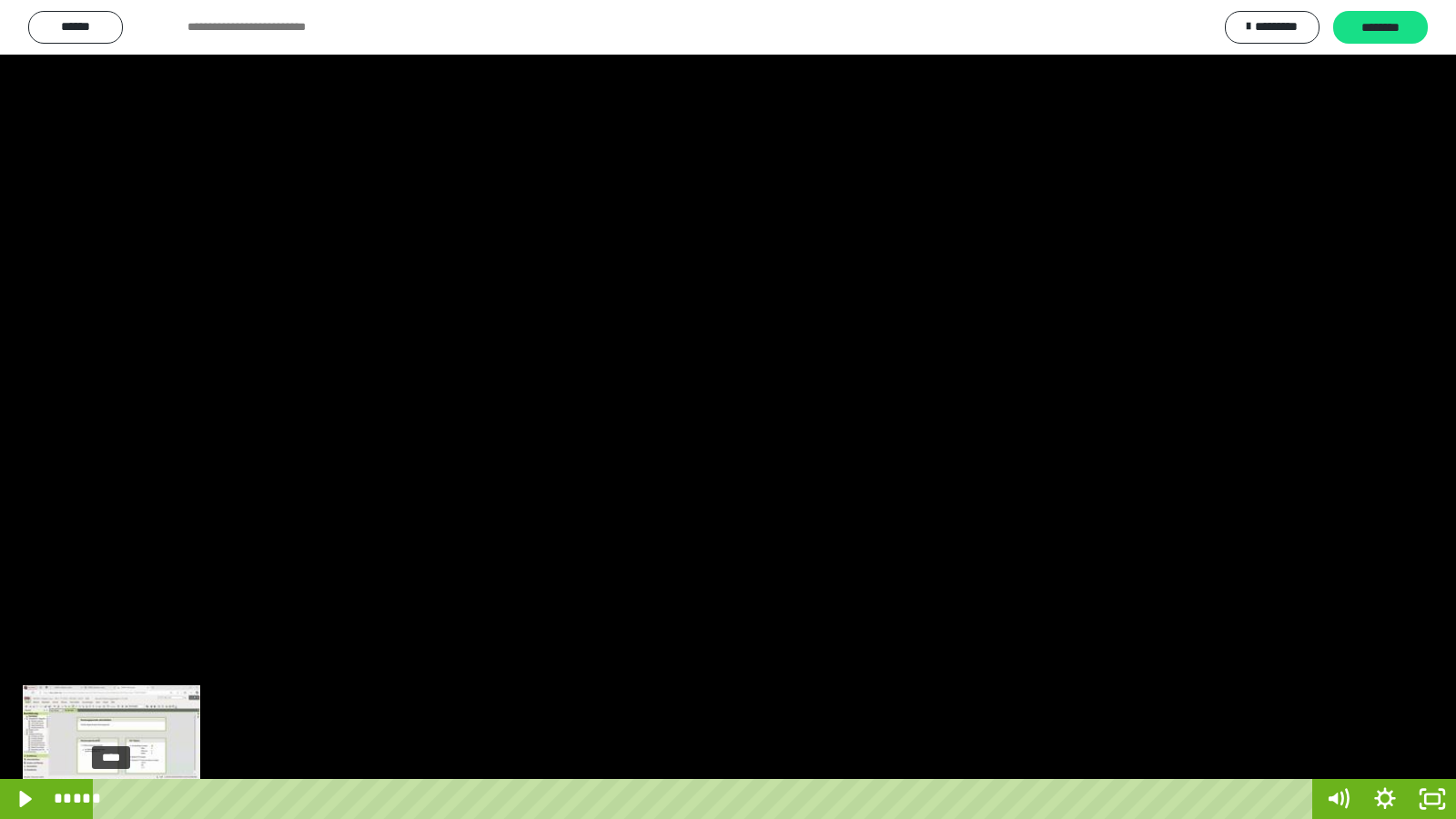 click on "****" at bounding box center [706, 799] 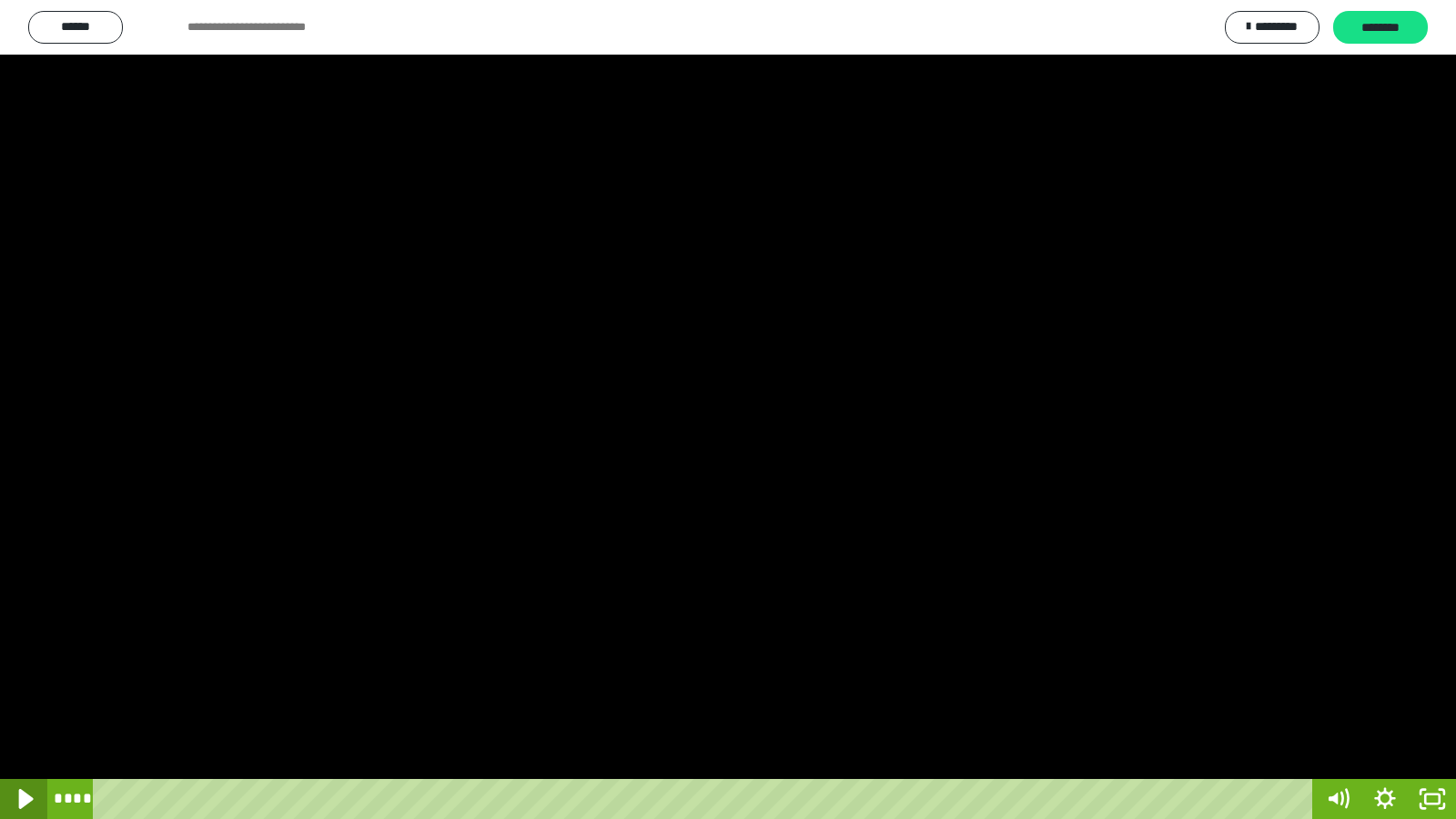 click 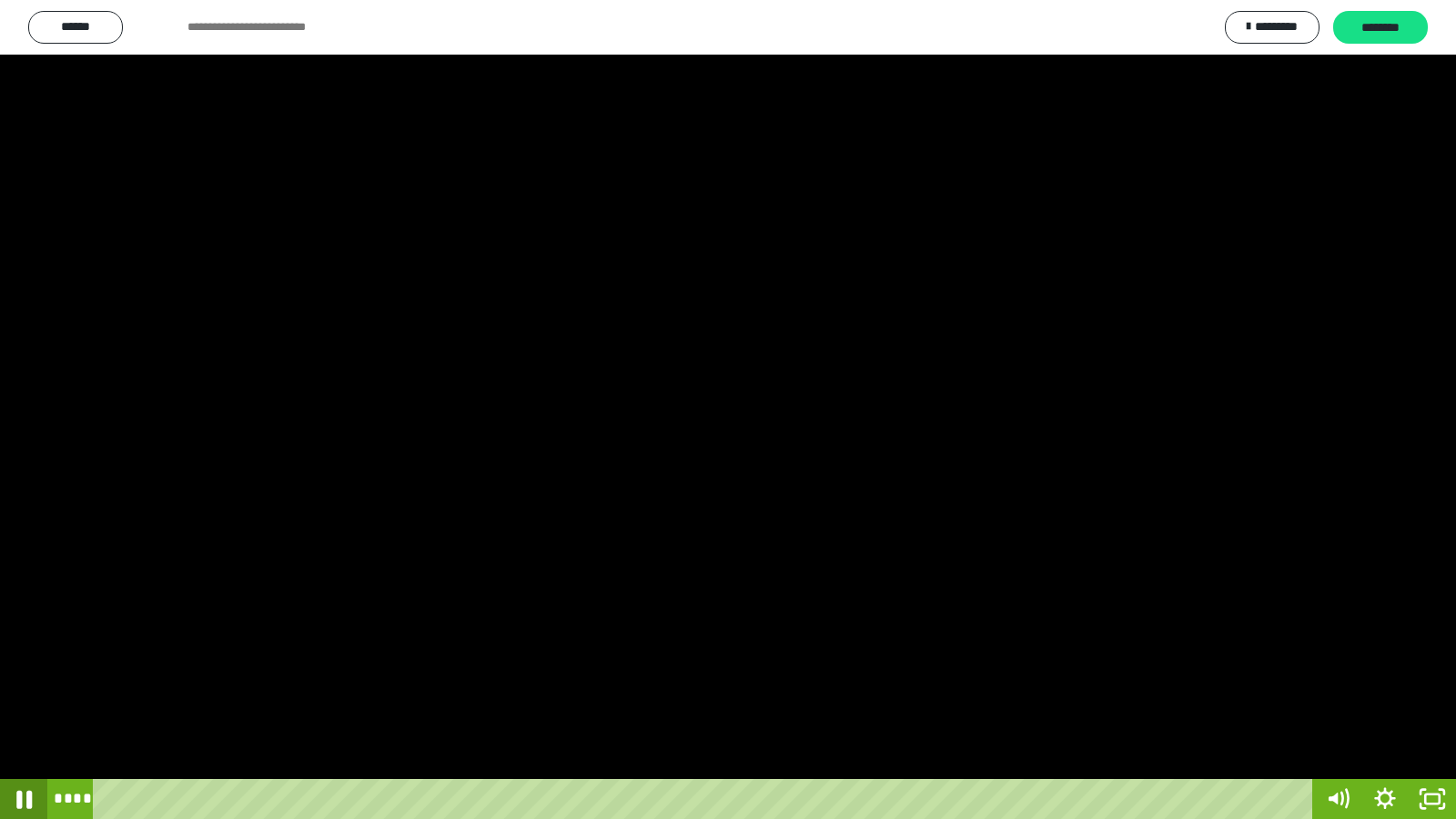 click 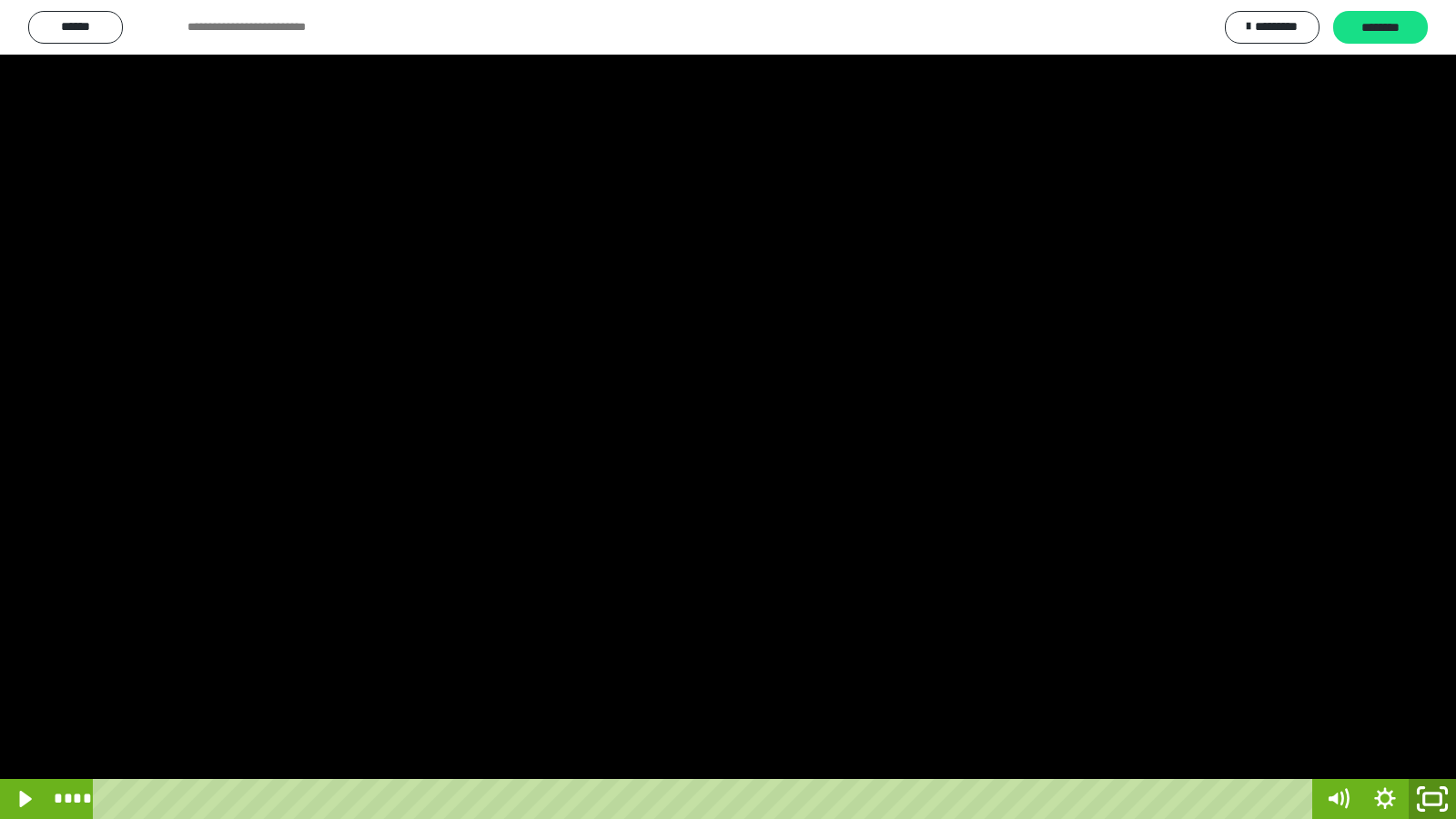 click 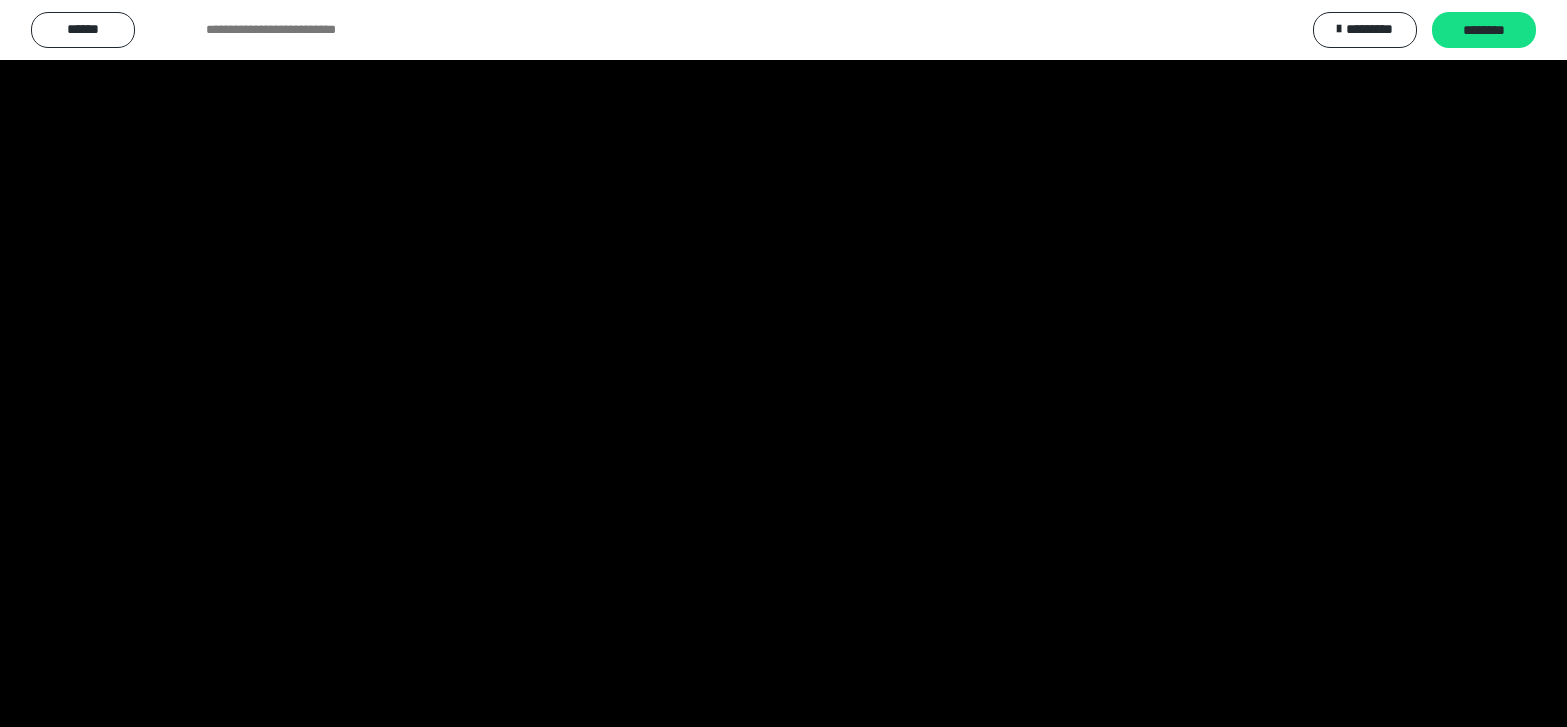 scroll, scrollTop: 900, scrollLeft: 0, axis: vertical 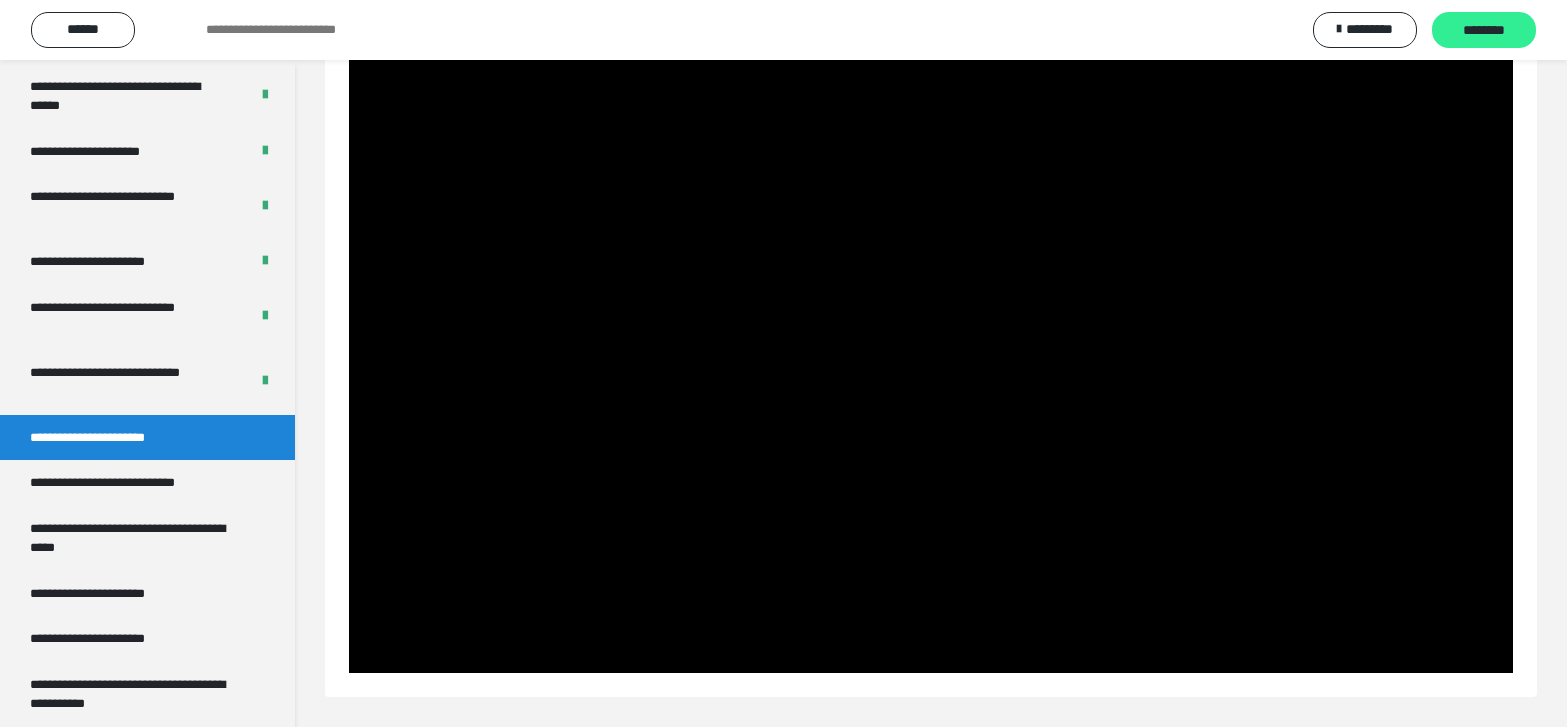 click on "********" at bounding box center (1484, 31) 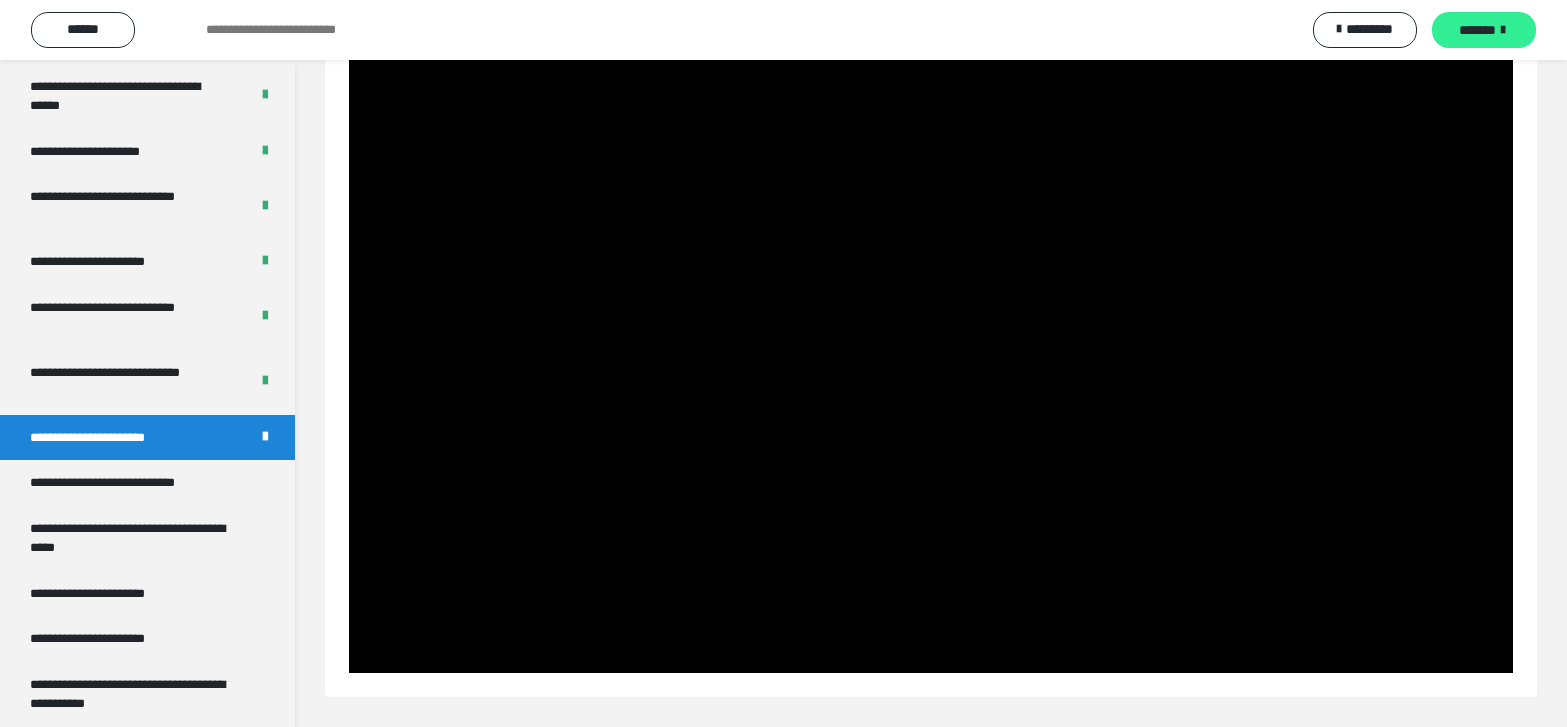 click on "*******" at bounding box center (1484, 30) 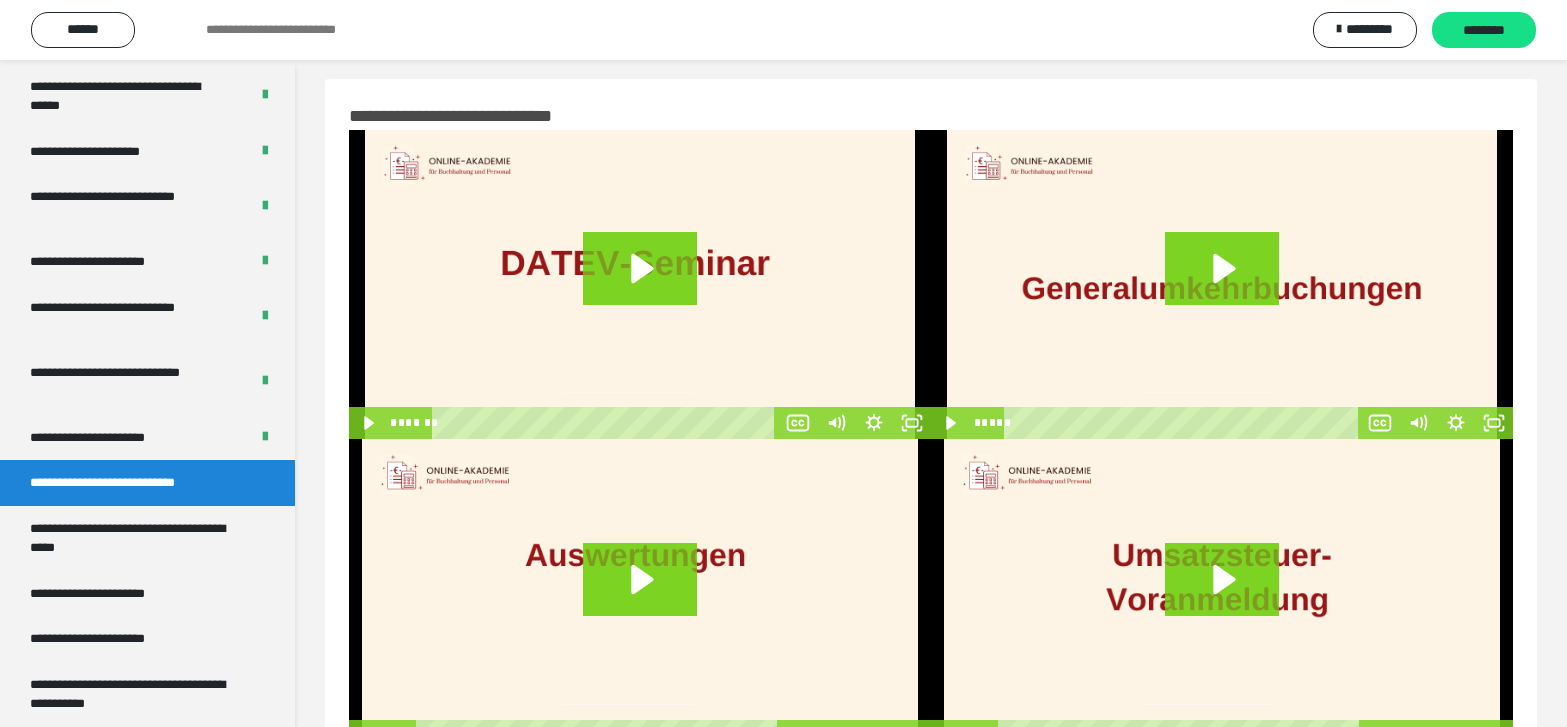 scroll, scrollTop: 0, scrollLeft: 0, axis: both 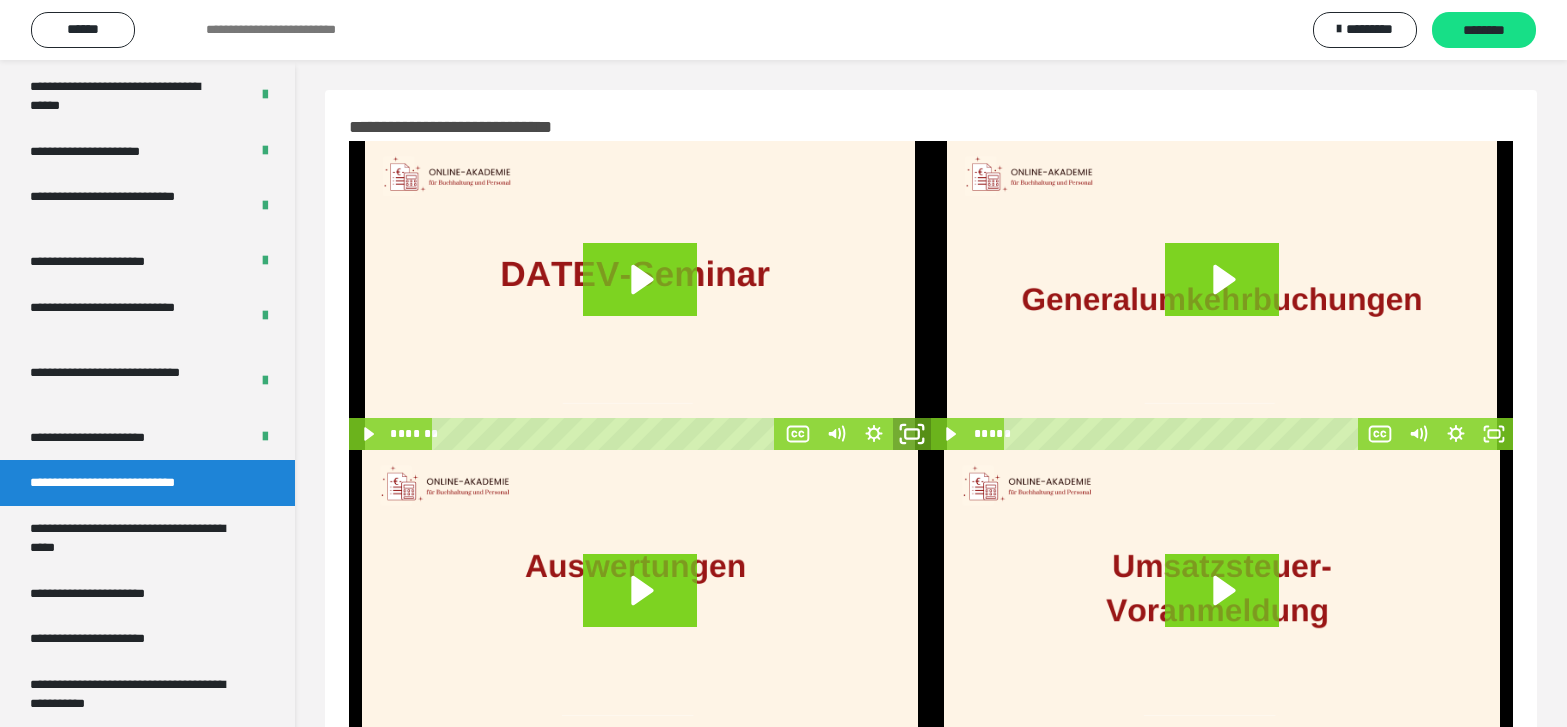 click 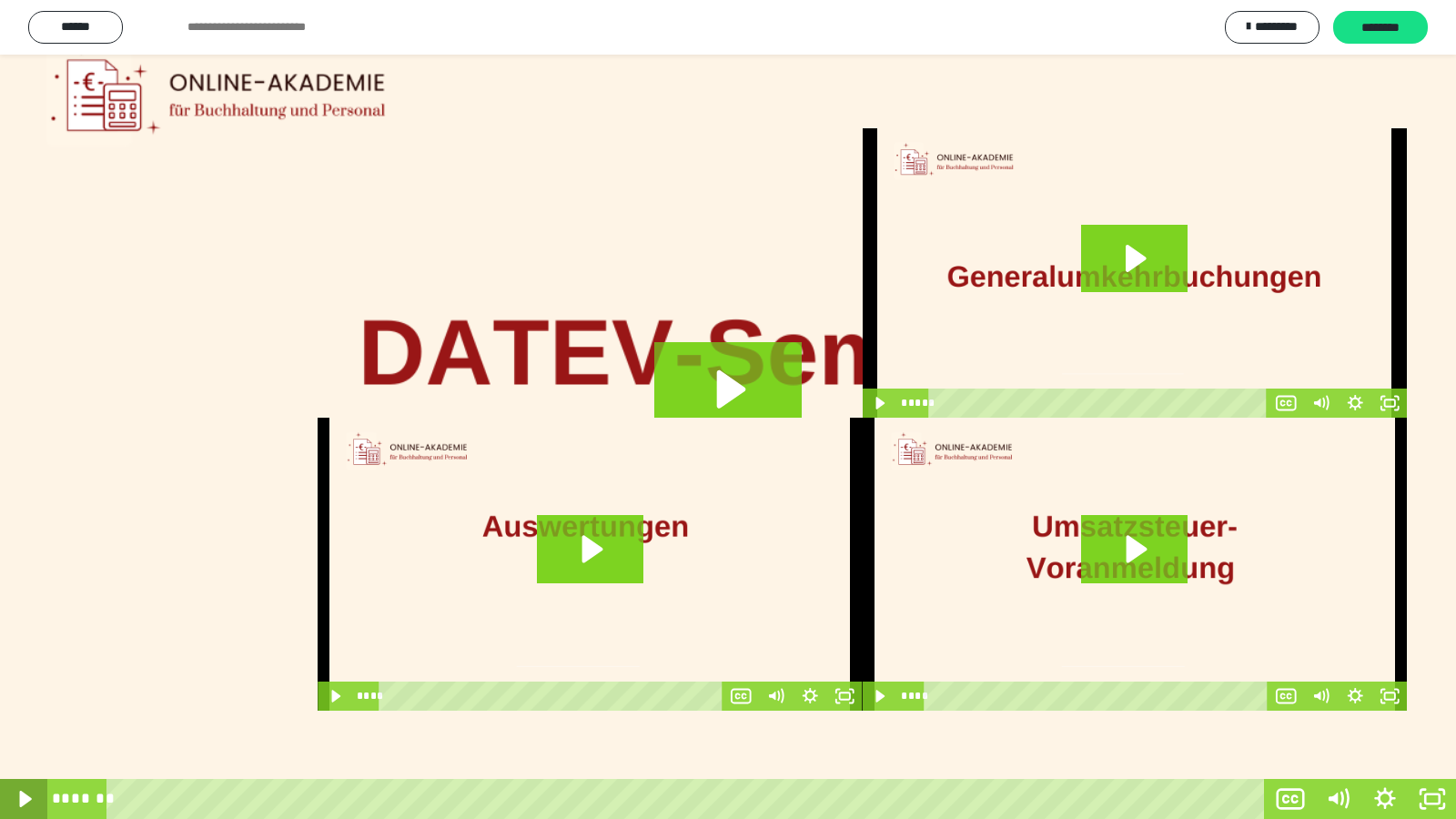 click 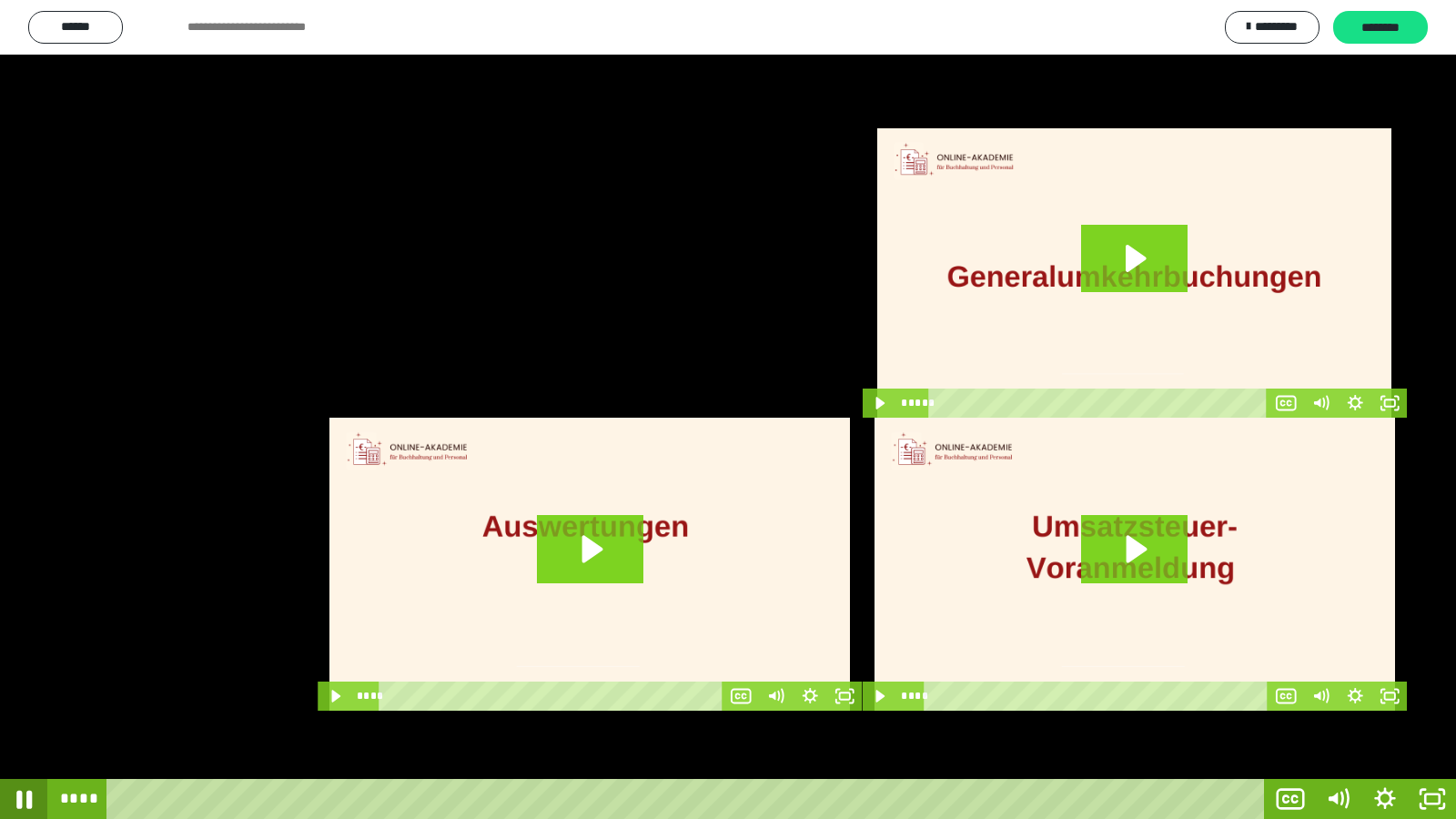 click 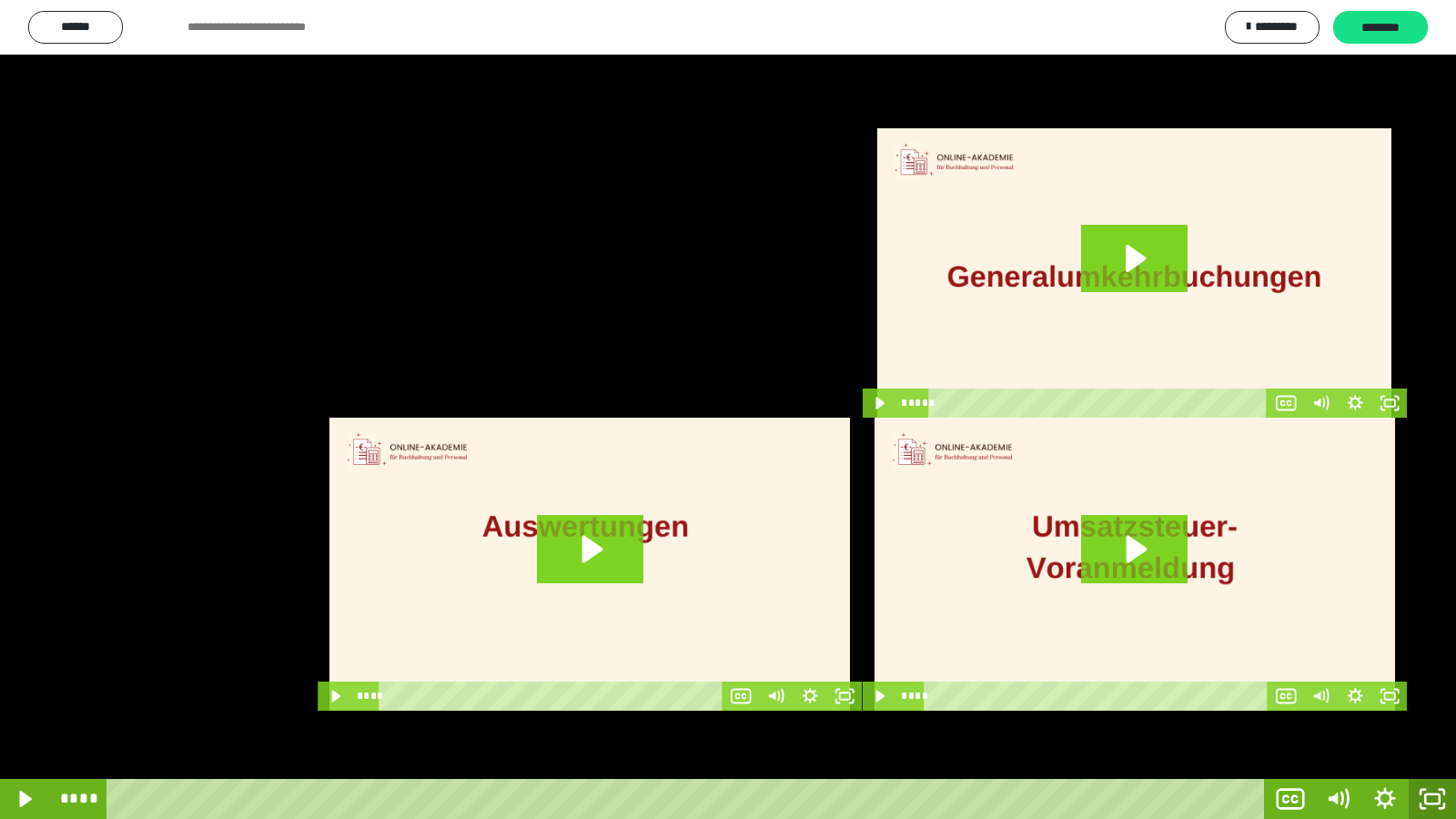 click 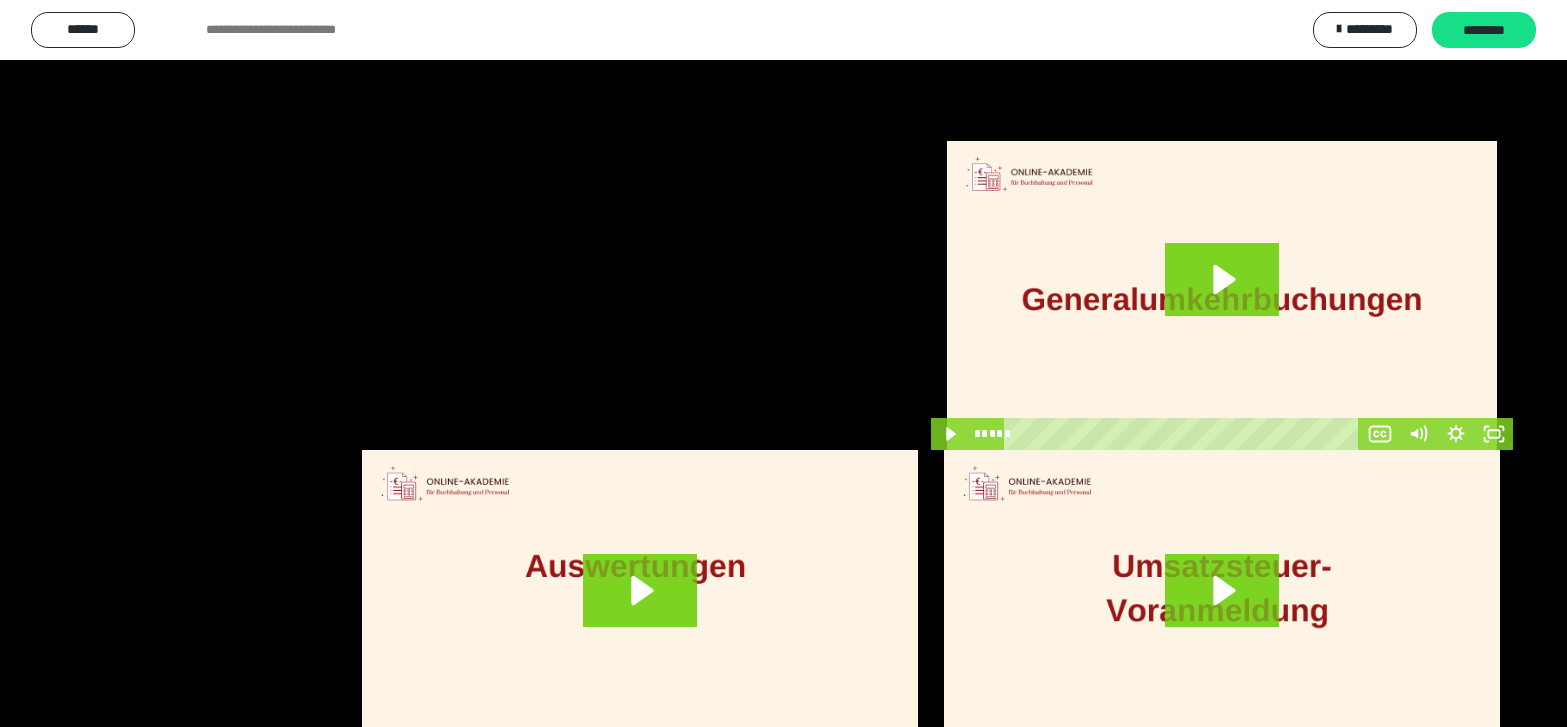 scroll, scrollTop: 3943, scrollLeft: 0, axis: vertical 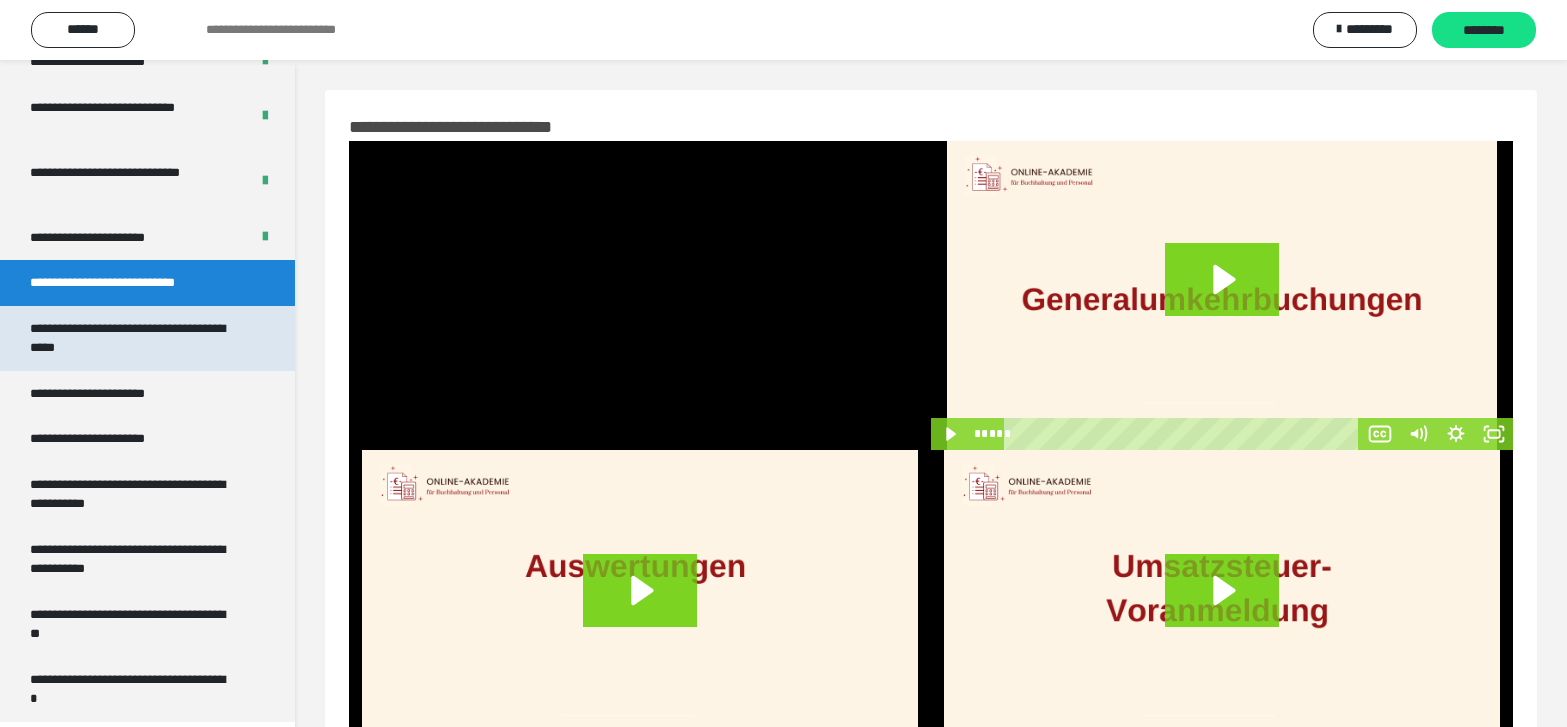 click on "**********" at bounding box center (132, 338) 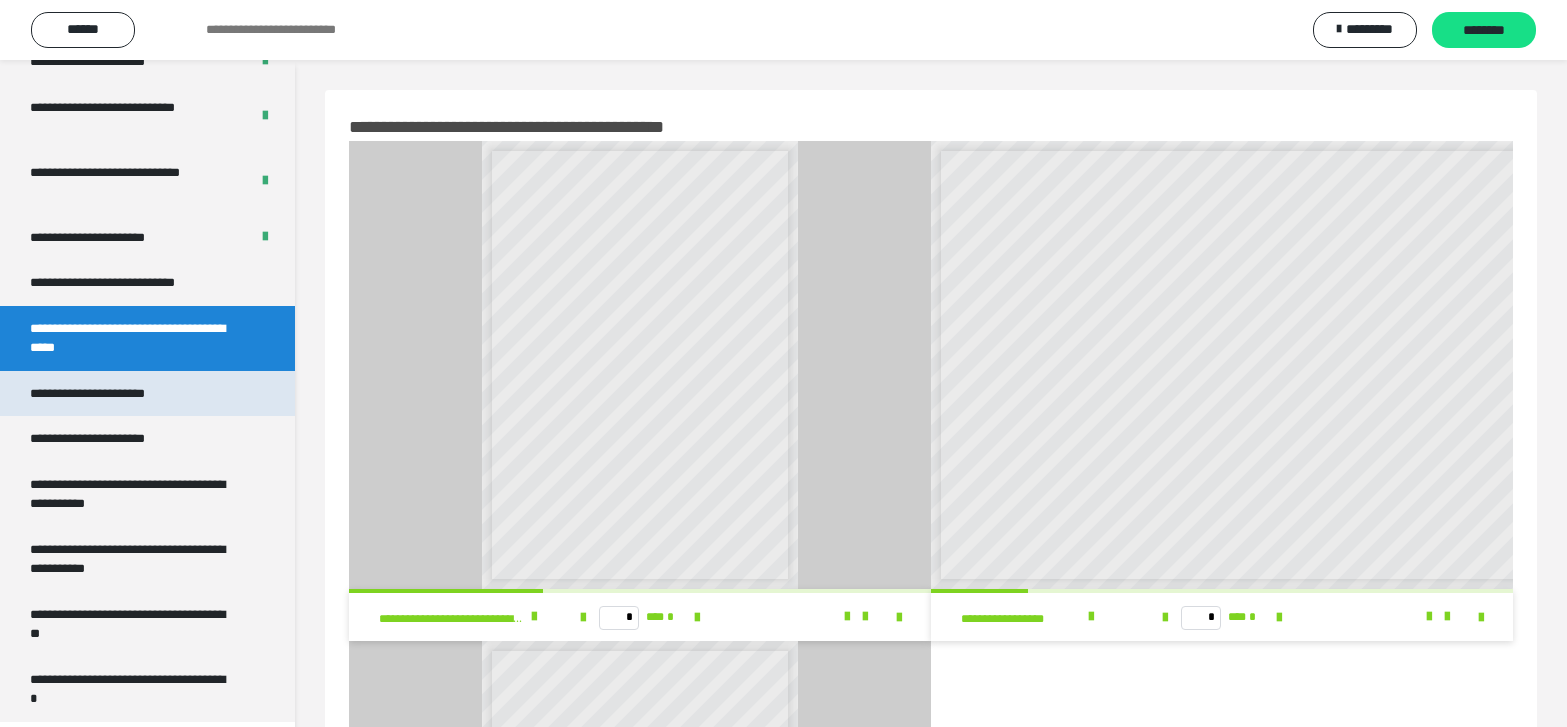 click on "**********" at bounding box center [110, 394] 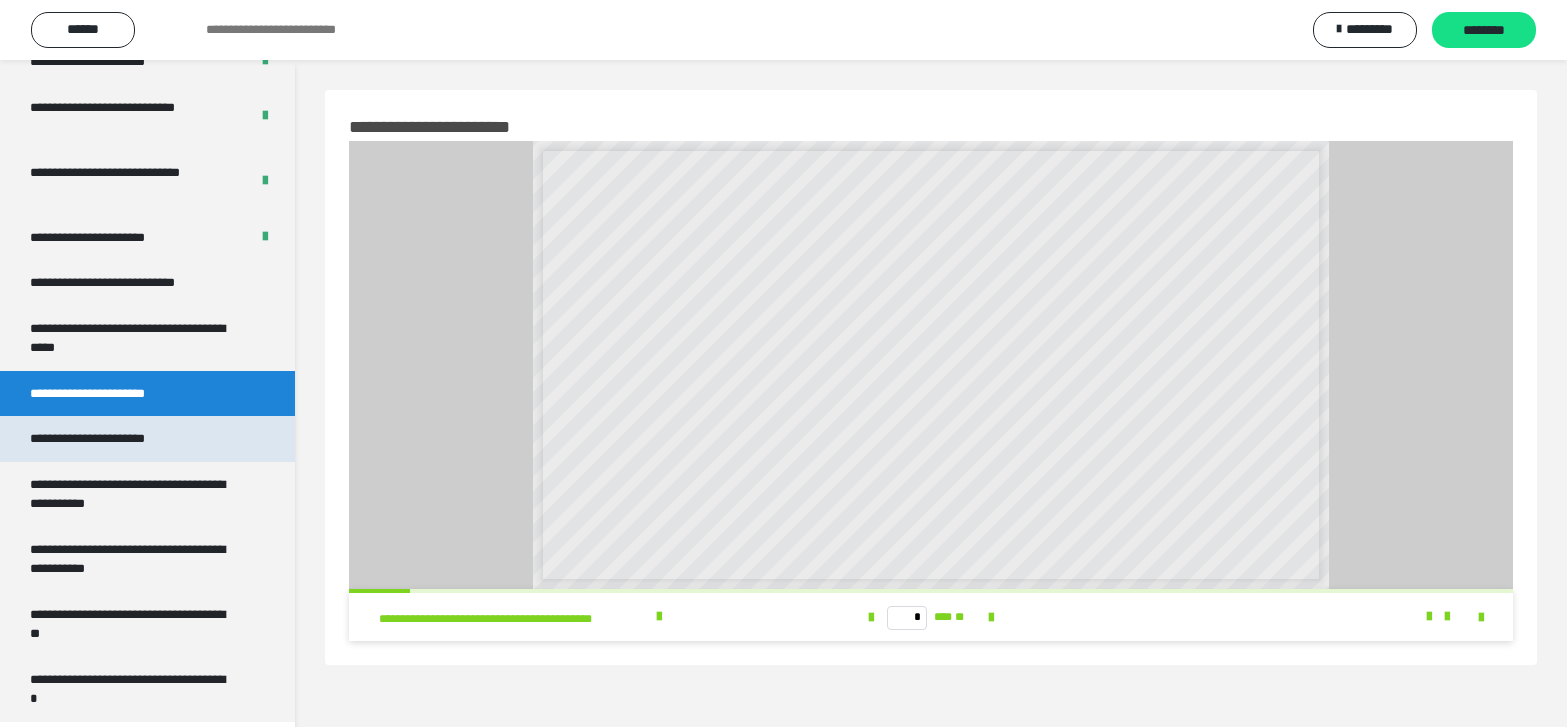 click on "**********" at bounding box center [111, 439] 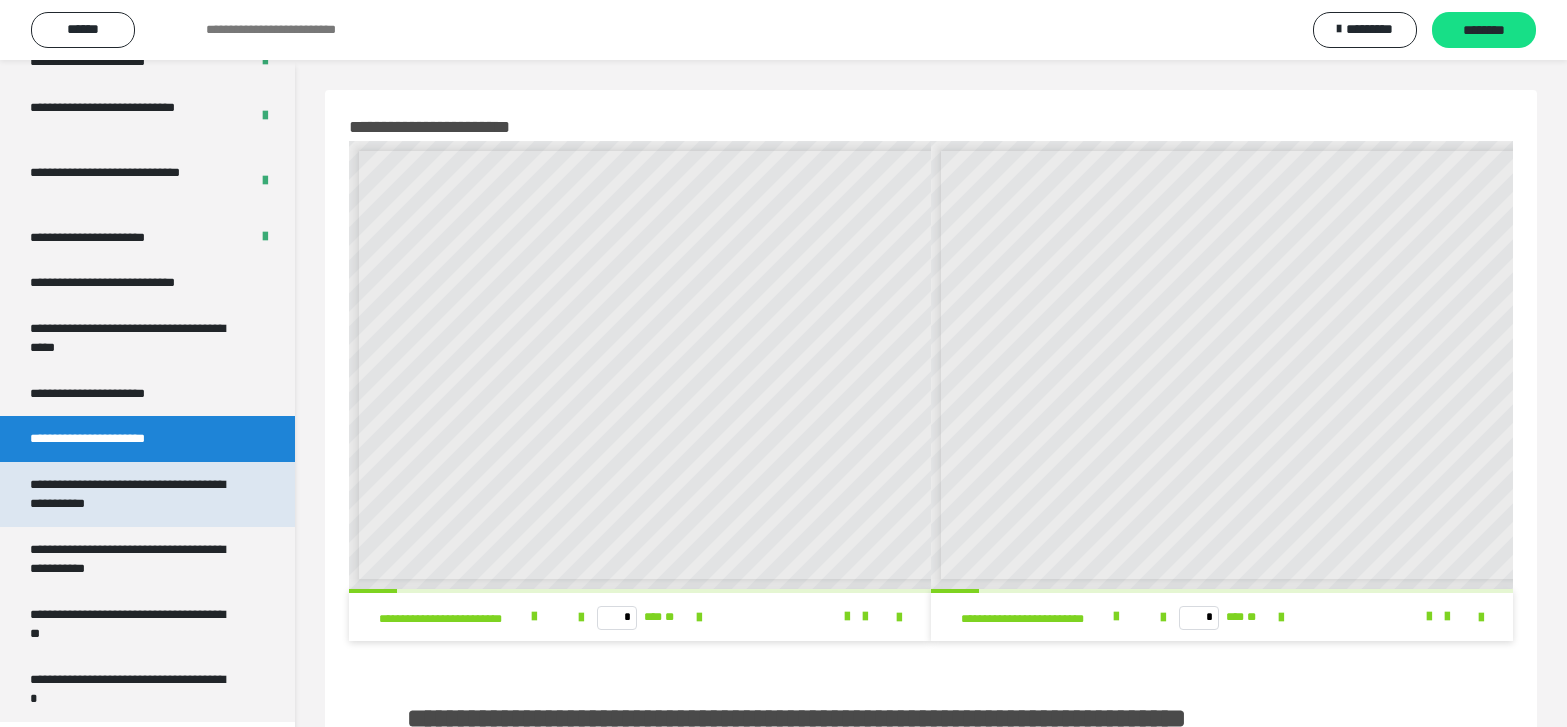 click on "**********" at bounding box center [132, 494] 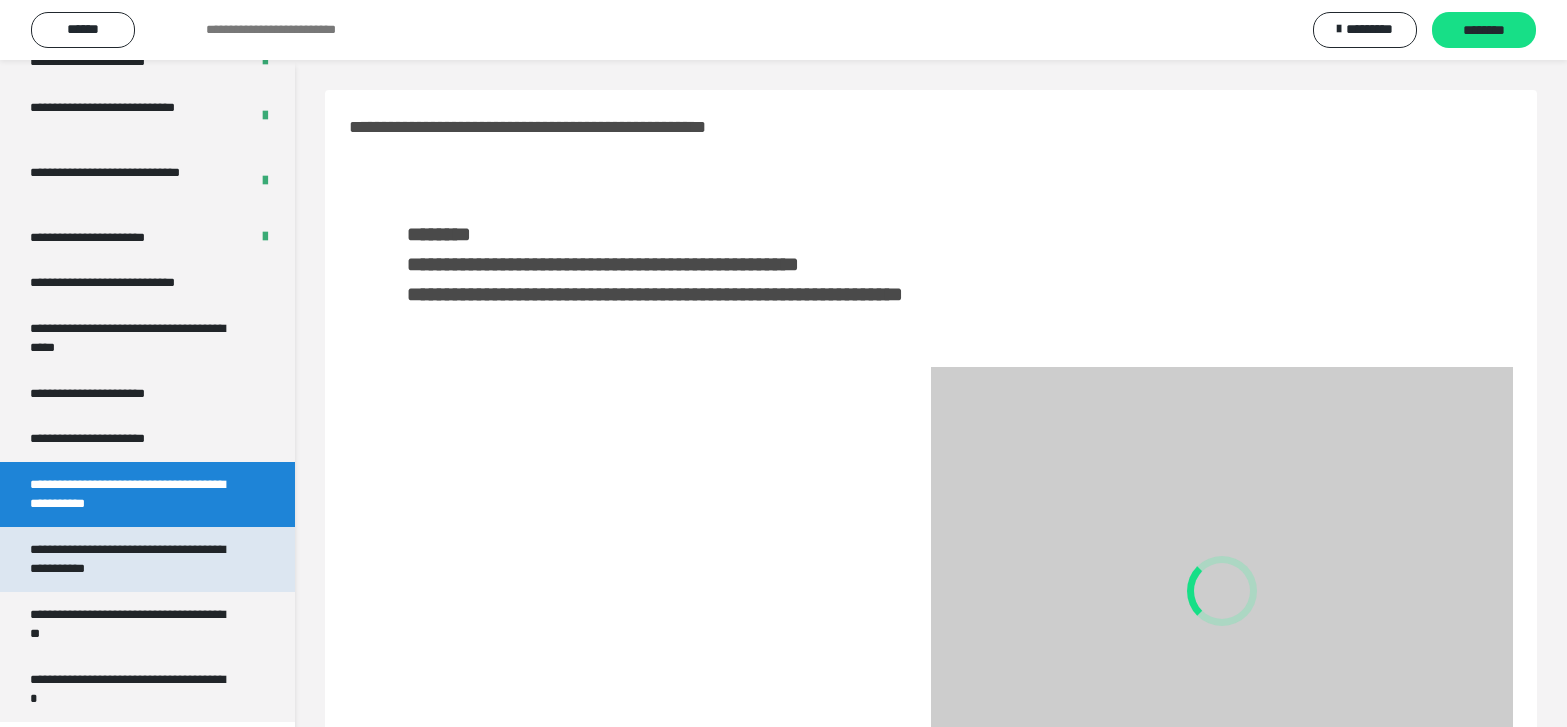 click on "**********" at bounding box center (132, 559) 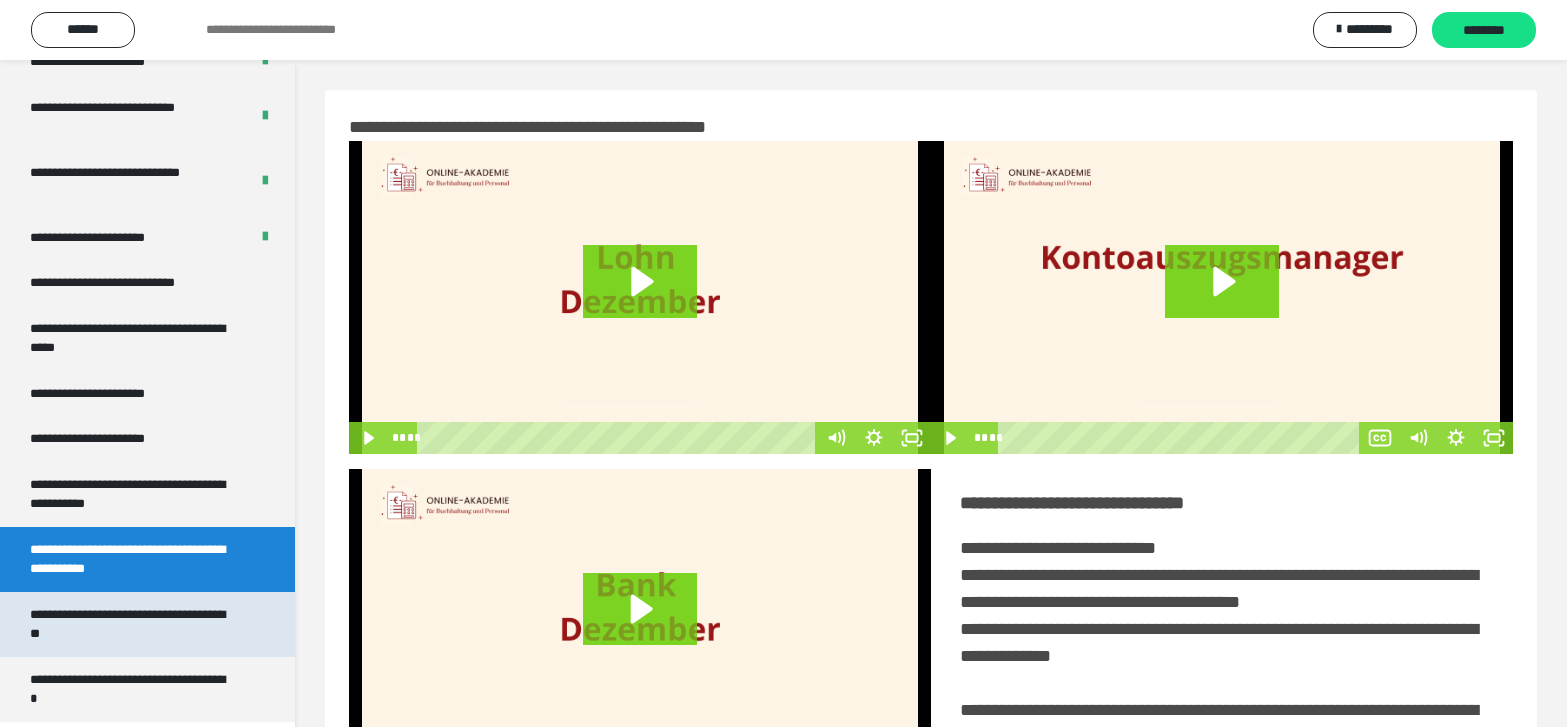 click on "**********" at bounding box center (132, 624) 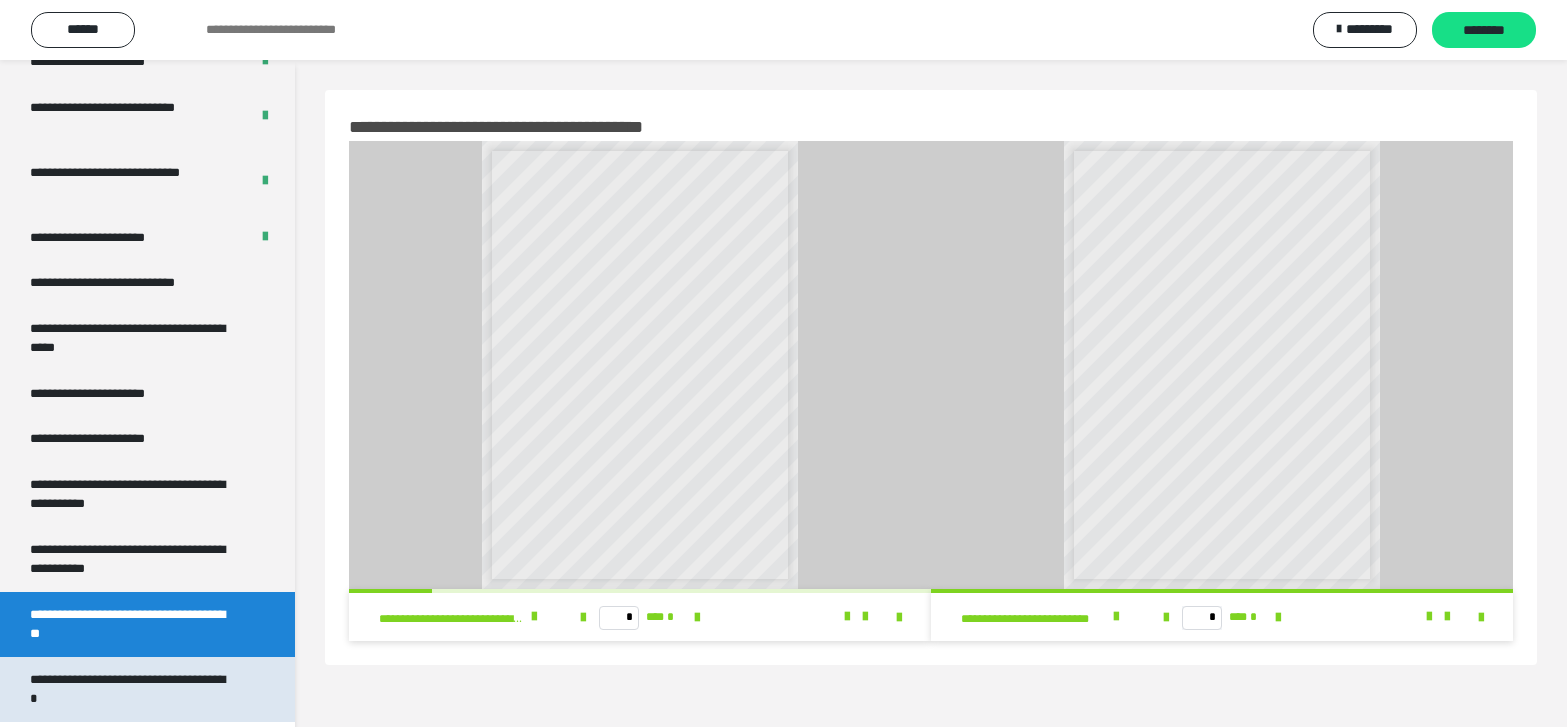 click on "**********" at bounding box center [132, 689] 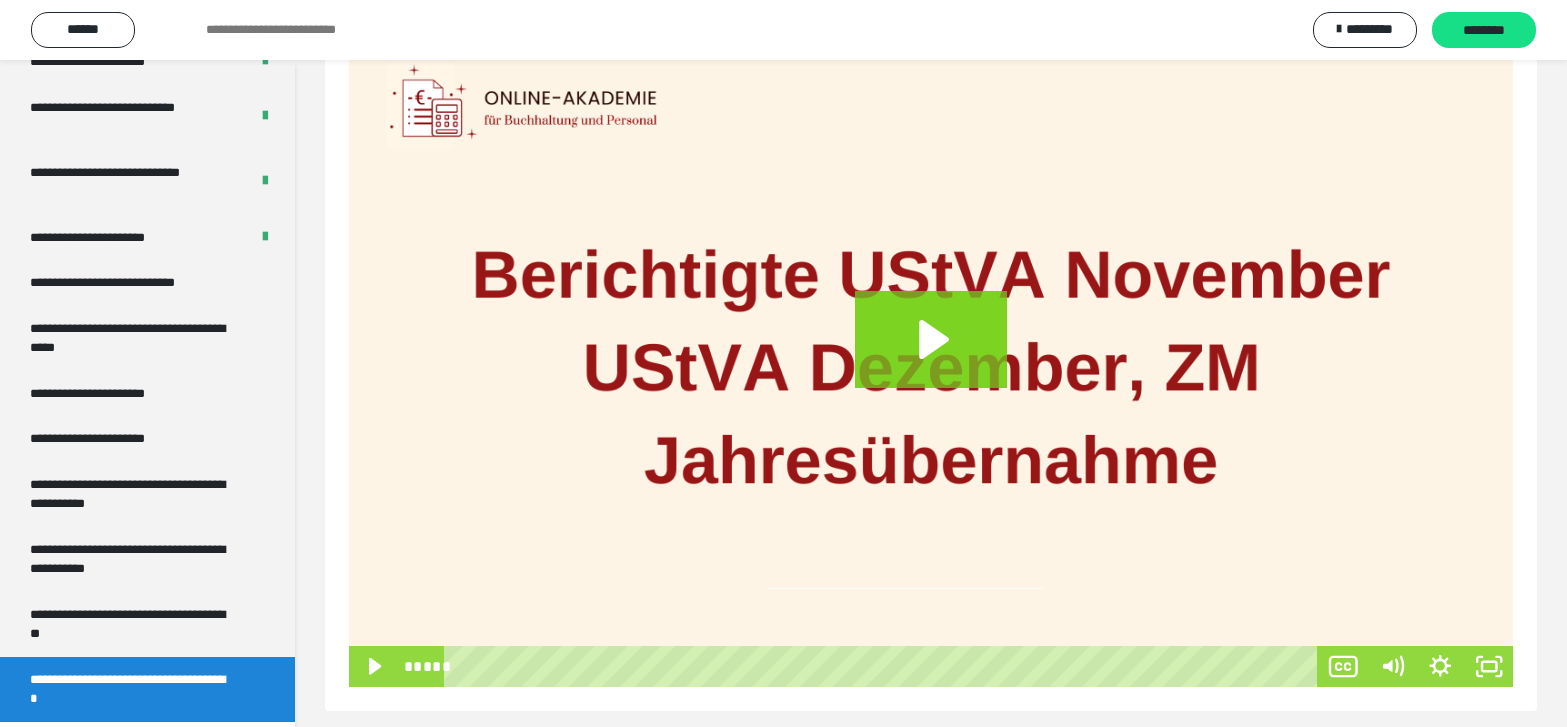 scroll, scrollTop: 345, scrollLeft: 0, axis: vertical 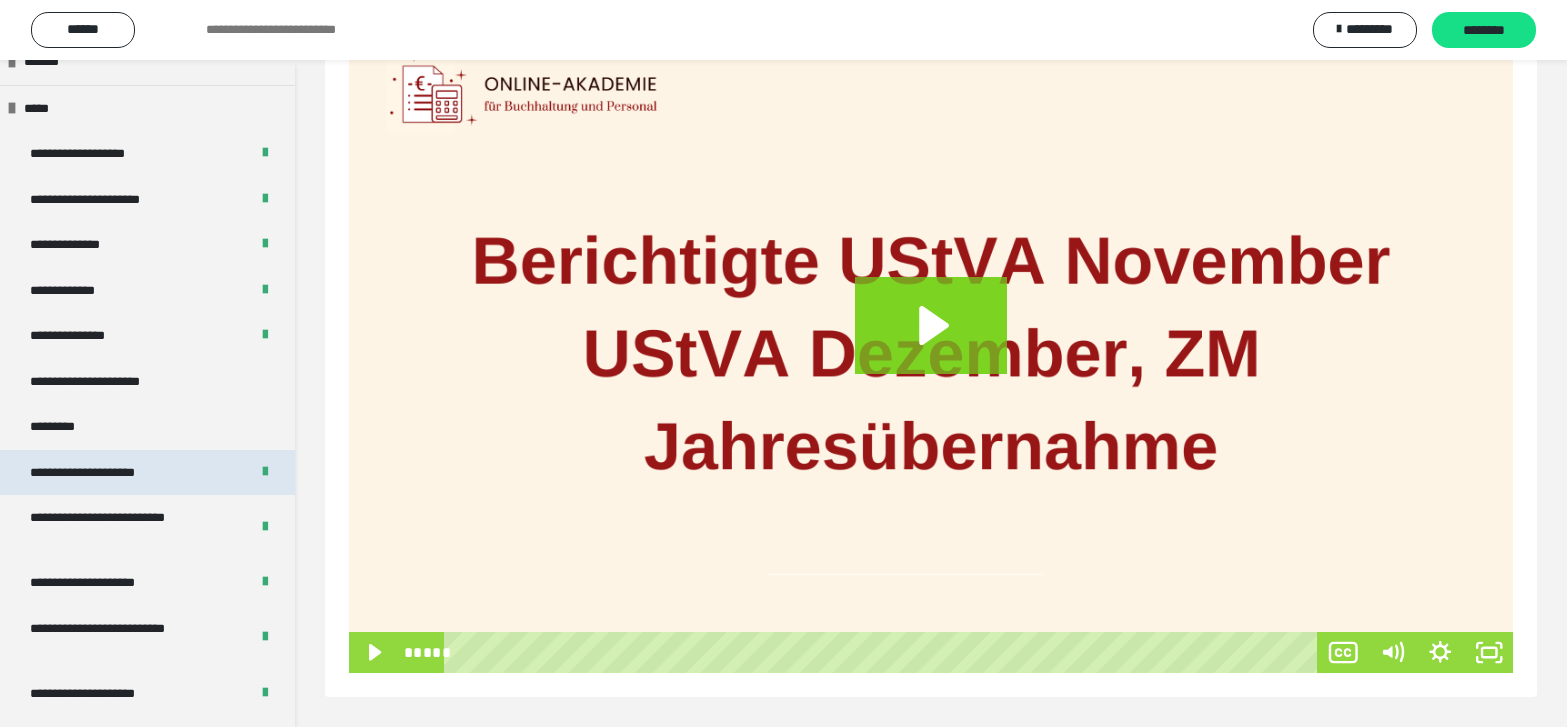 click on "**********" at bounding box center [105, 473] 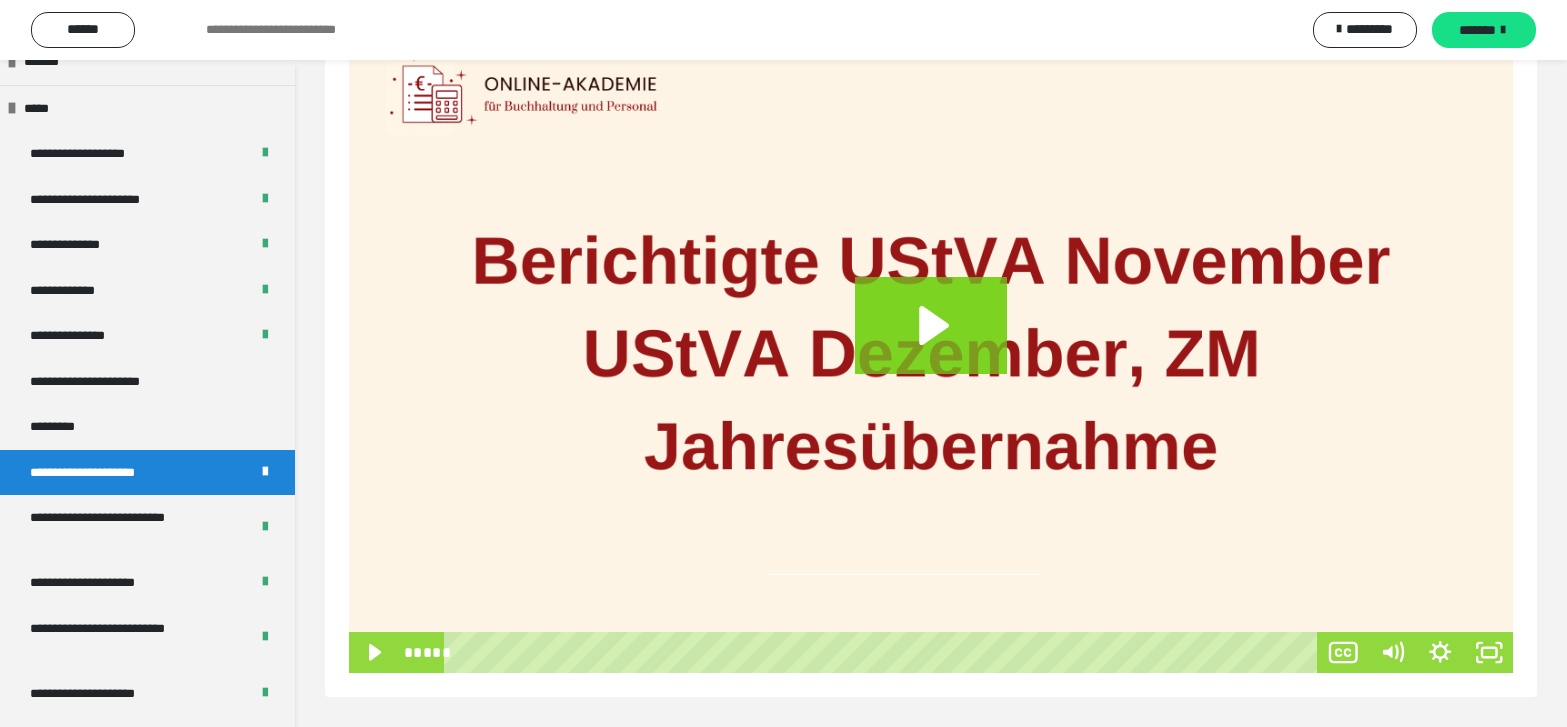 scroll, scrollTop: 60, scrollLeft: 0, axis: vertical 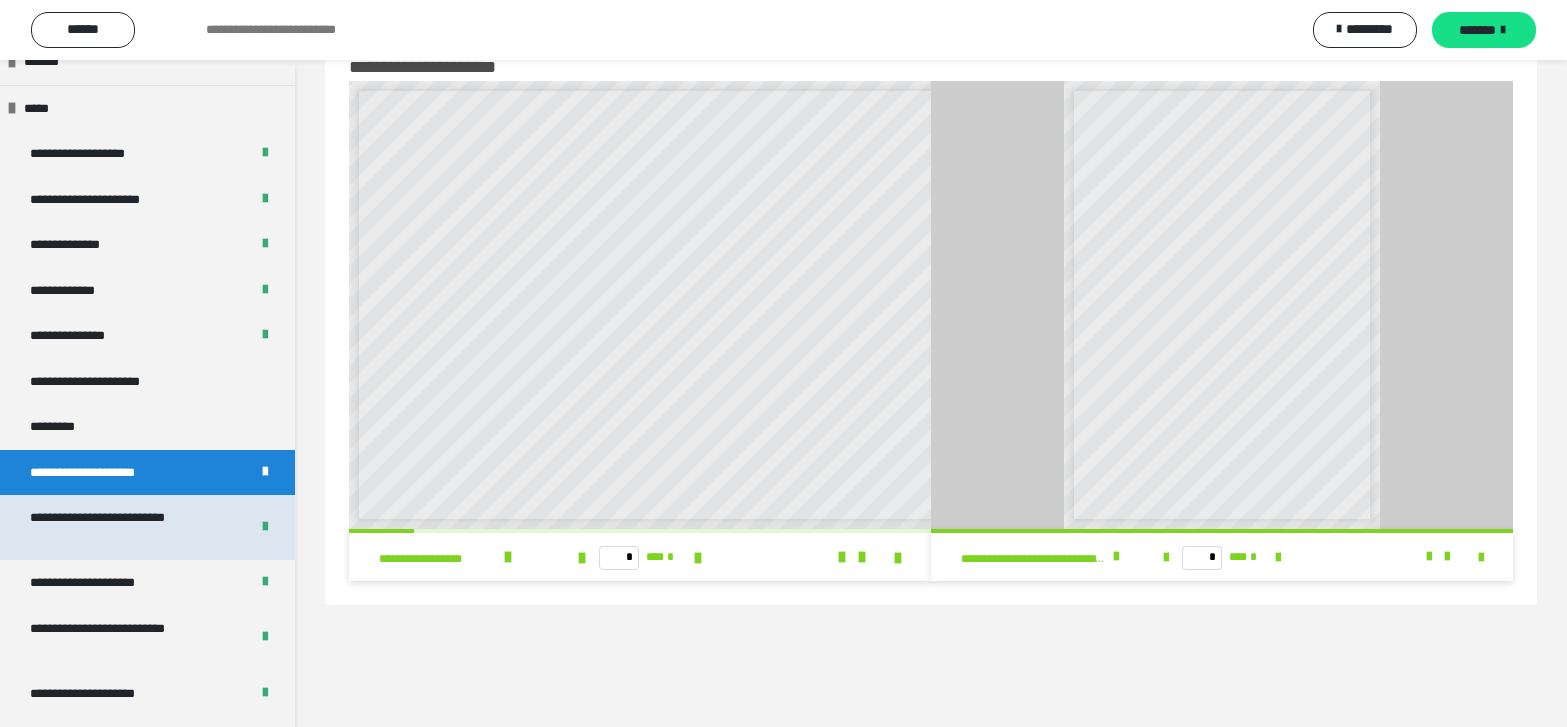 click on "**********" at bounding box center (124, 527) 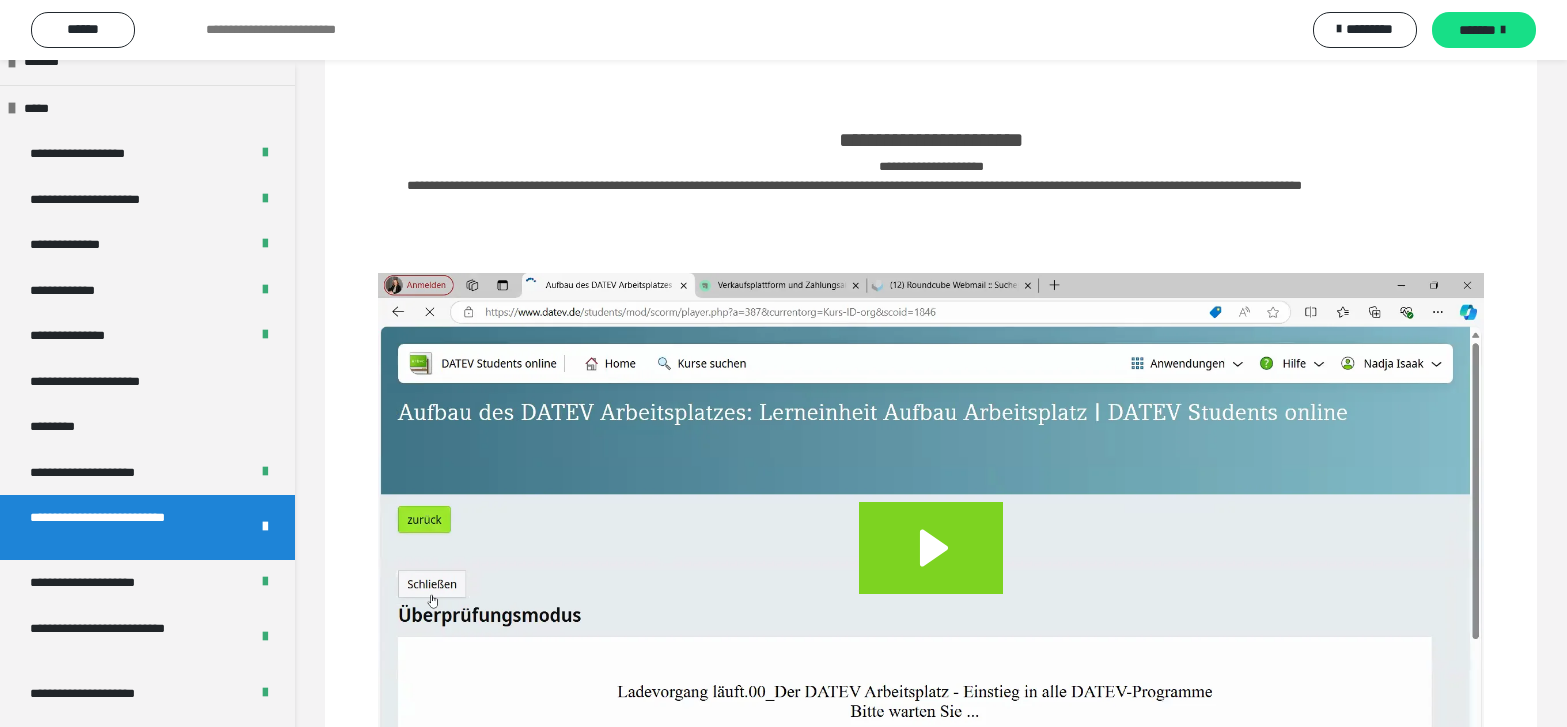 scroll, scrollTop: 100, scrollLeft: 0, axis: vertical 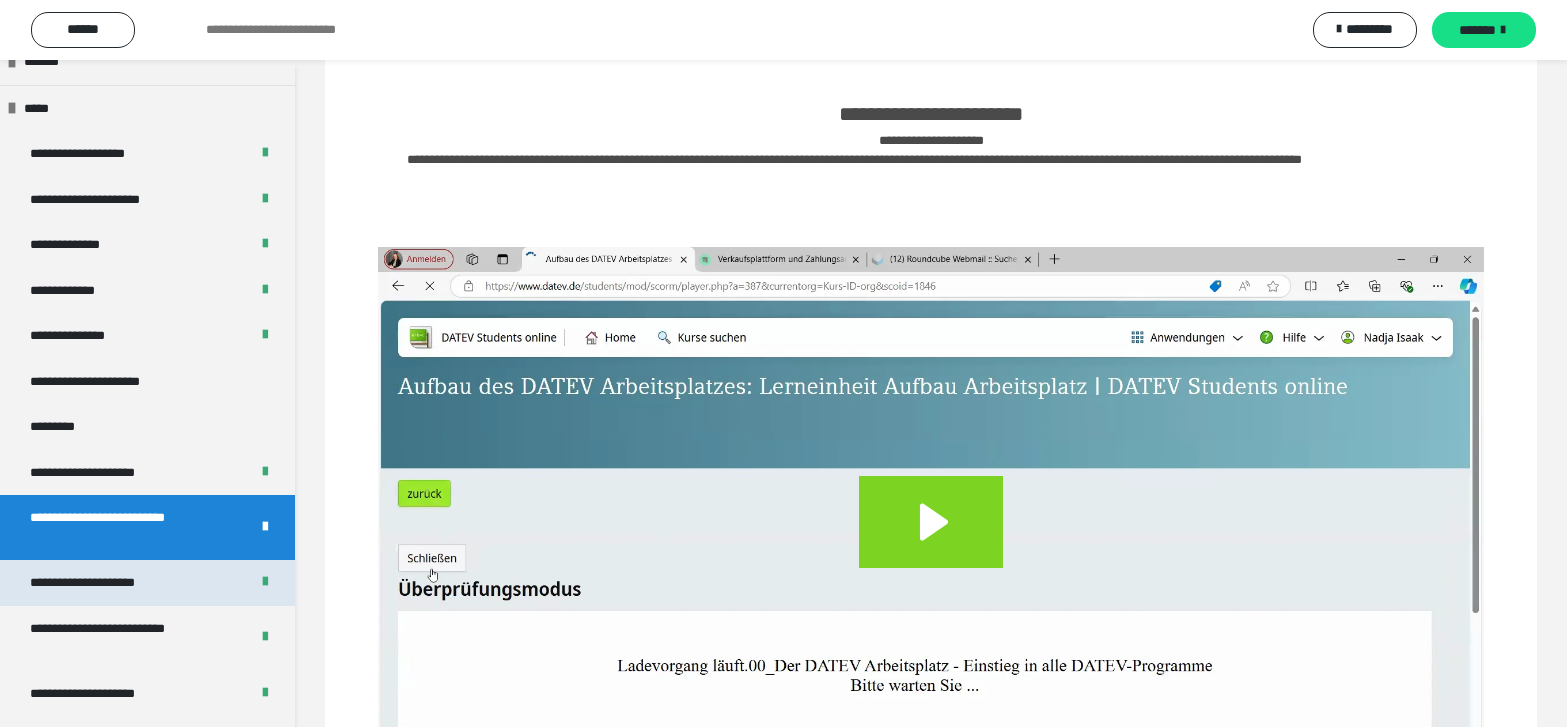 click on "**********" at bounding box center [147, 583] 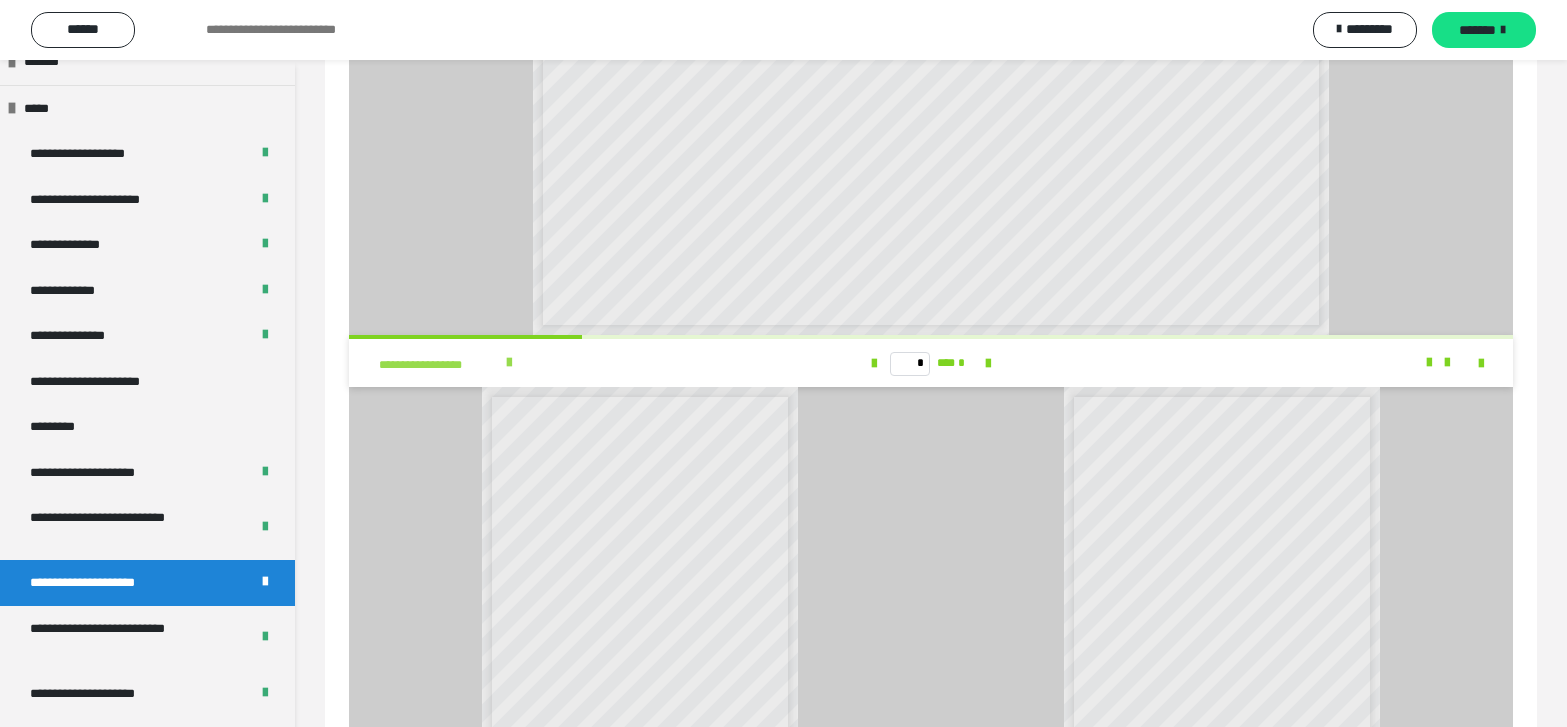 scroll, scrollTop: 300, scrollLeft: 0, axis: vertical 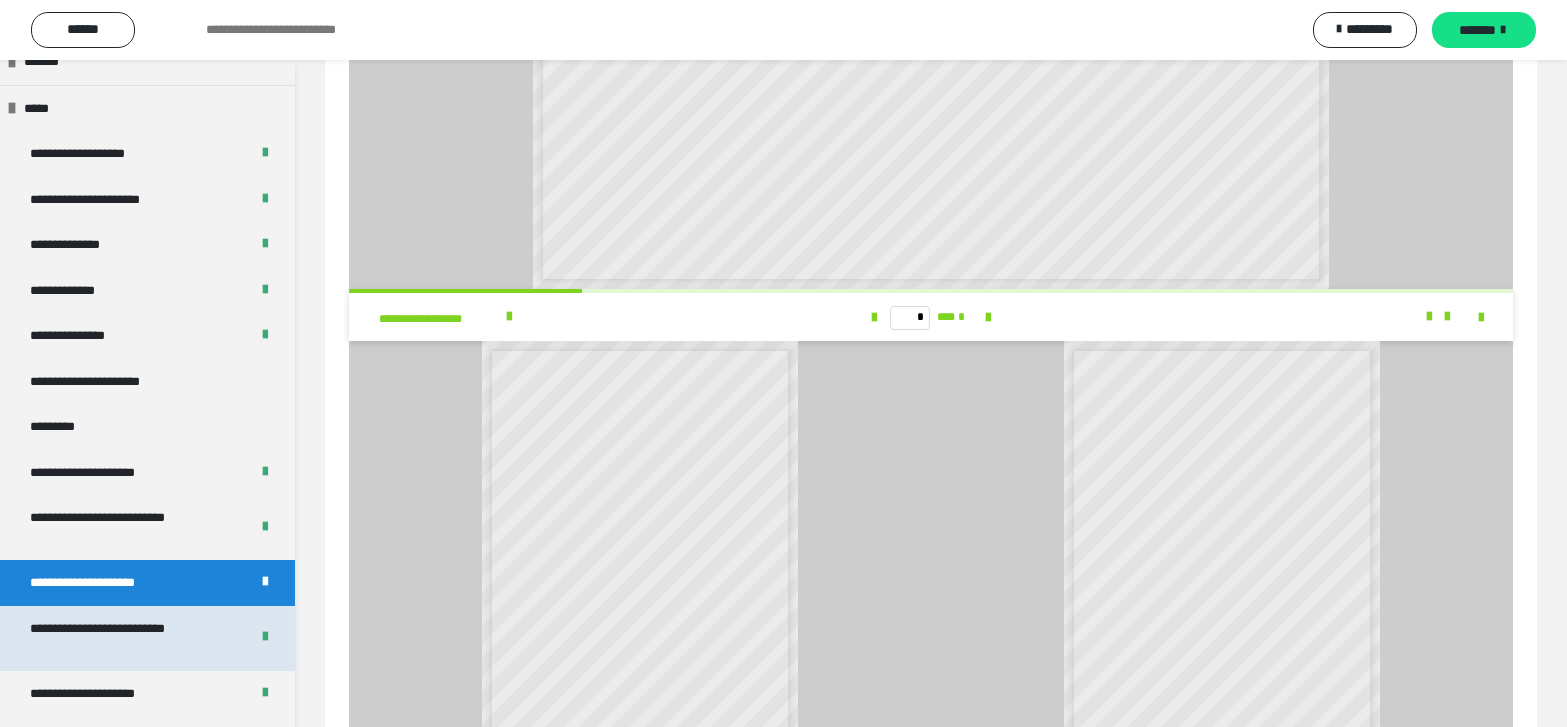 click on "**********" at bounding box center [124, 638] 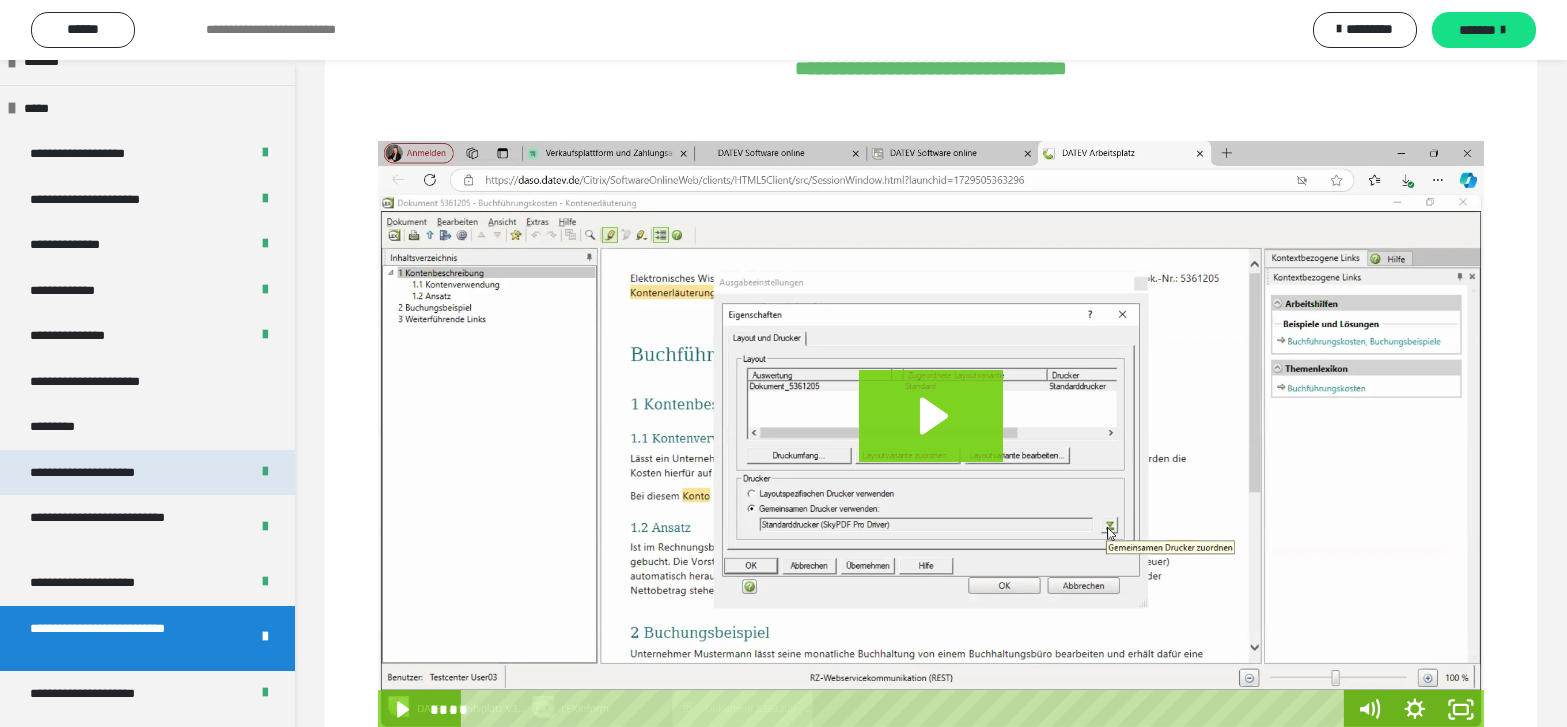 scroll, scrollTop: 300, scrollLeft: 0, axis: vertical 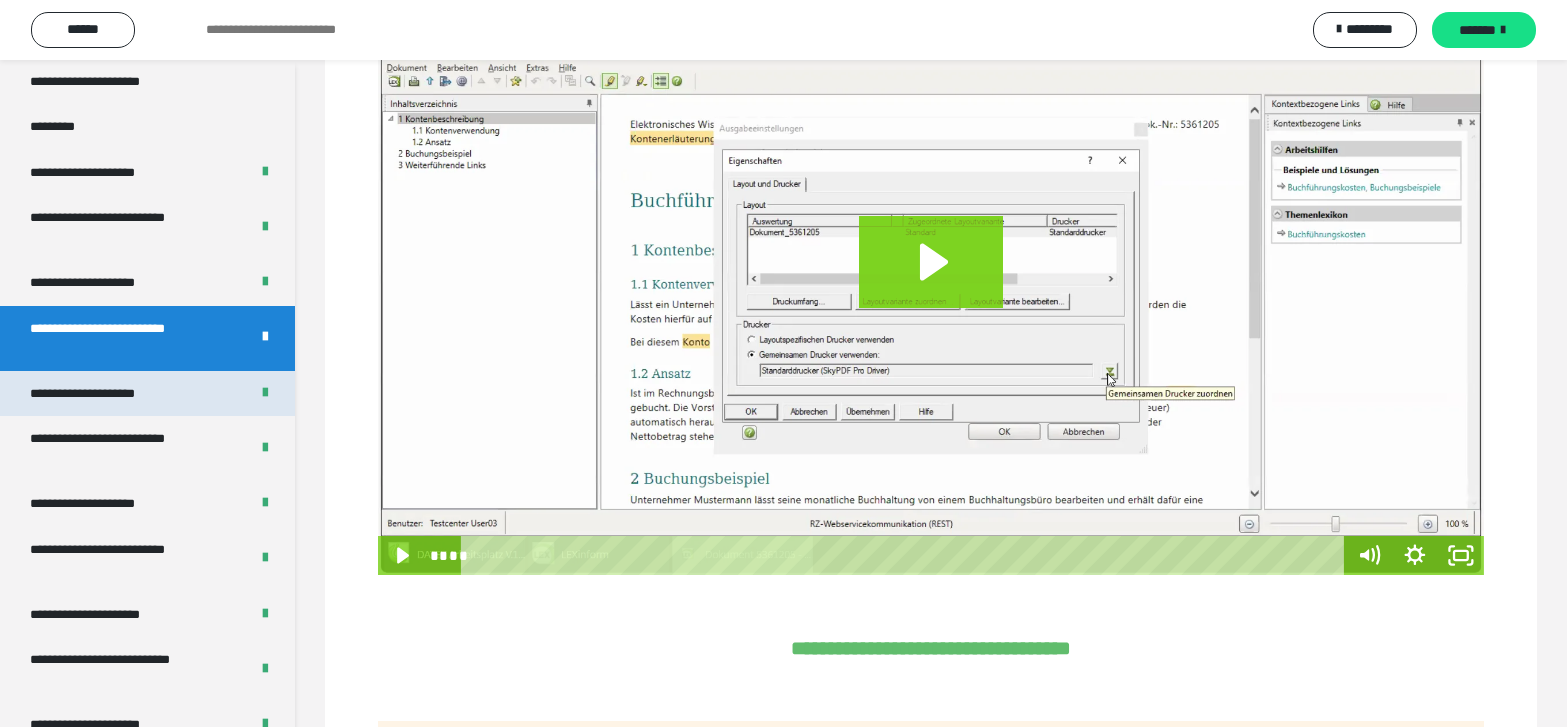 click on "**********" at bounding box center [147, 394] 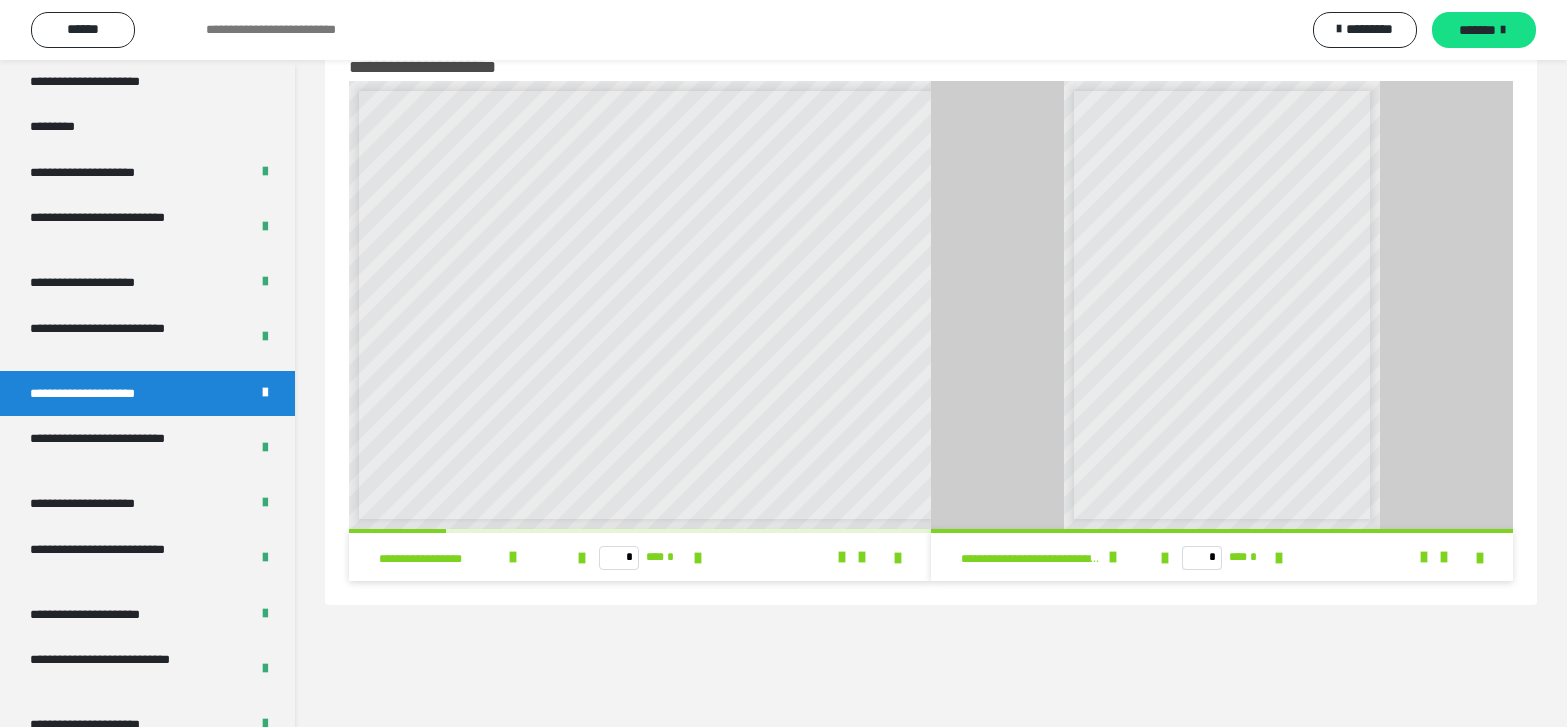 scroll, scrollTop: 0, scrollLeft: 0, axis: both 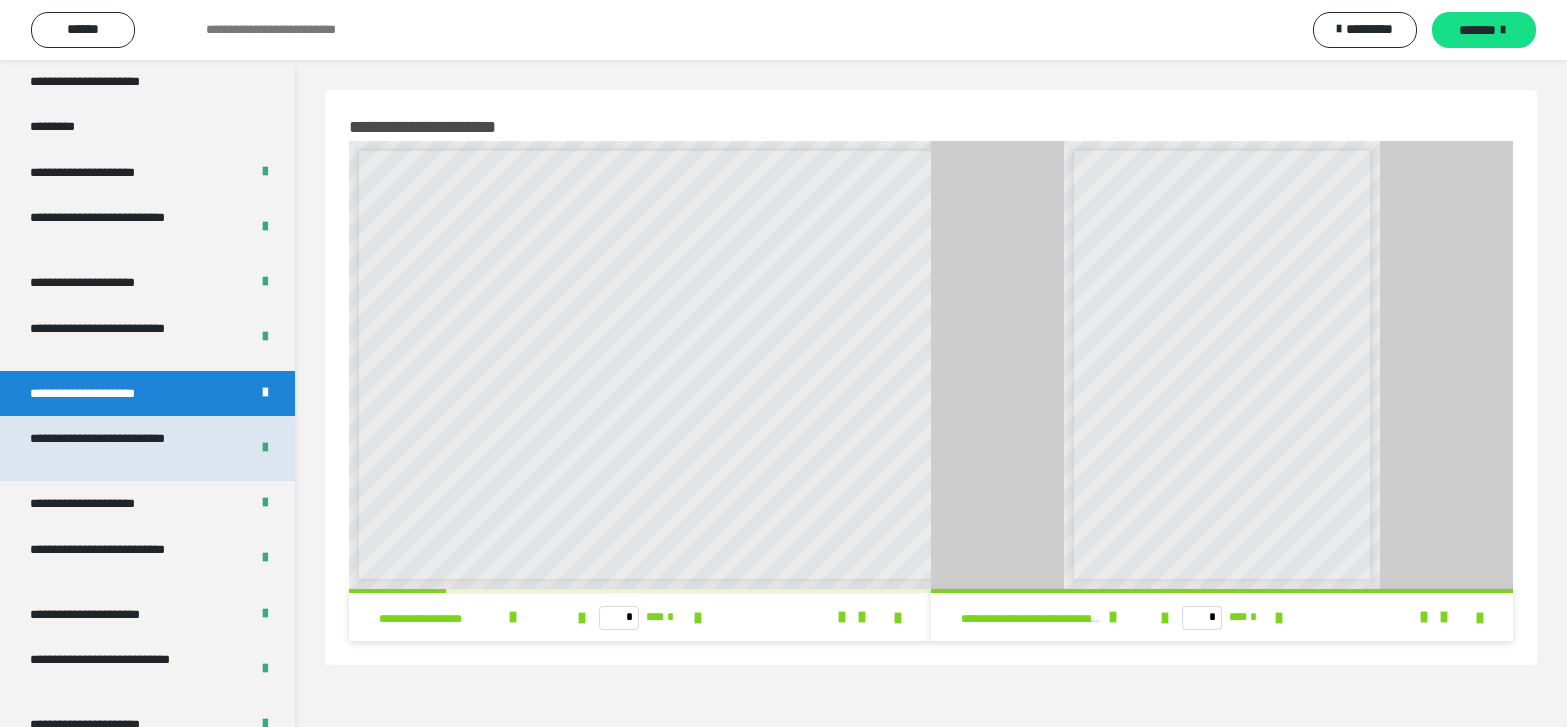 click on "**********" at bounding box center (124, 448) 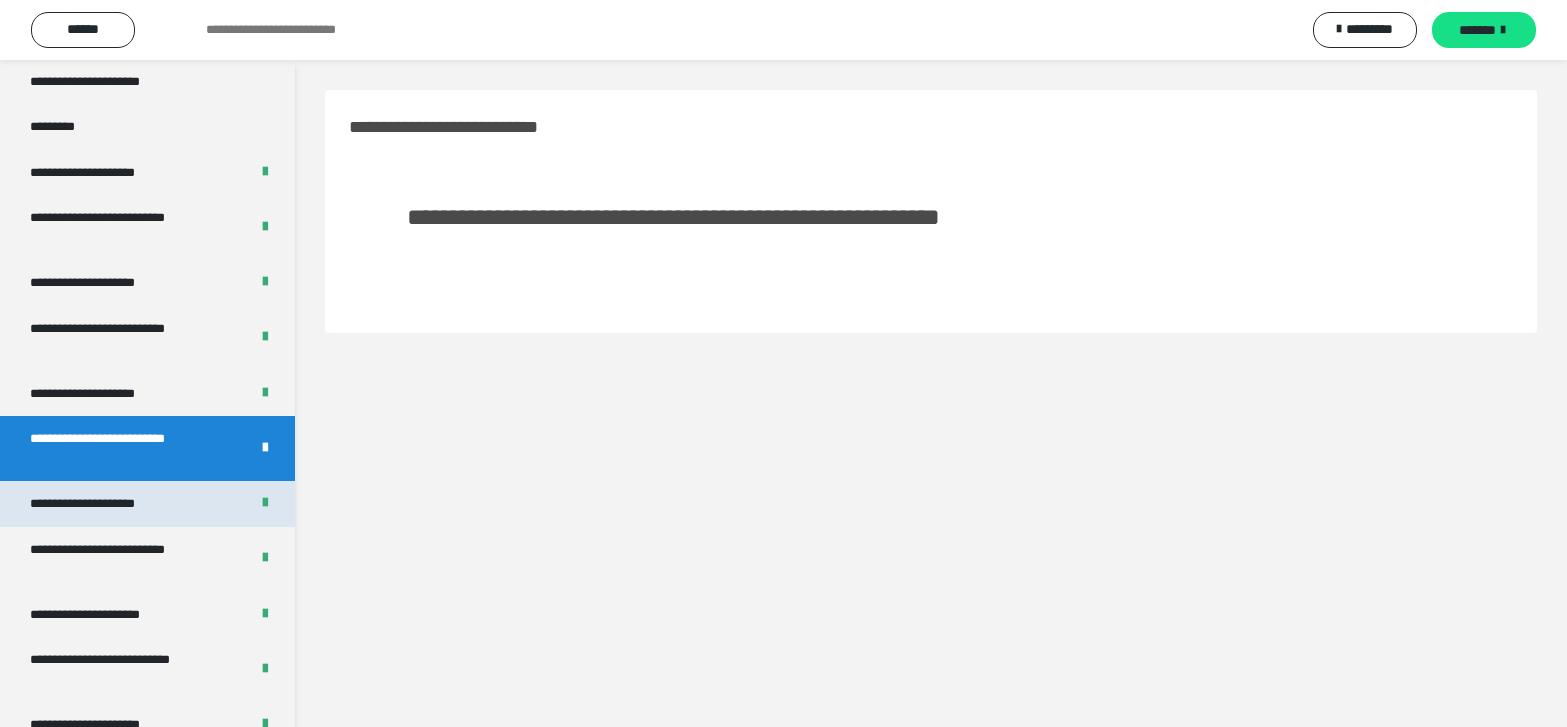 click on "**********" at bounding box center [106, 504] 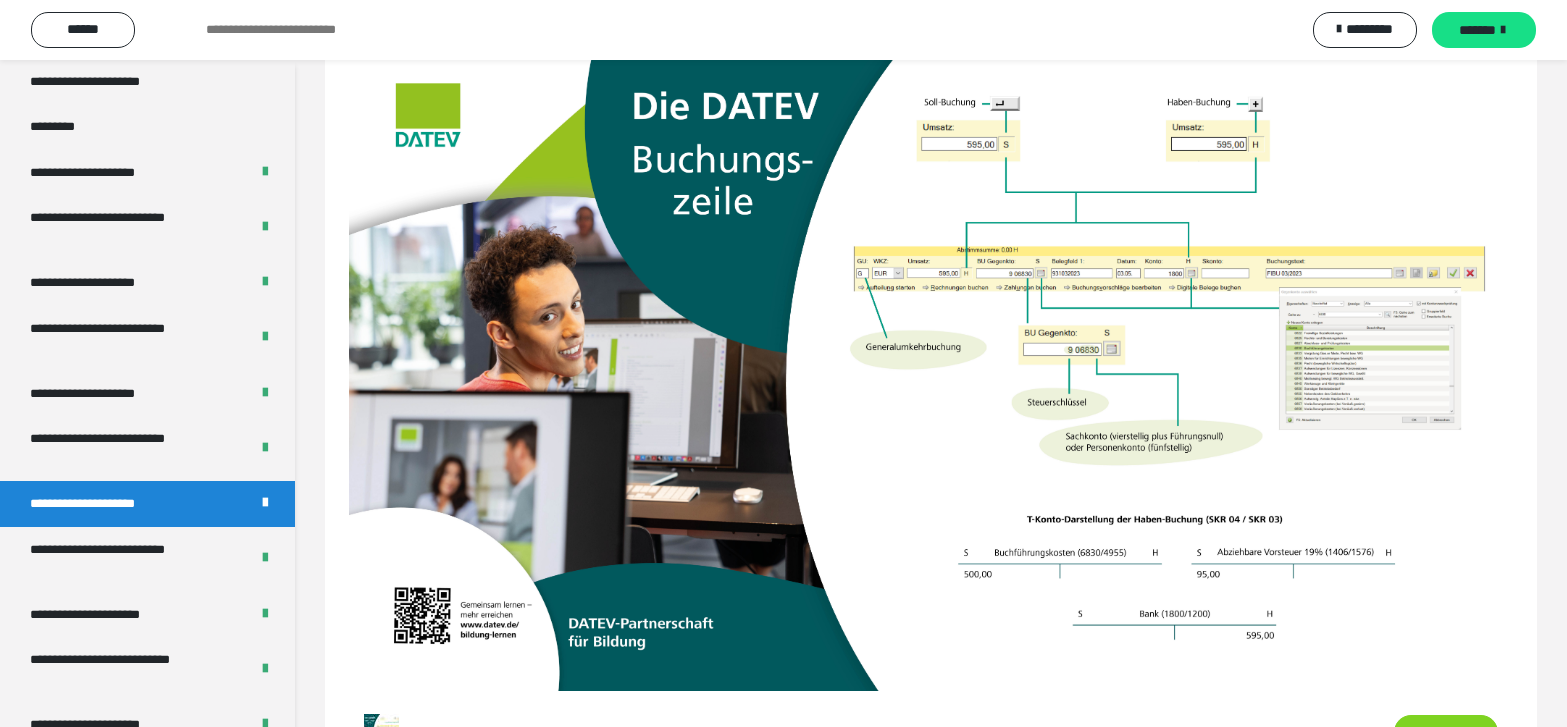 scroll, scrollTop: 702, scrollLeft: 0, axis: vertical 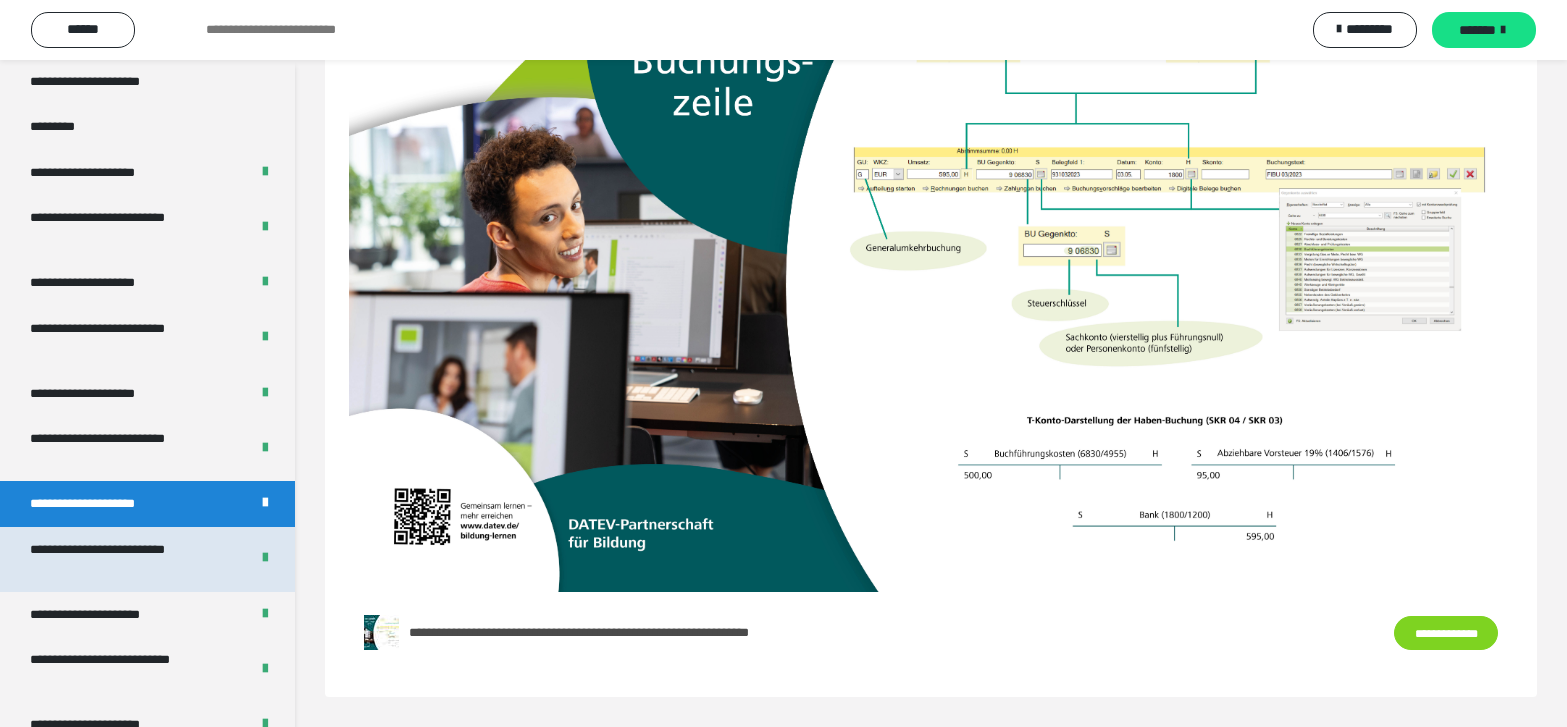 click on "**********" at bounding box center [124, 559] 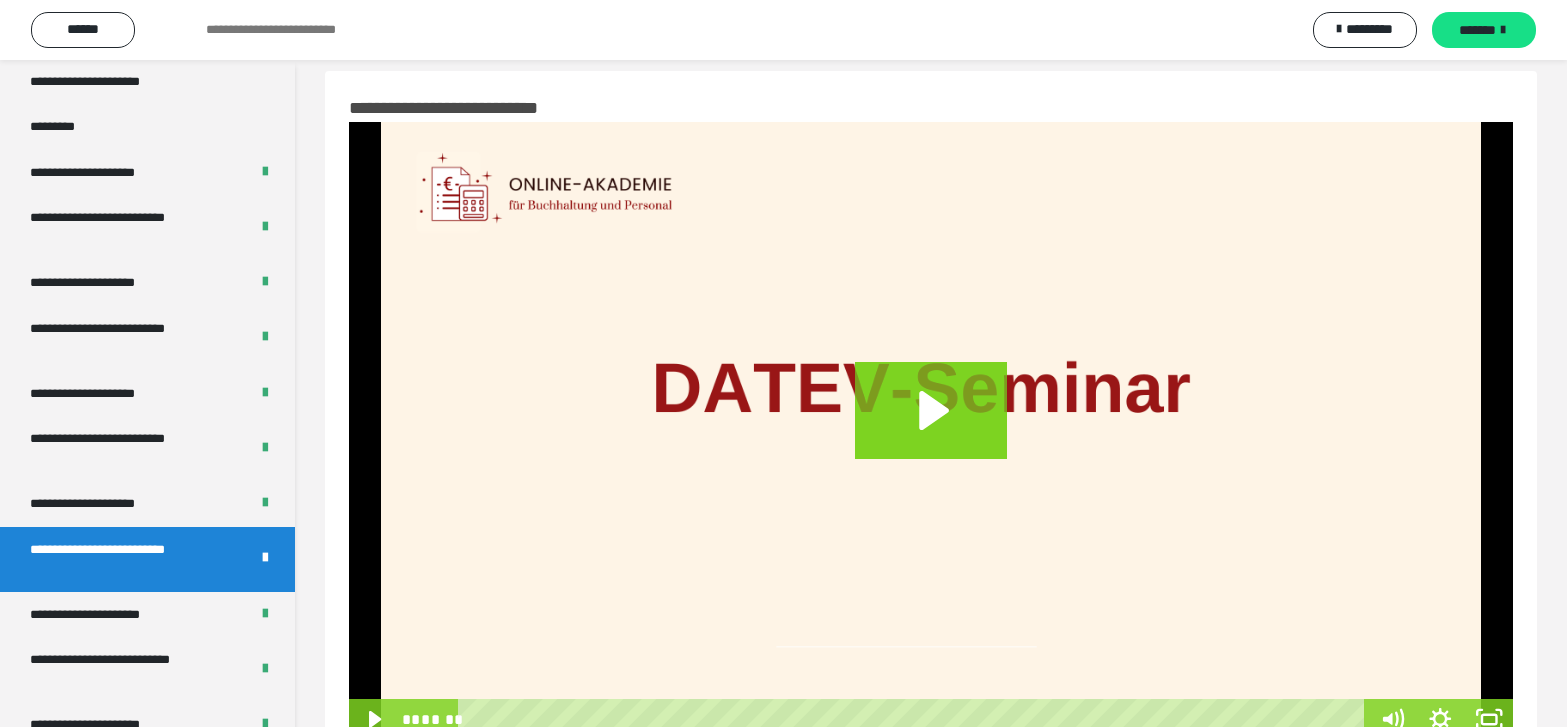 scroll, scrollTop: 0, scrollLeft: 0, axis: both 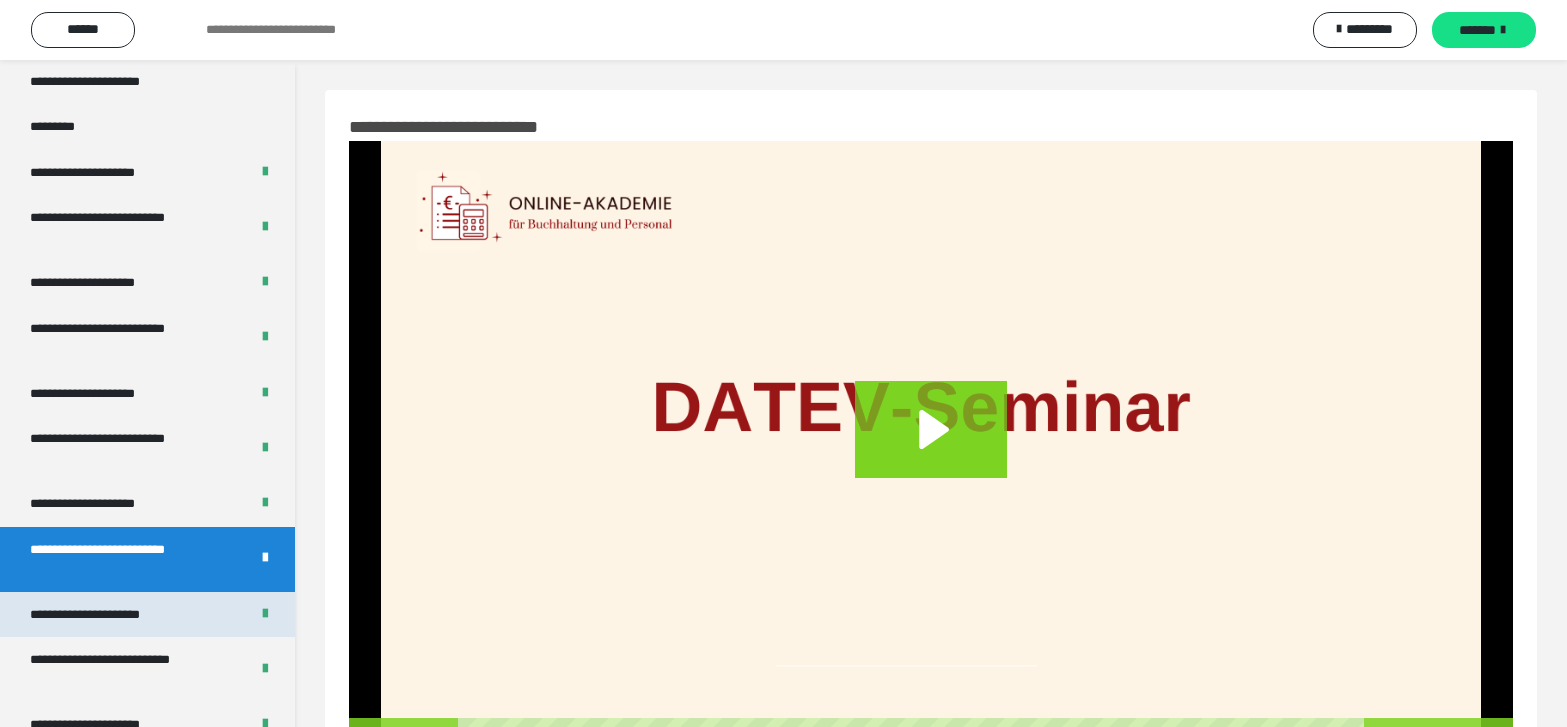 click on "**********" at bounding box center (109, 615) 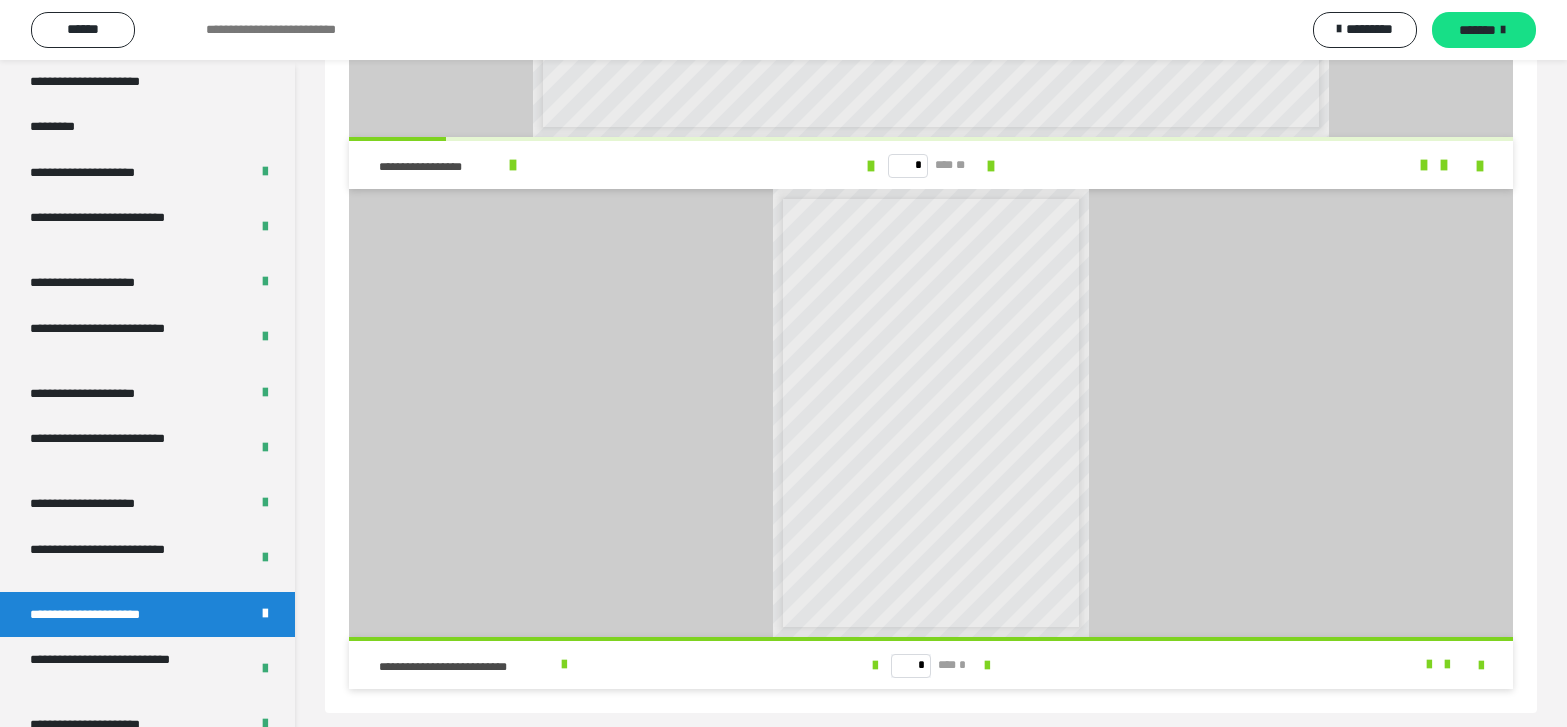 scroll, scrollTop: 468, scrollLeft: 0, axis: vertical 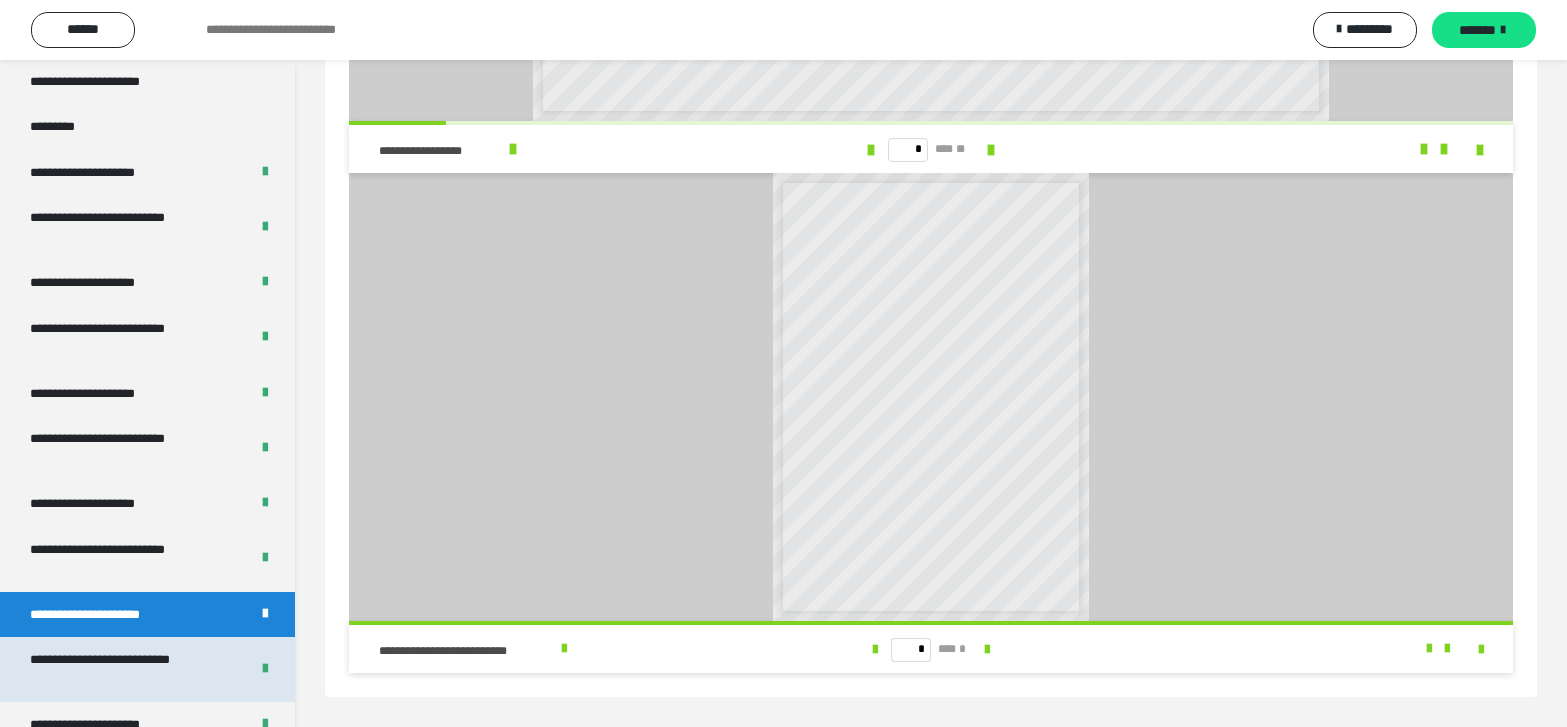 click on "**********" at bounding box center (124, 669) 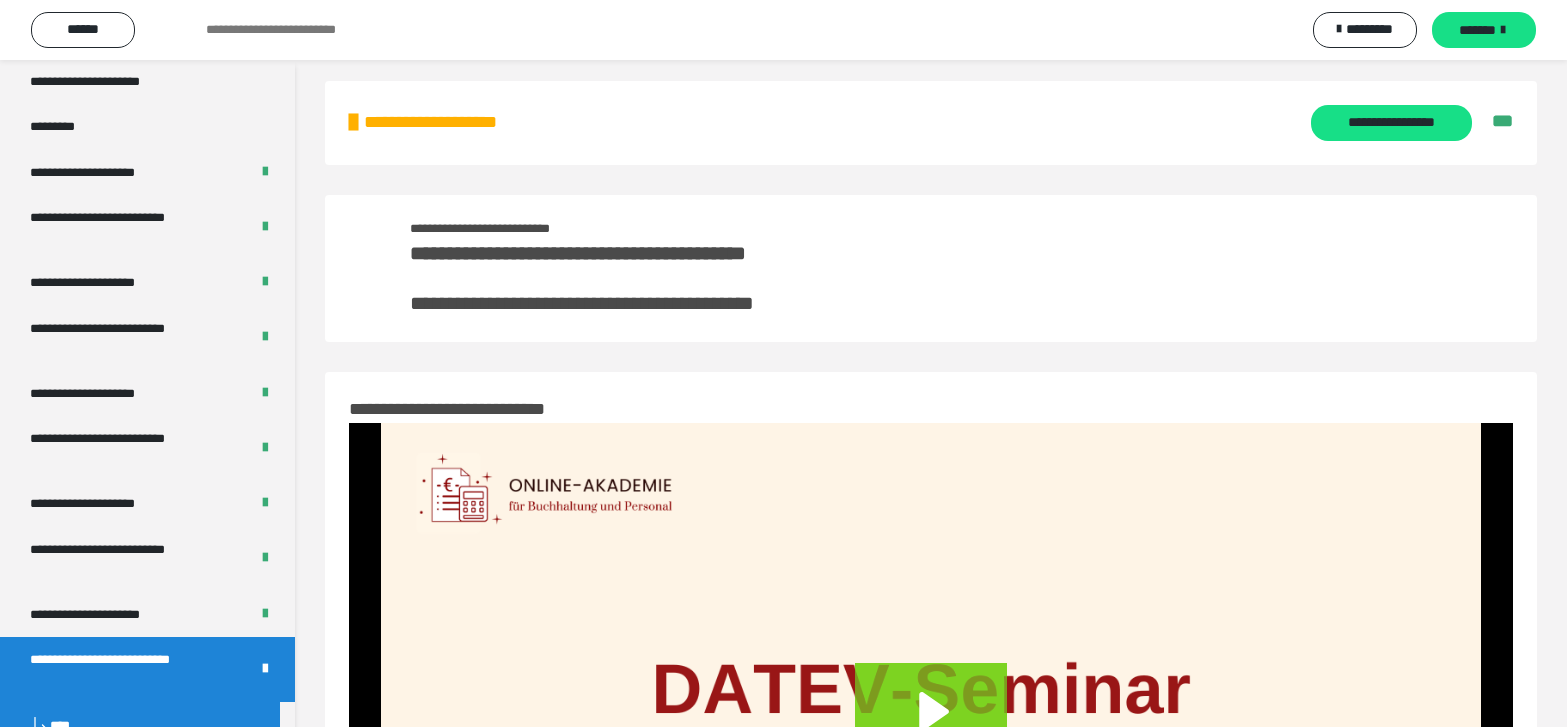 scroll, scrollTop: 0, scrollLeft: 0, axis: both 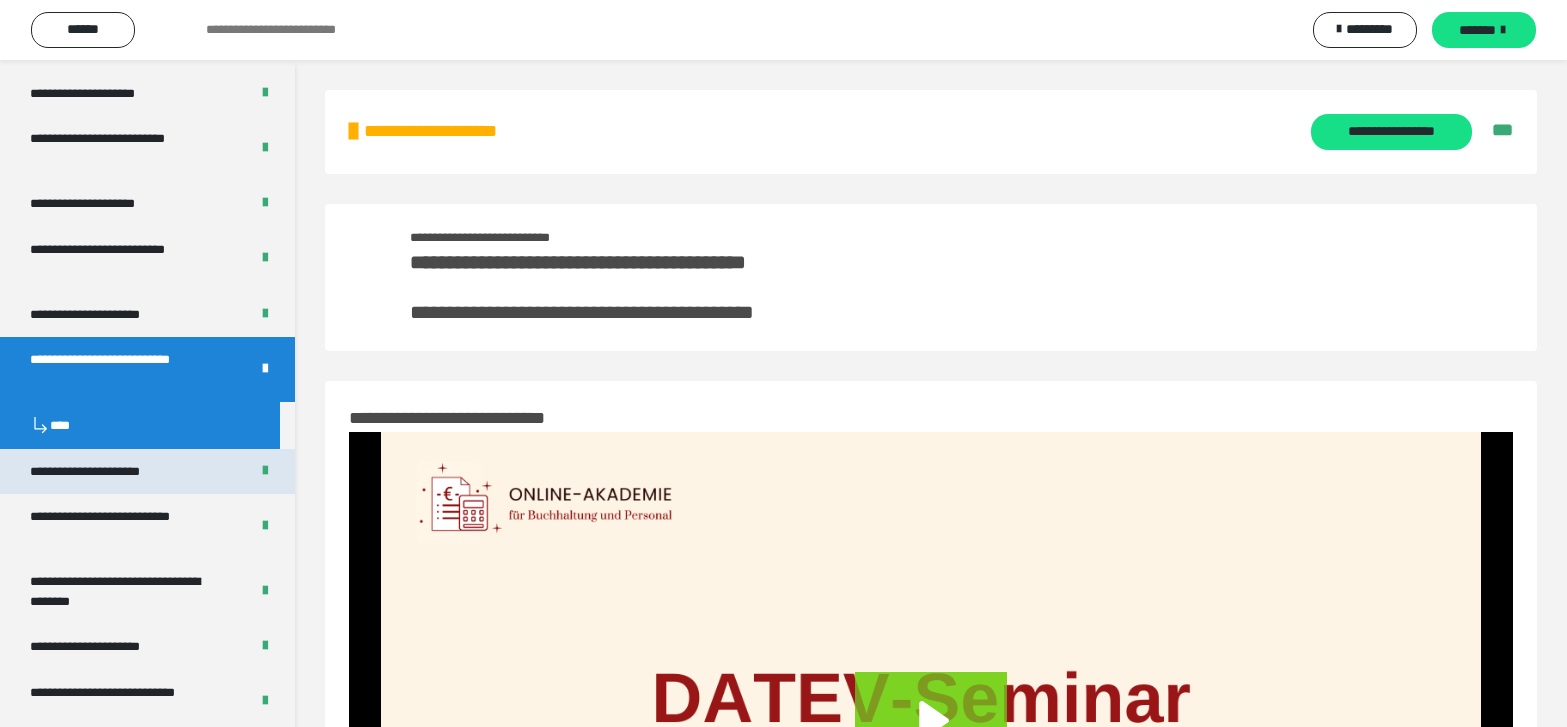 click on "**********" at bounding box center [107, 472] 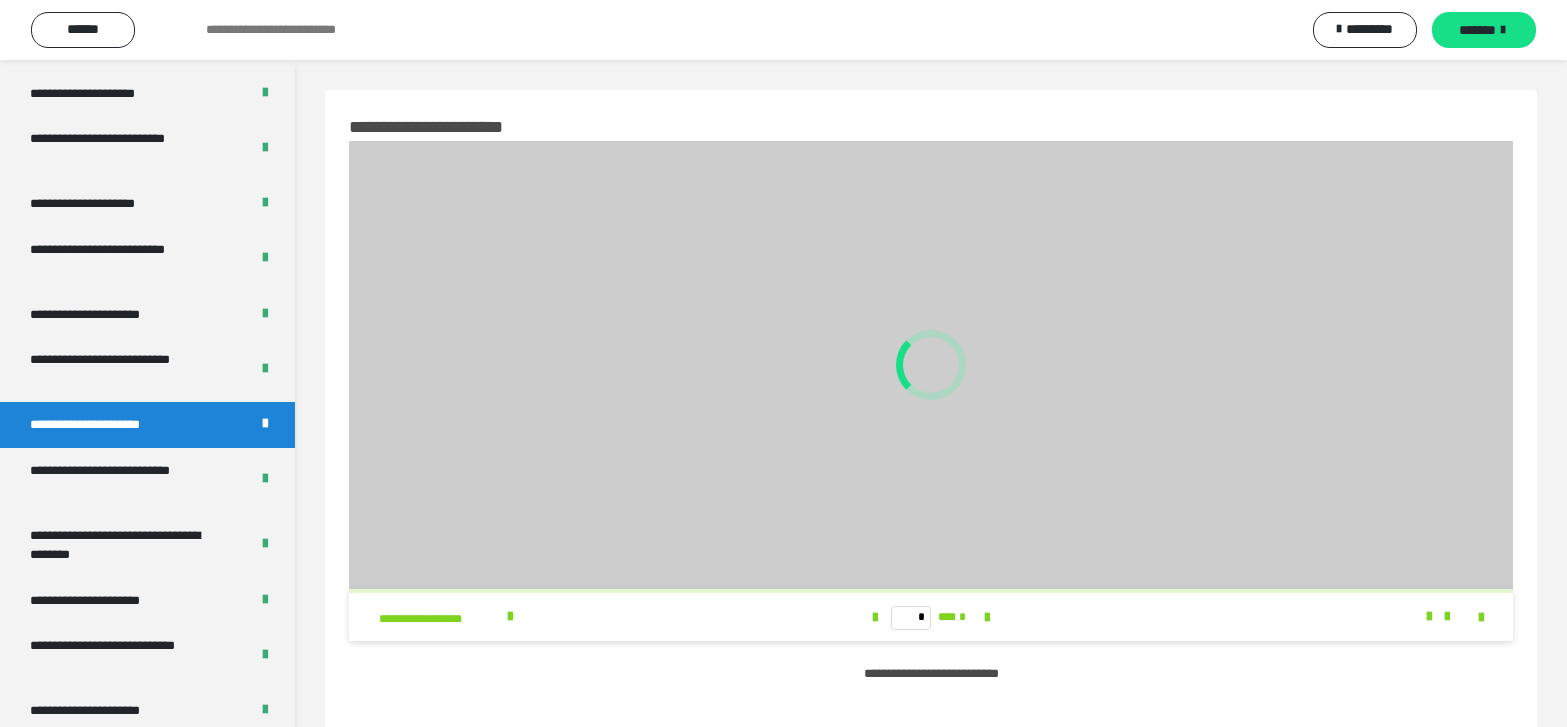 scroll, scrollTop: 3143, scrollLeft: 0, axis: vertical 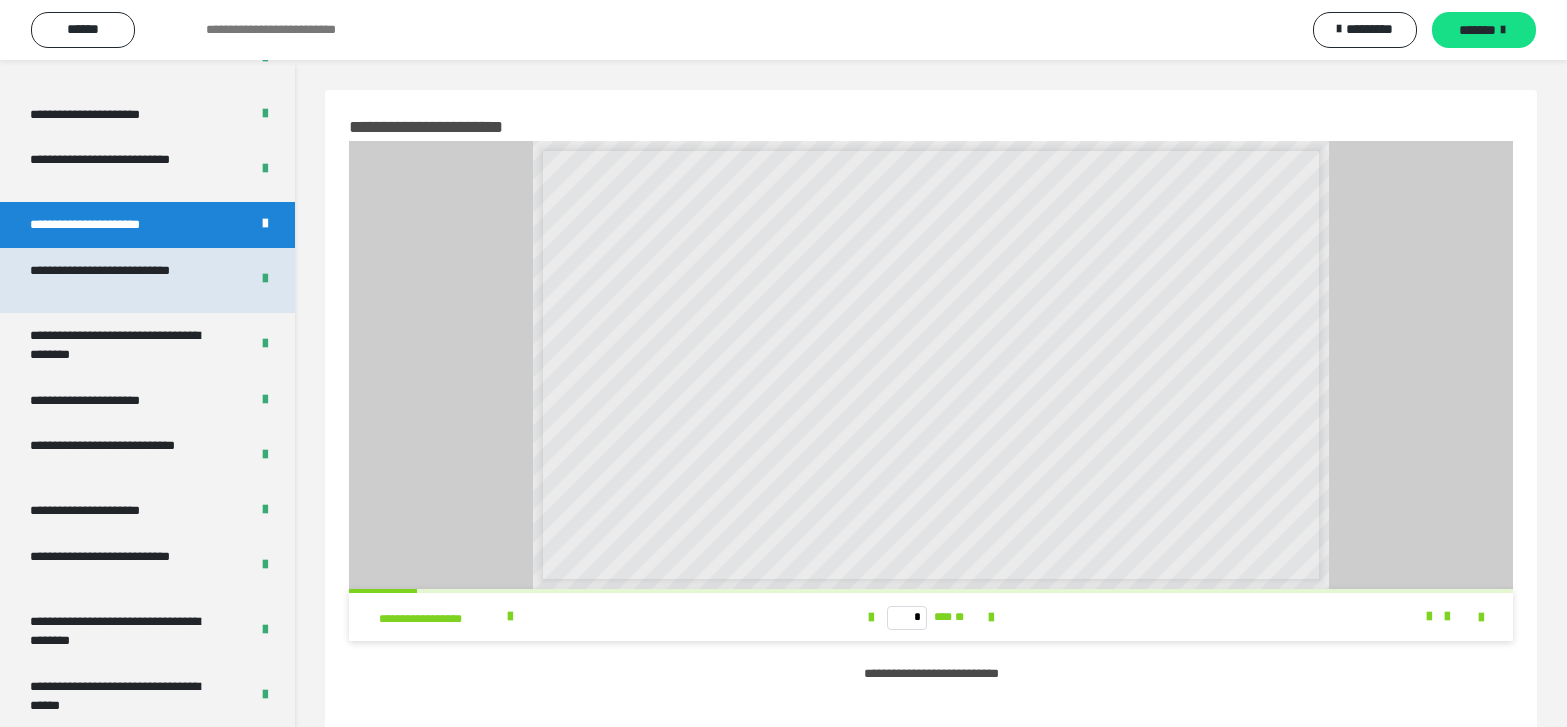 click on "**********" at bounding box center [124, 280] 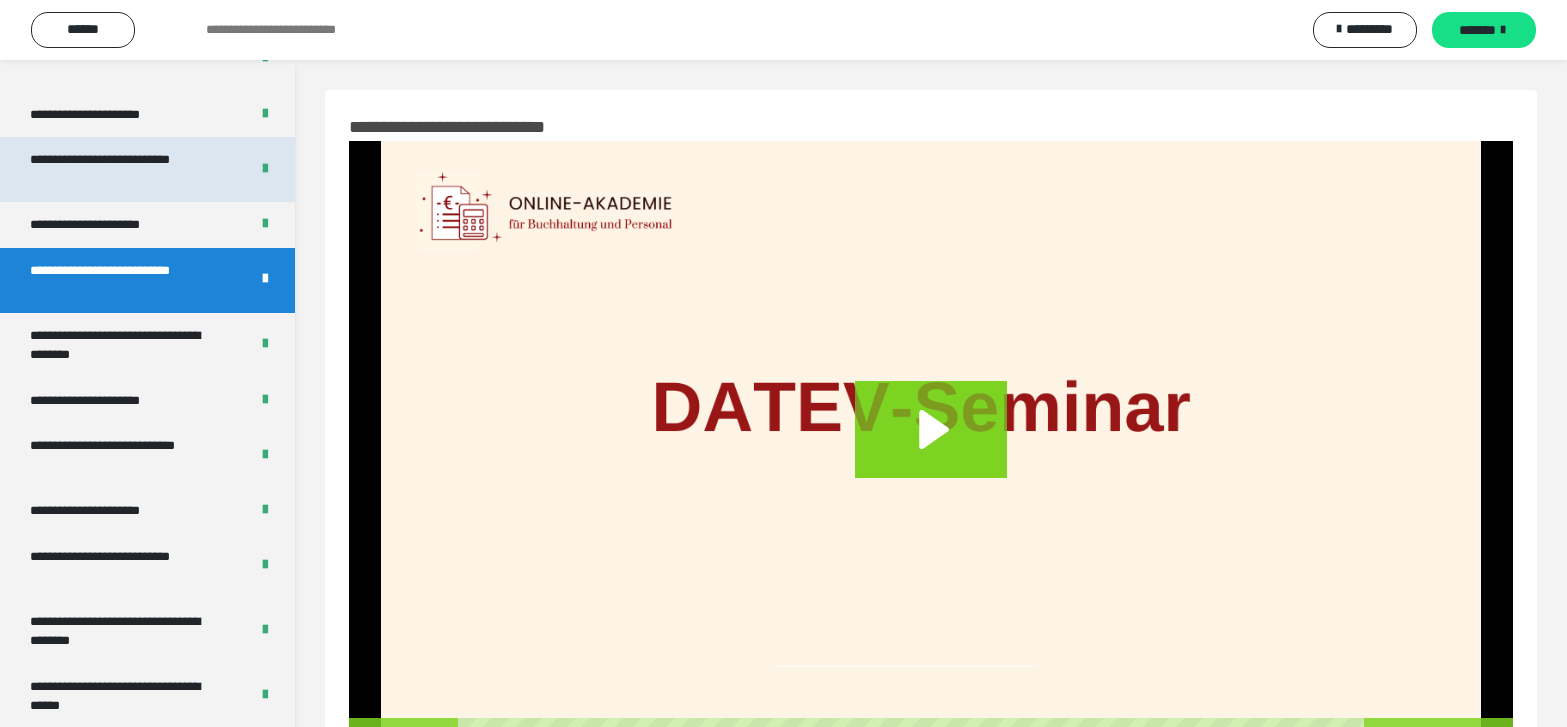 click on "**********" at bounding box center [124, 169] 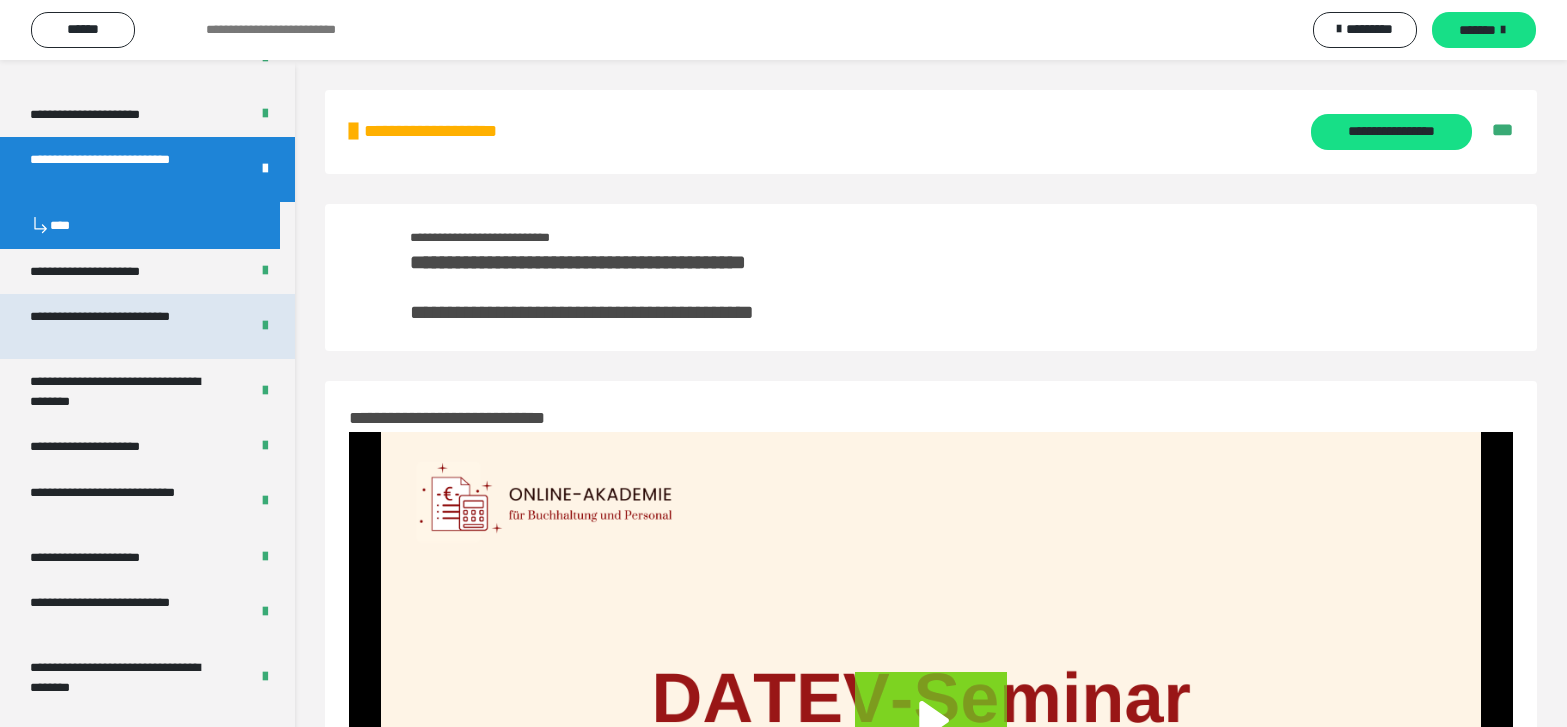 click on "**********" at bounding box center (124, 326) 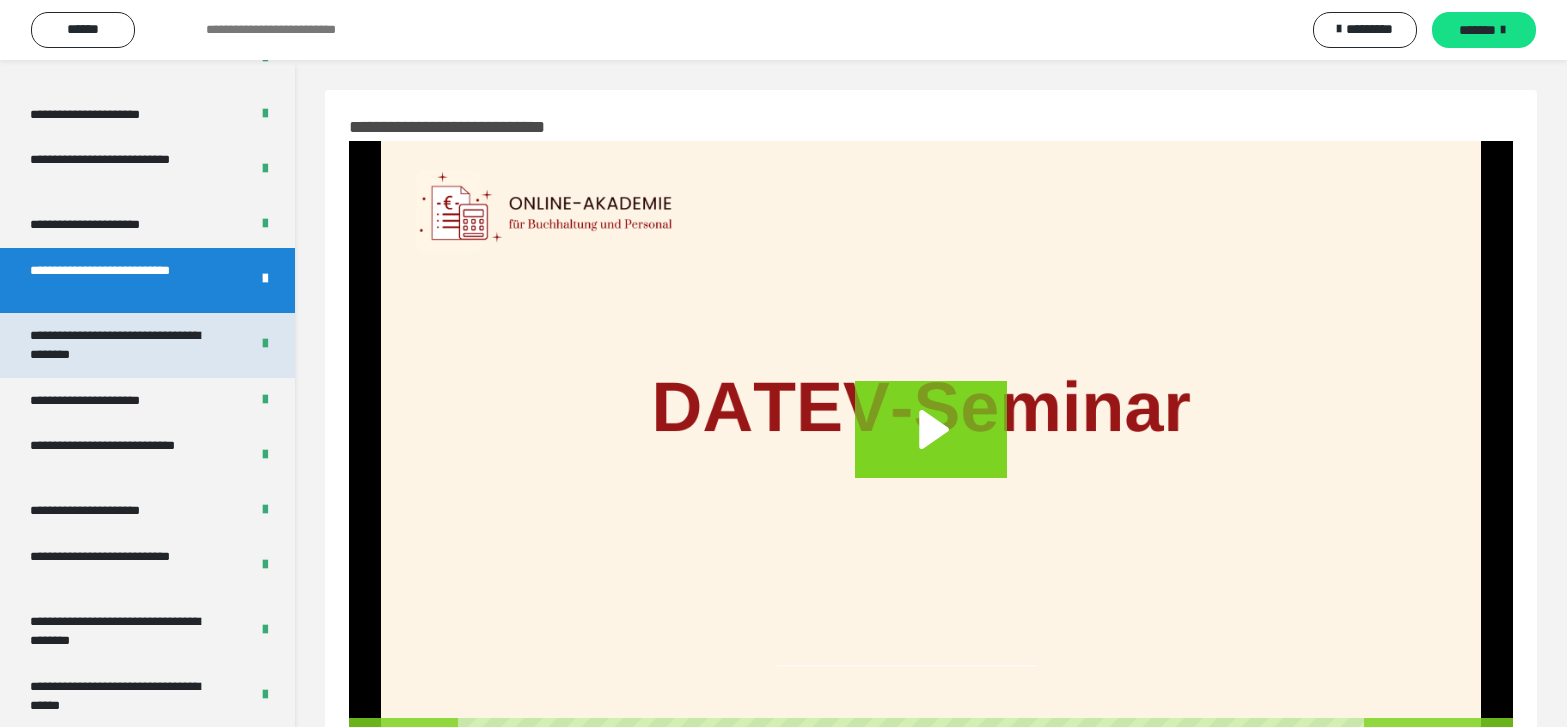 click on "**********" at bounding box center (124, 345) 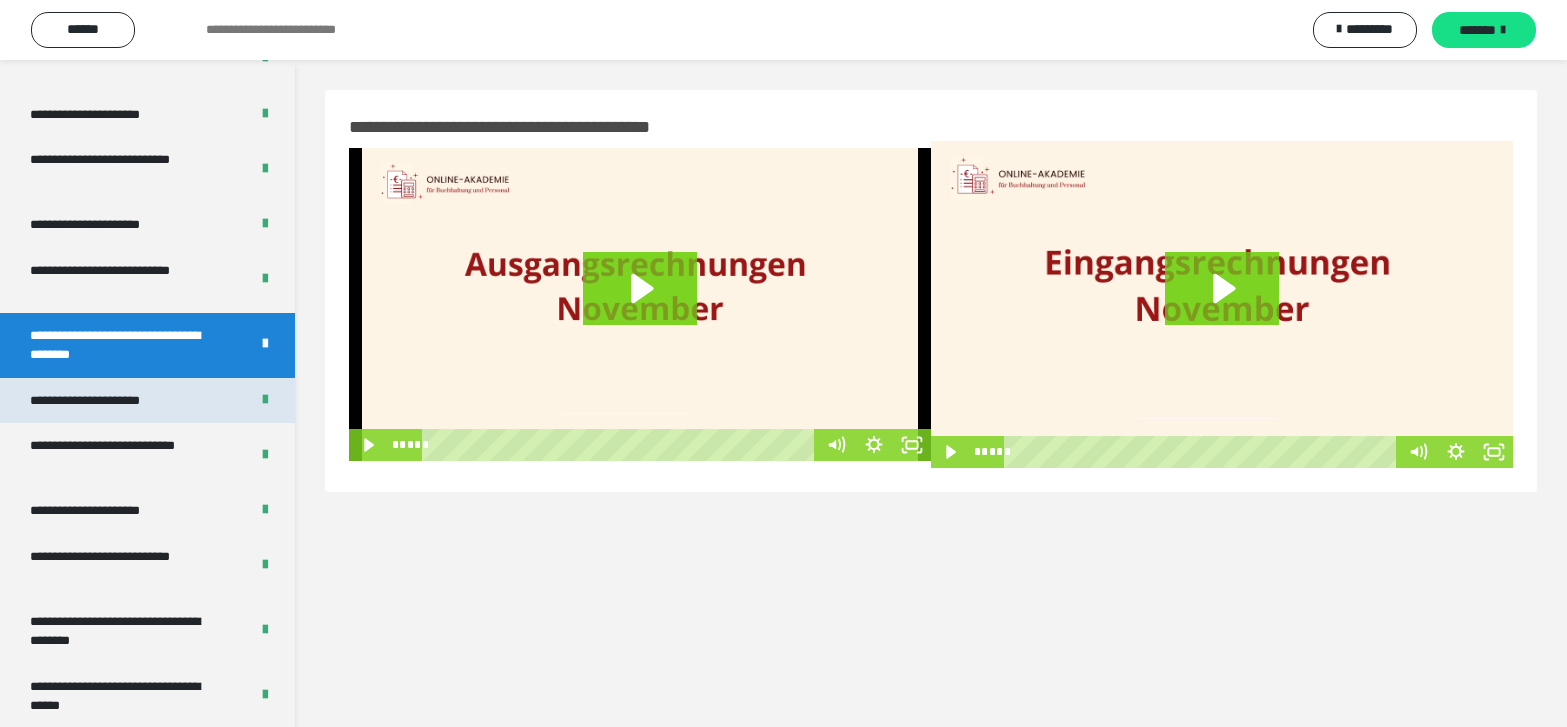 click on "**********" at bounding box center [108, 401] 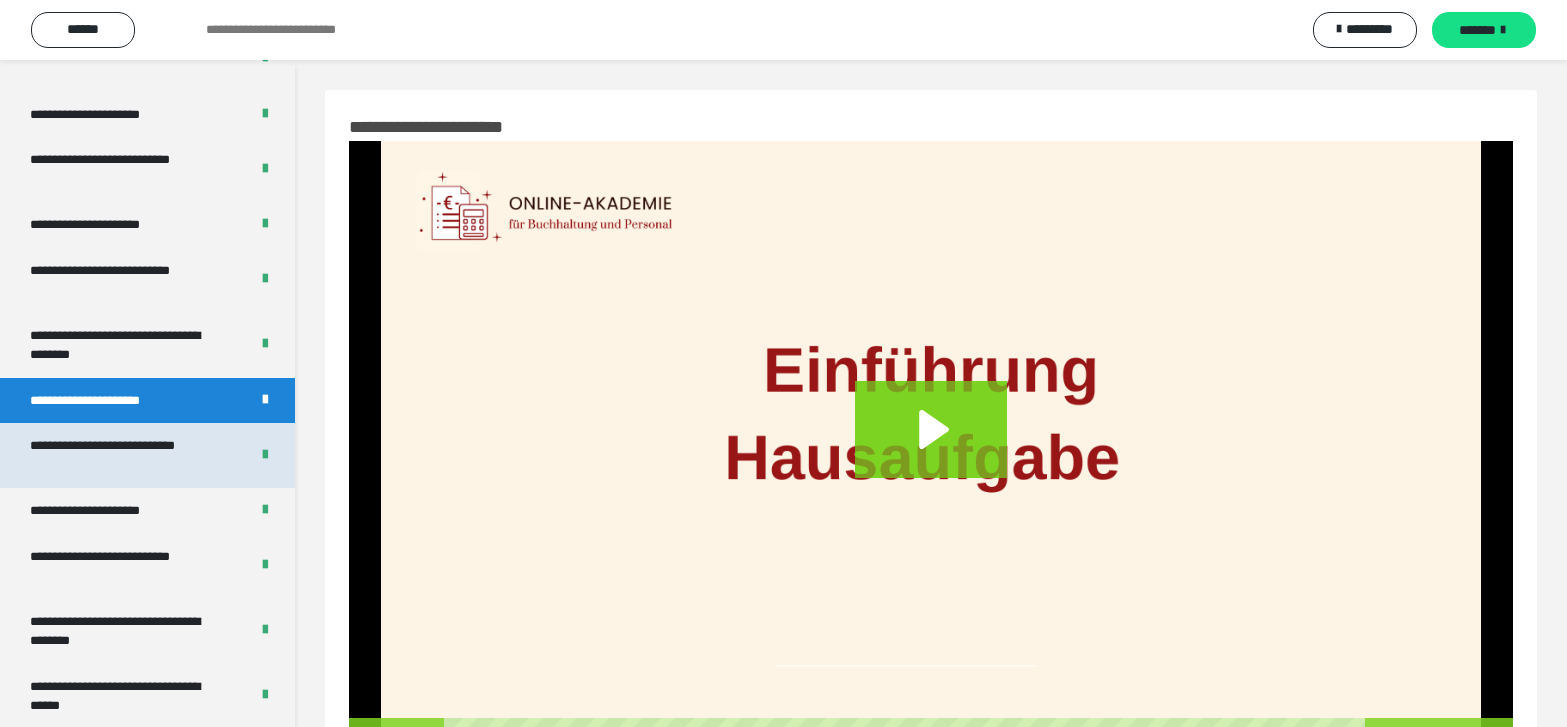 click on "**********" at bounding box center (124, 455) 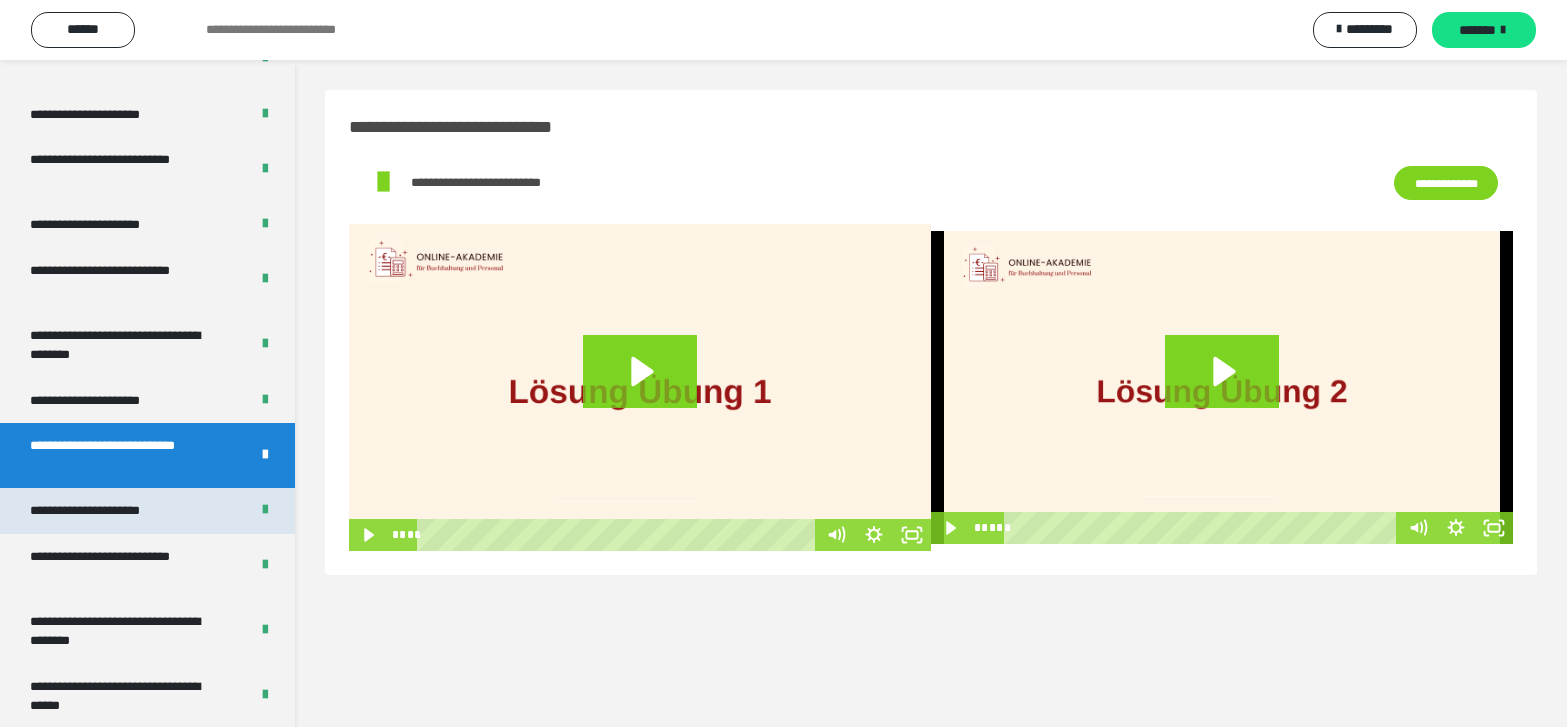 click on "**********" at bounding box center (108, 511) 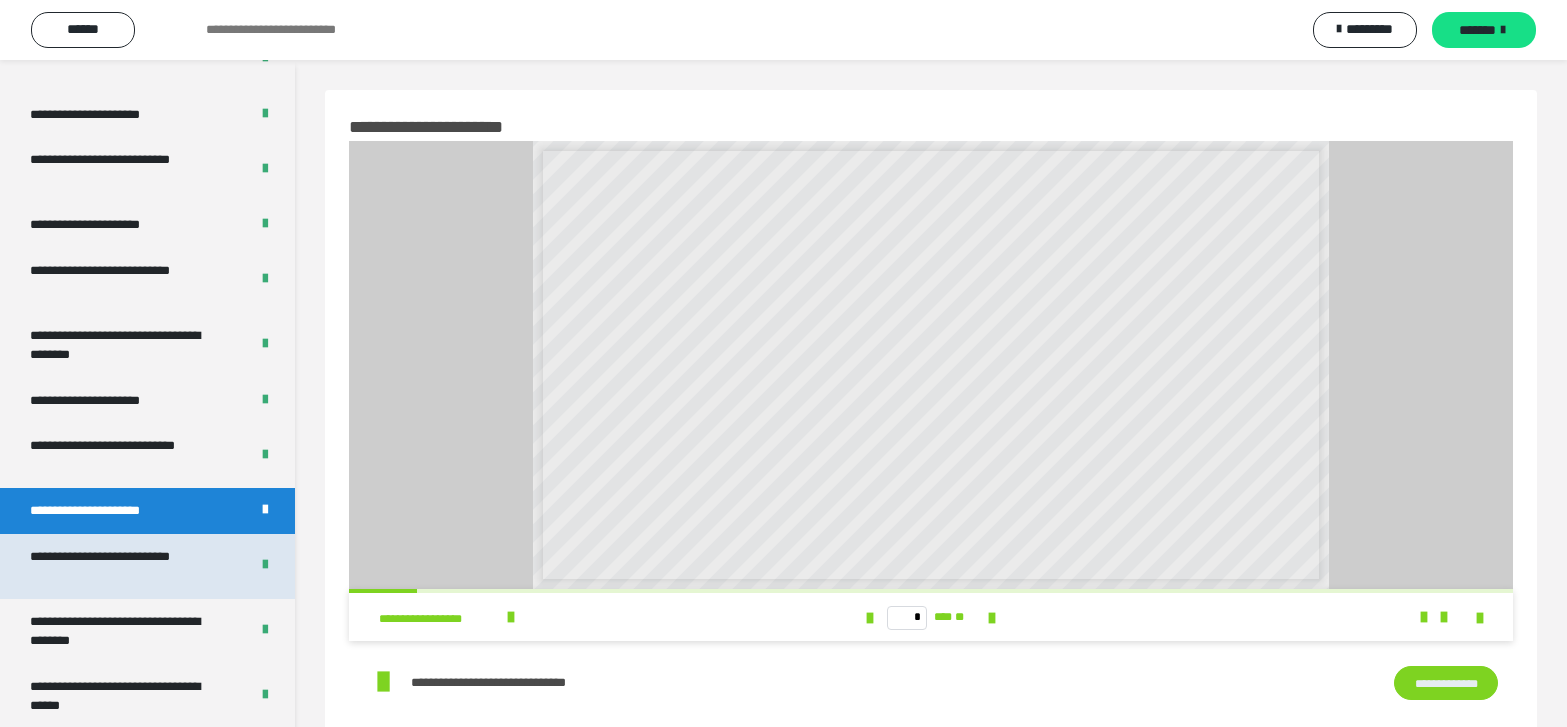 click on "**********" at bounding box center [124, 566] 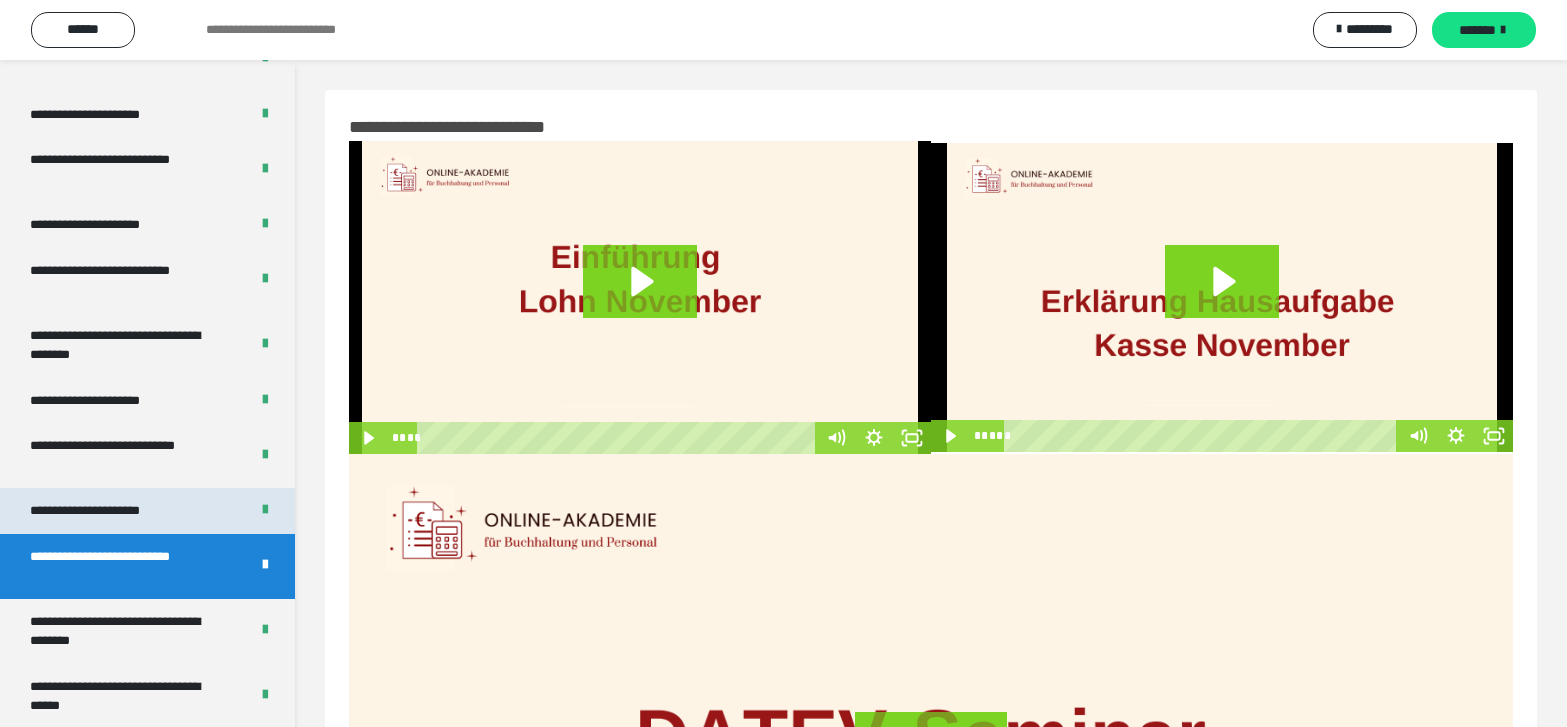 scroll, scrollTop: 3343, scrollLeft: 0, axis: vertical 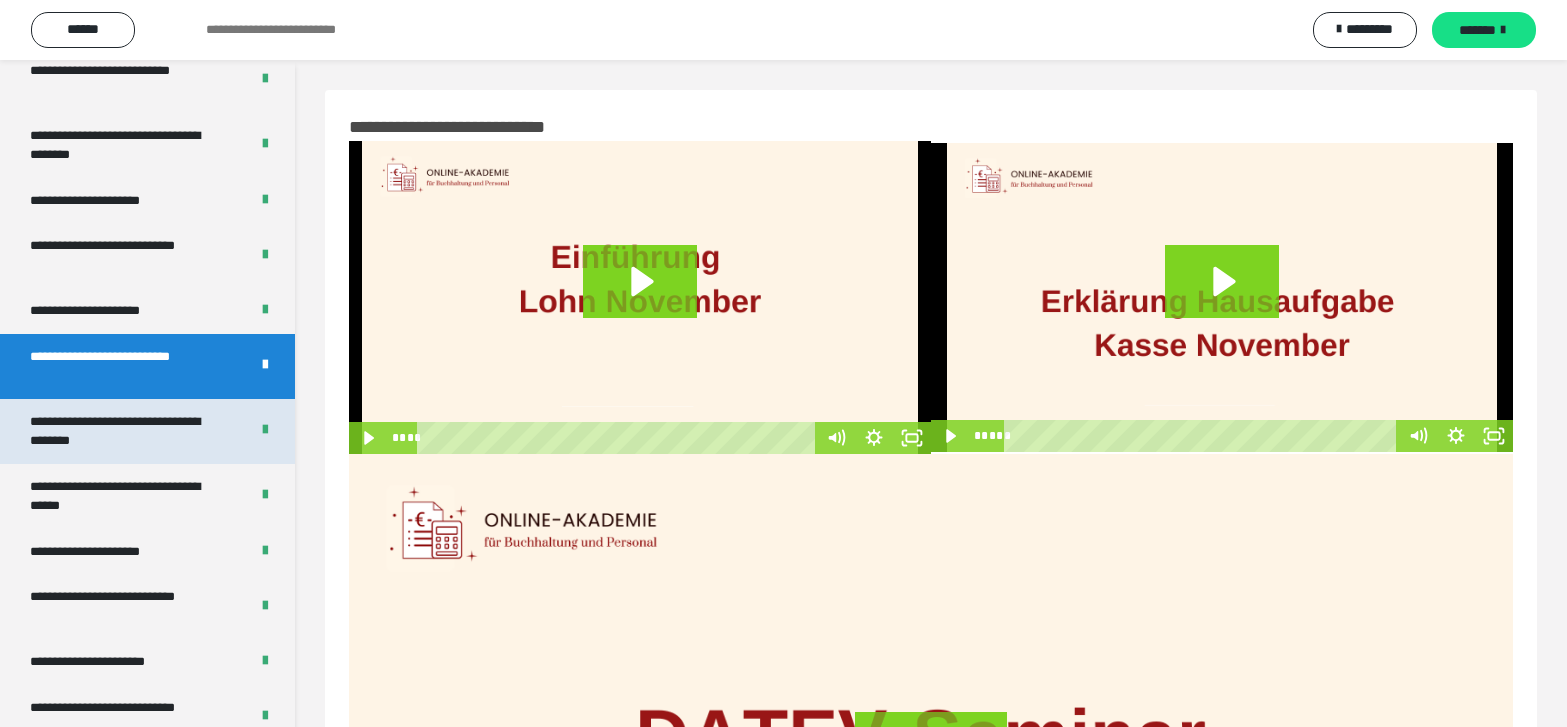 click on "**********" at bounding box center (124, 431) 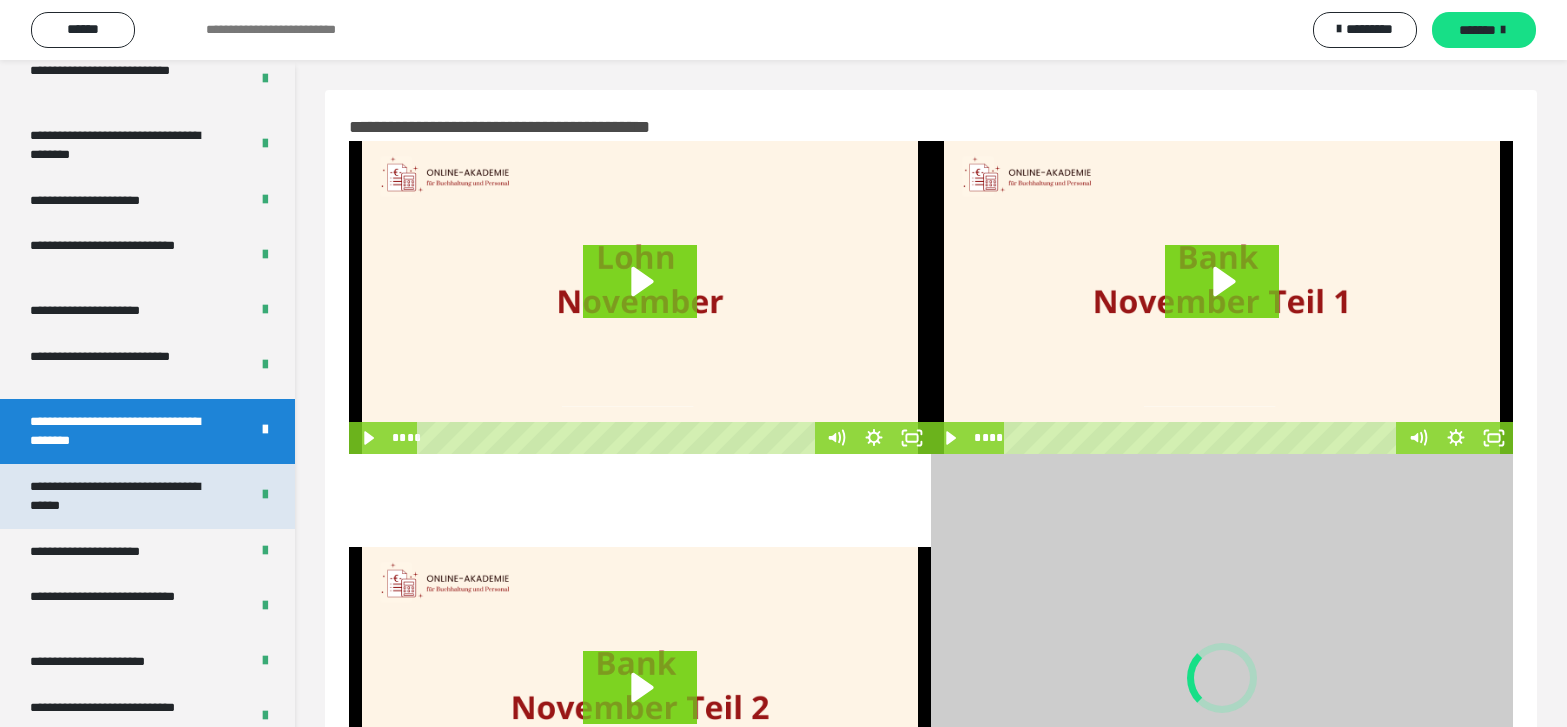 click on "**********" at bounding box center [124, 496] 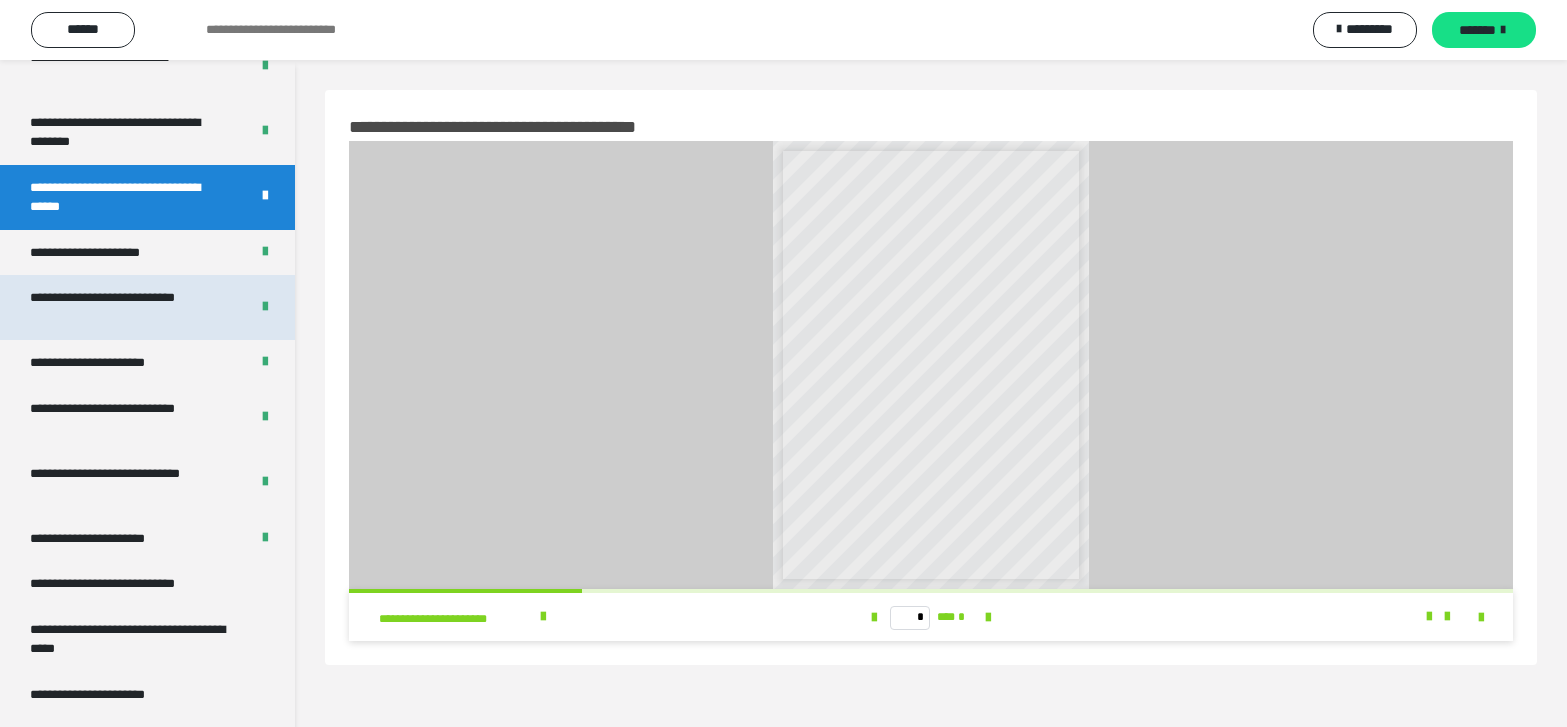 scroll, scrollTop: 3643, scrollLeft: 0, axis: vertical 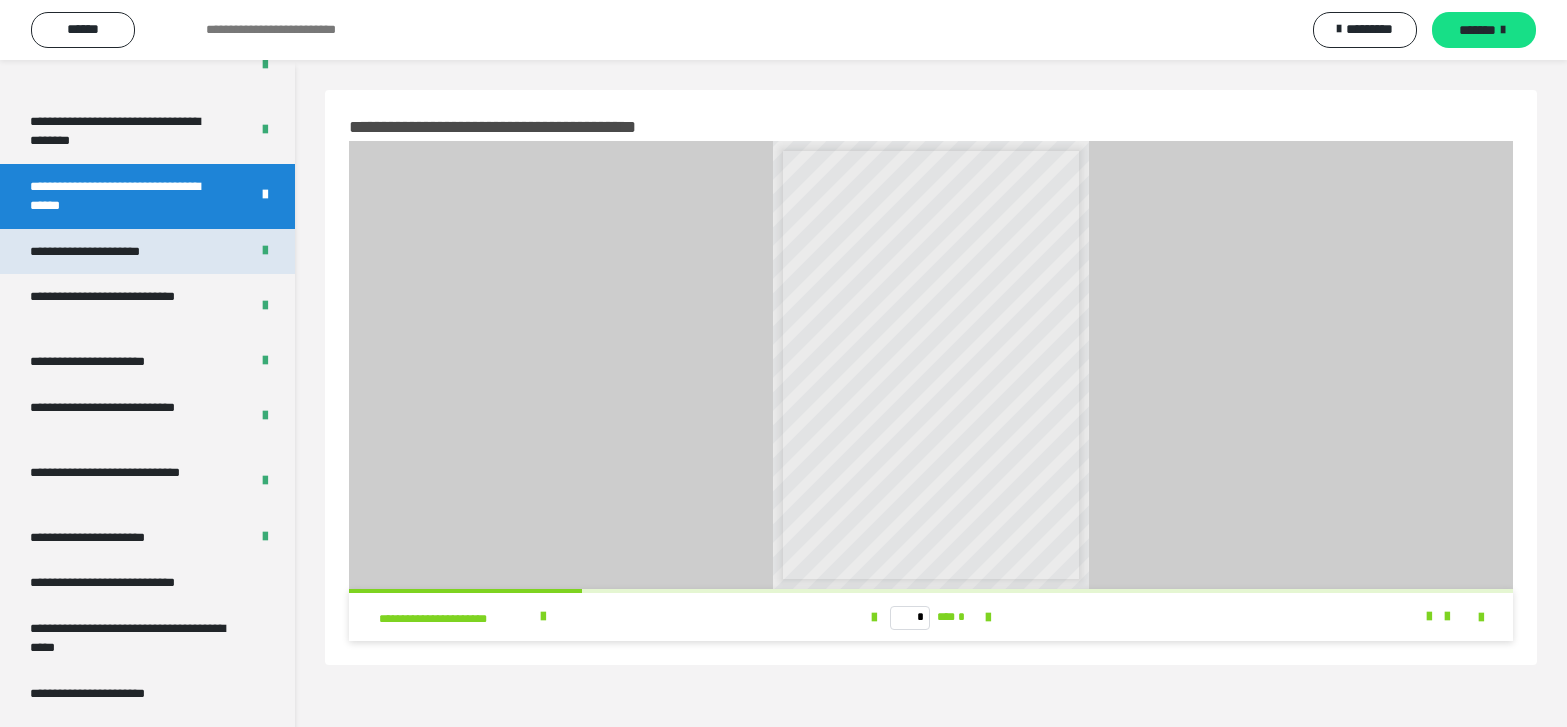 click on "**********" at bounding box center [109, 252] 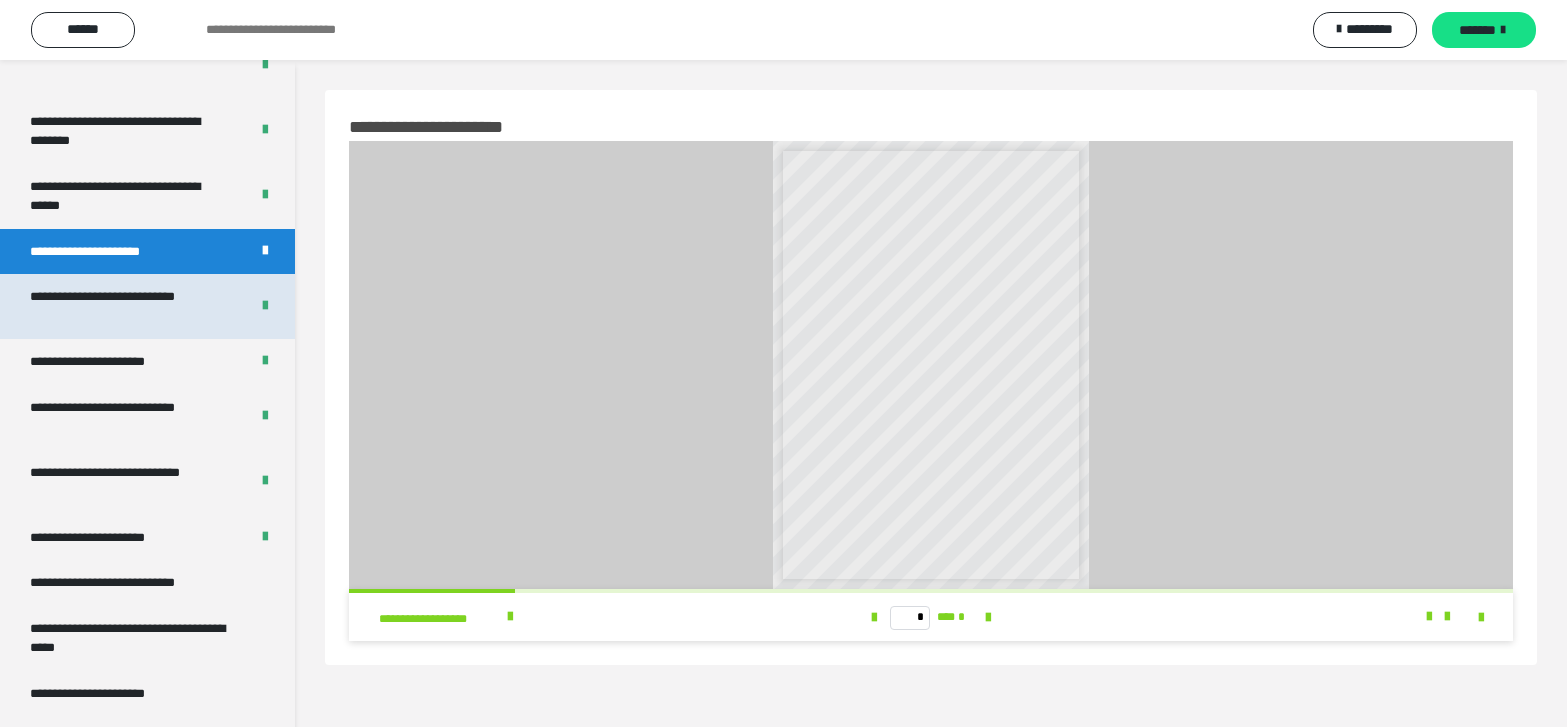 click on "**********" at bounding box center (124, 306) 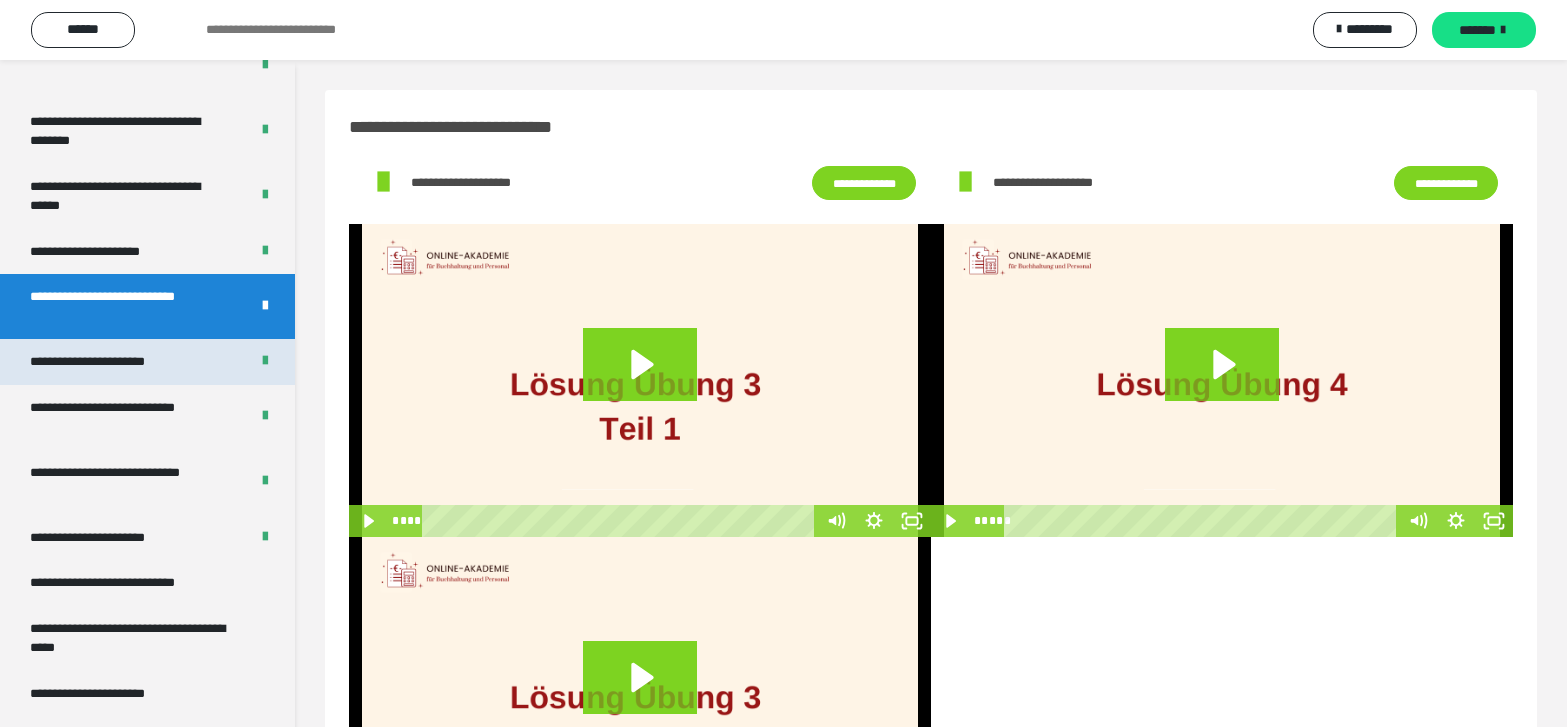 click on "**********" at bounding box center (111, 362) 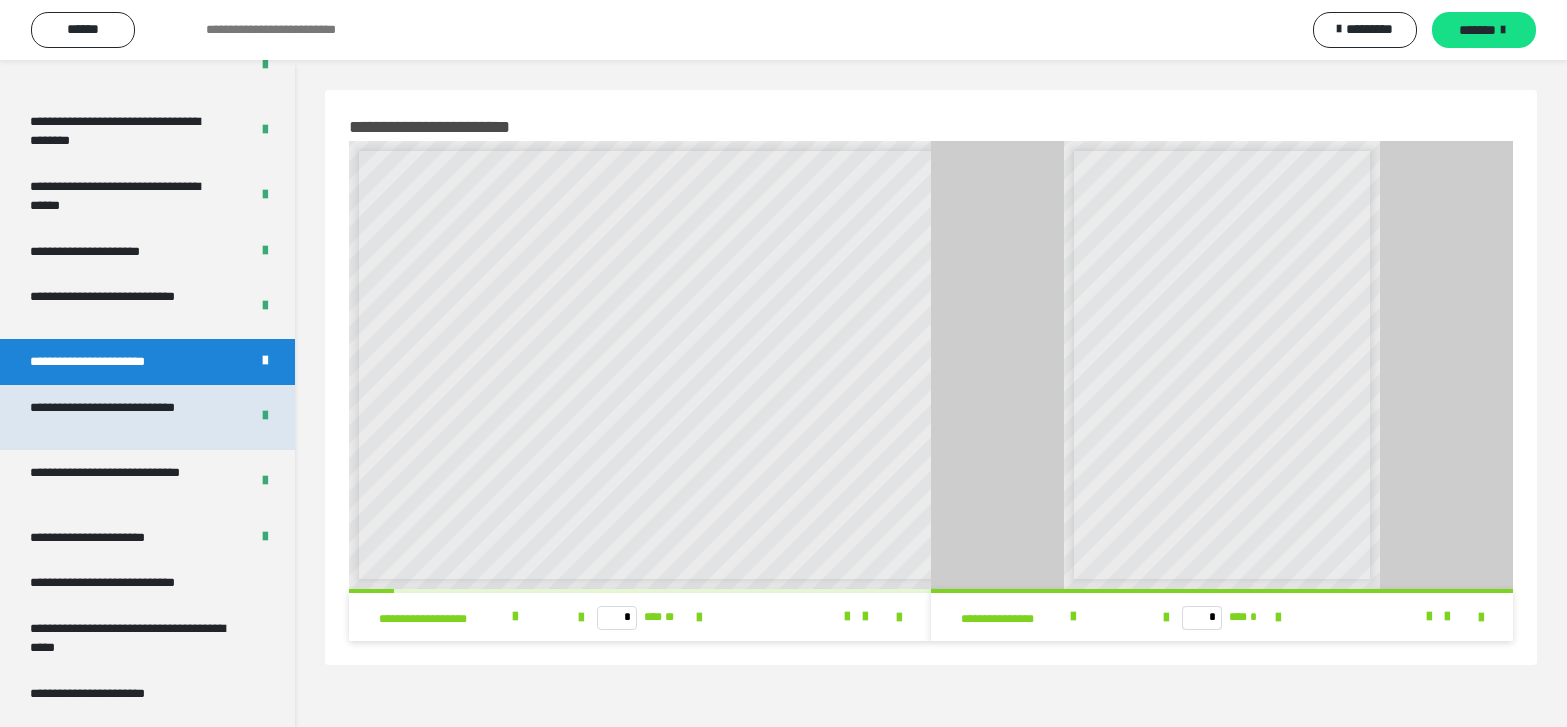 click on "**********" at bounding box center [124, 417] 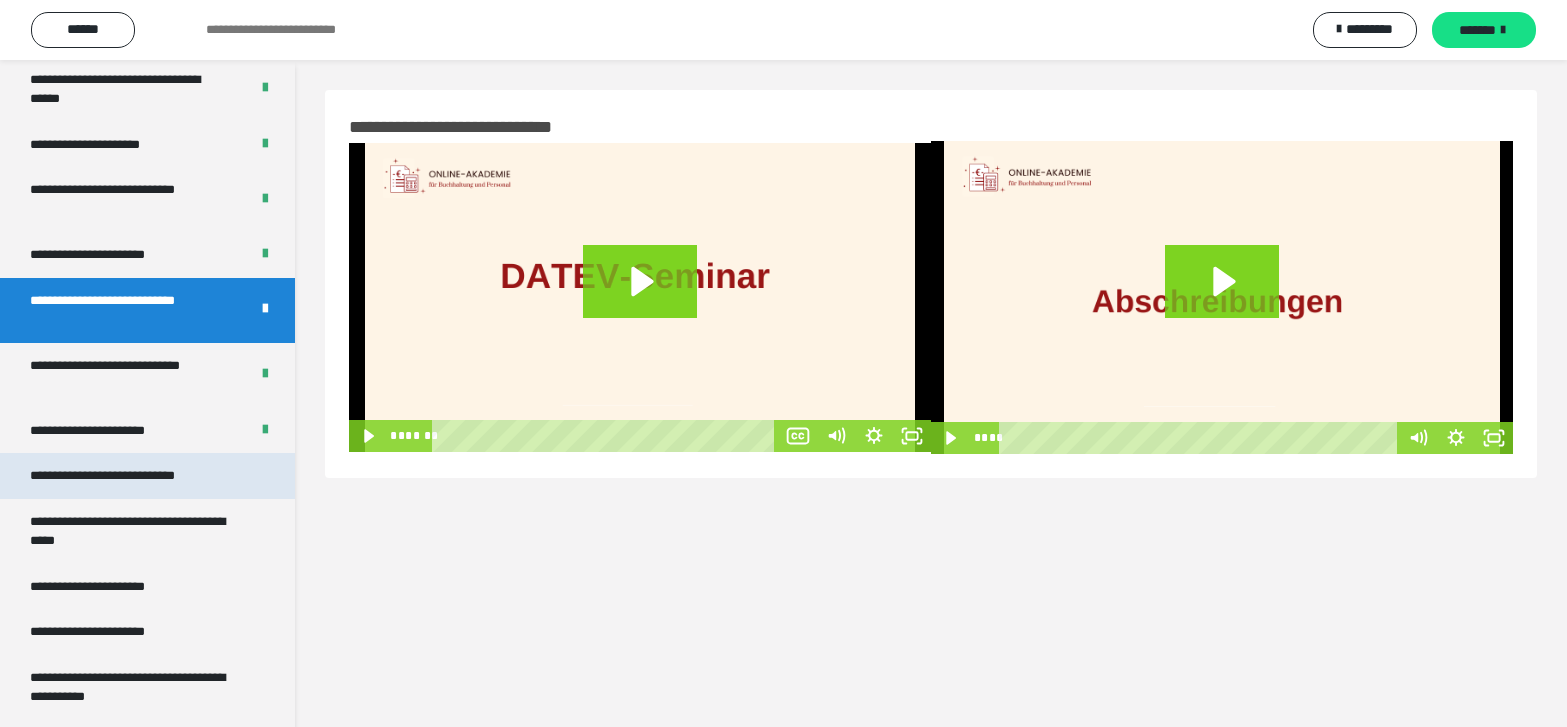 scroll, scrollTop: 3843, scrollLeft: 0, axis: vertical 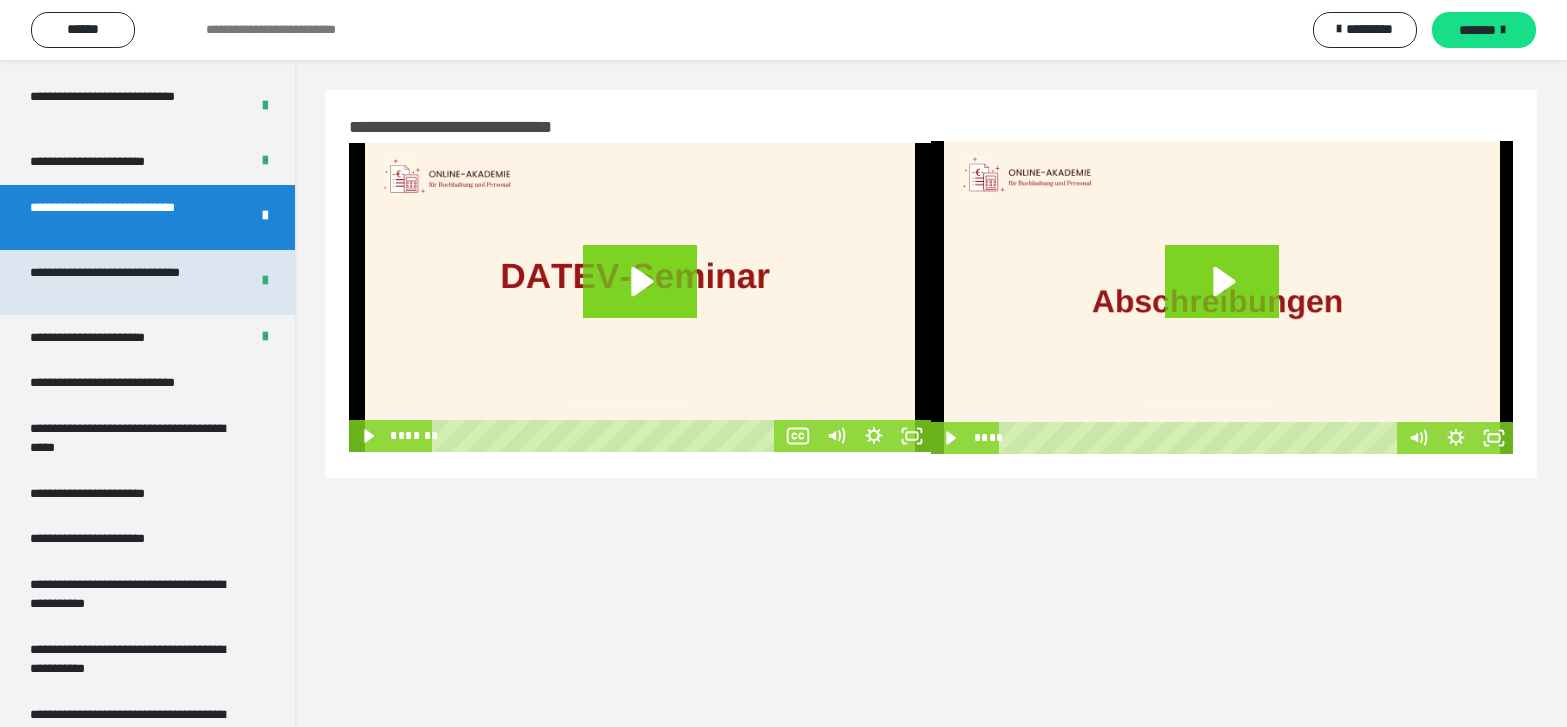 click on "**********" at bounding box center (124, 282) 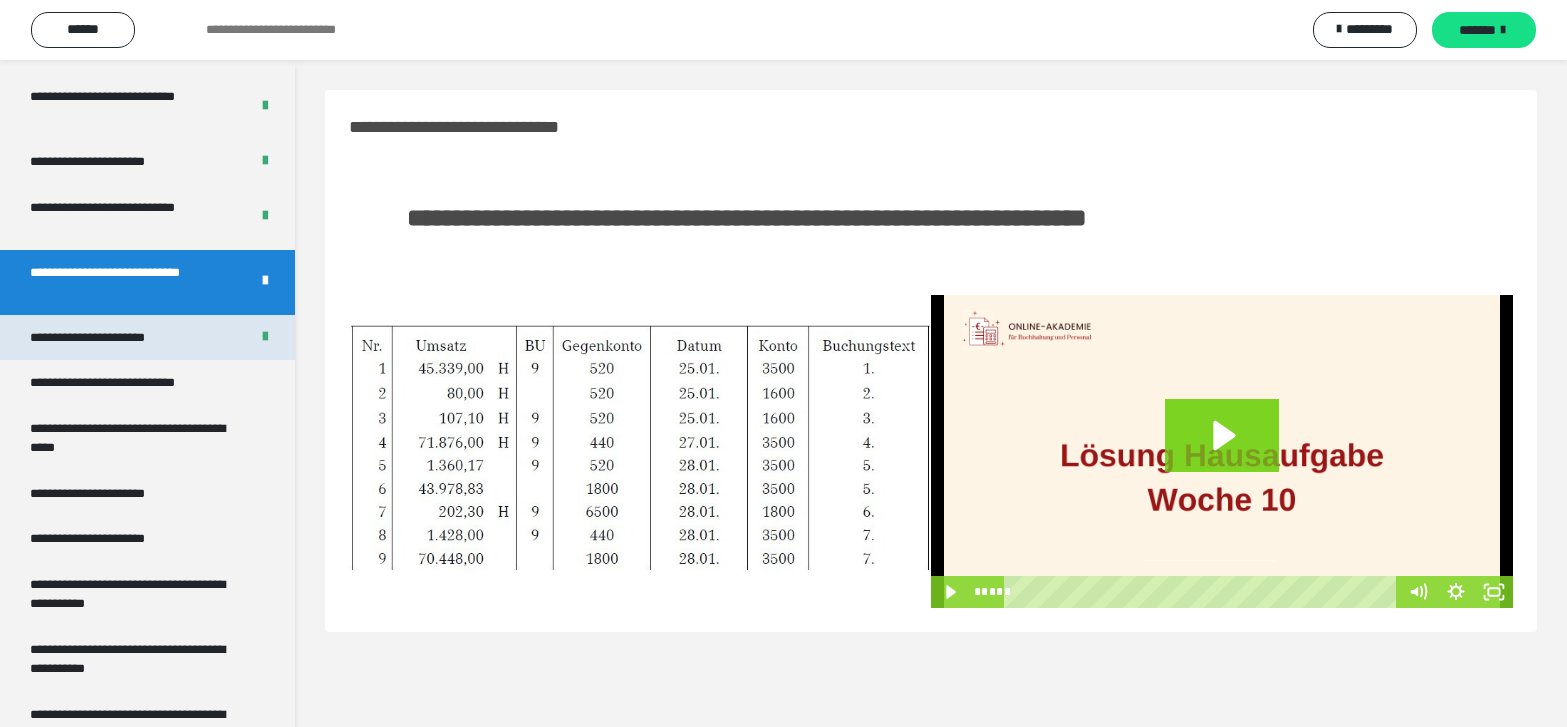 click on "**********" at bounding box center (109, 338) 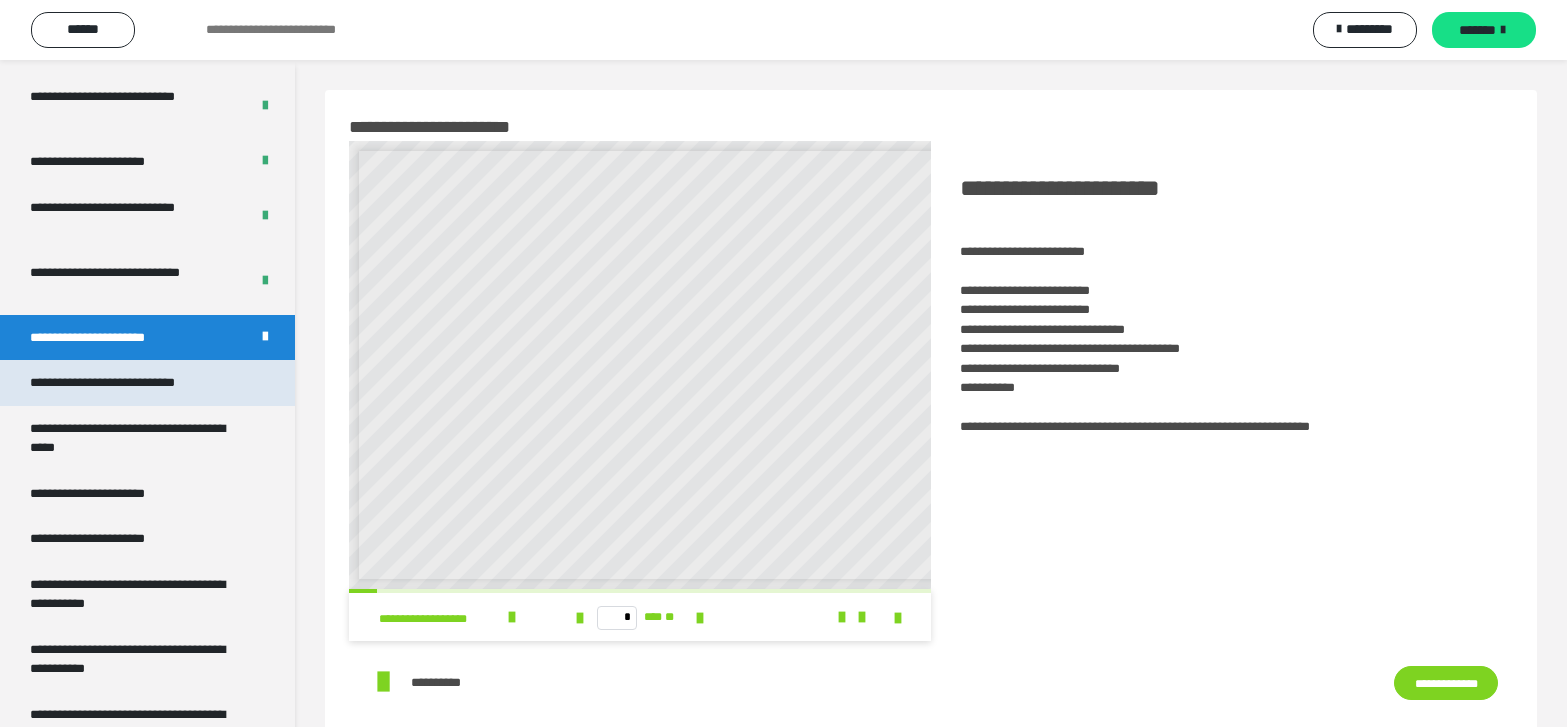 click on "**********" at bounding box center [129, 383] 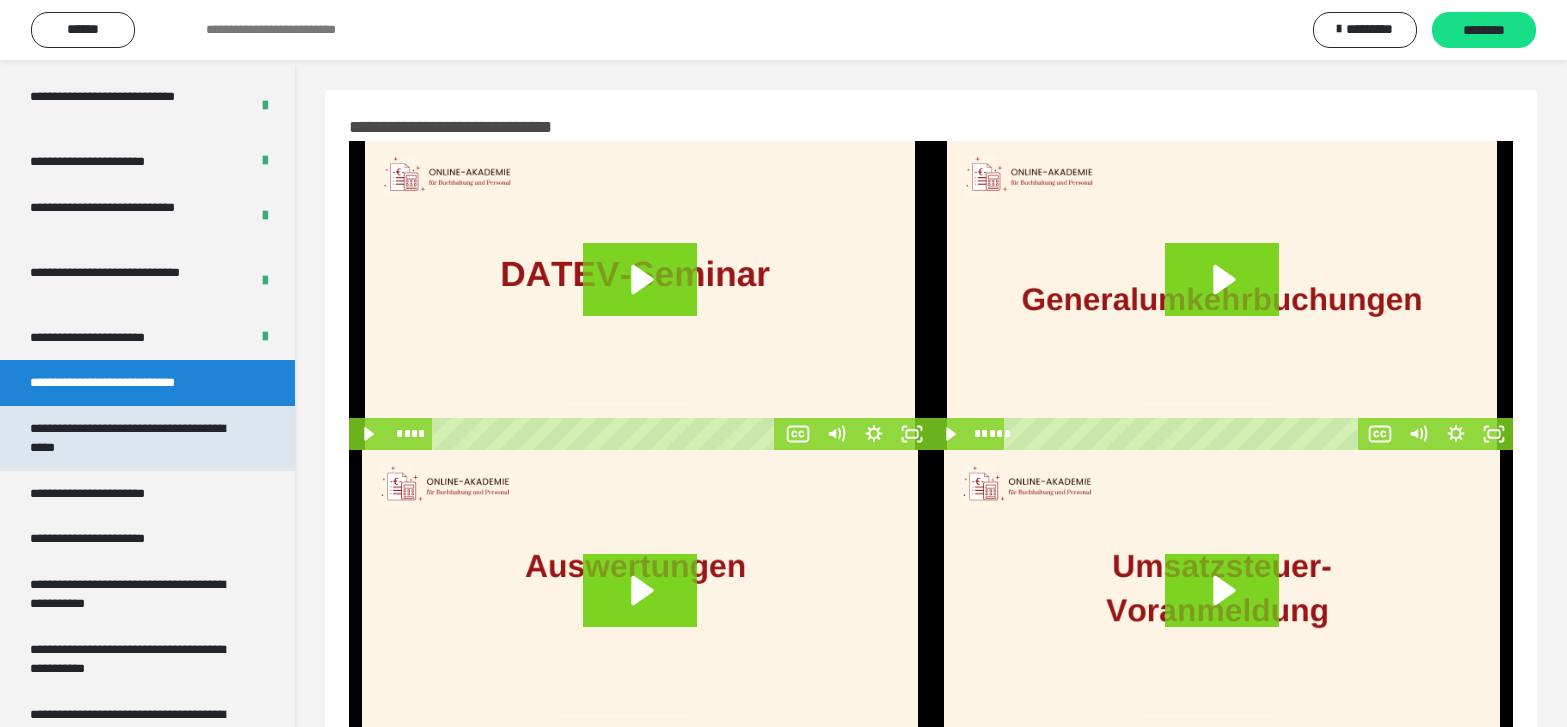 click on "**********" at bounding box center (132, 438) 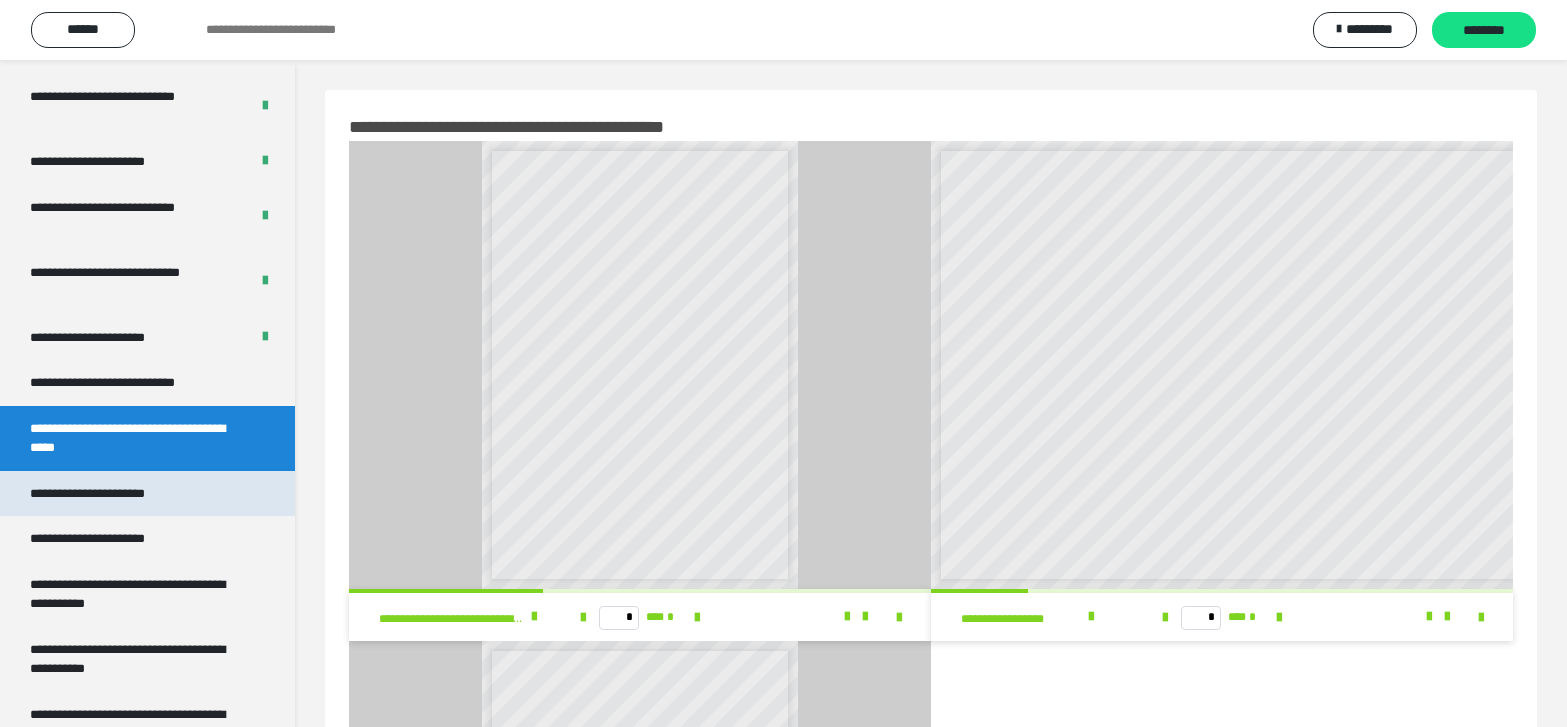 click on "**********" at bounding box center [110, 494] 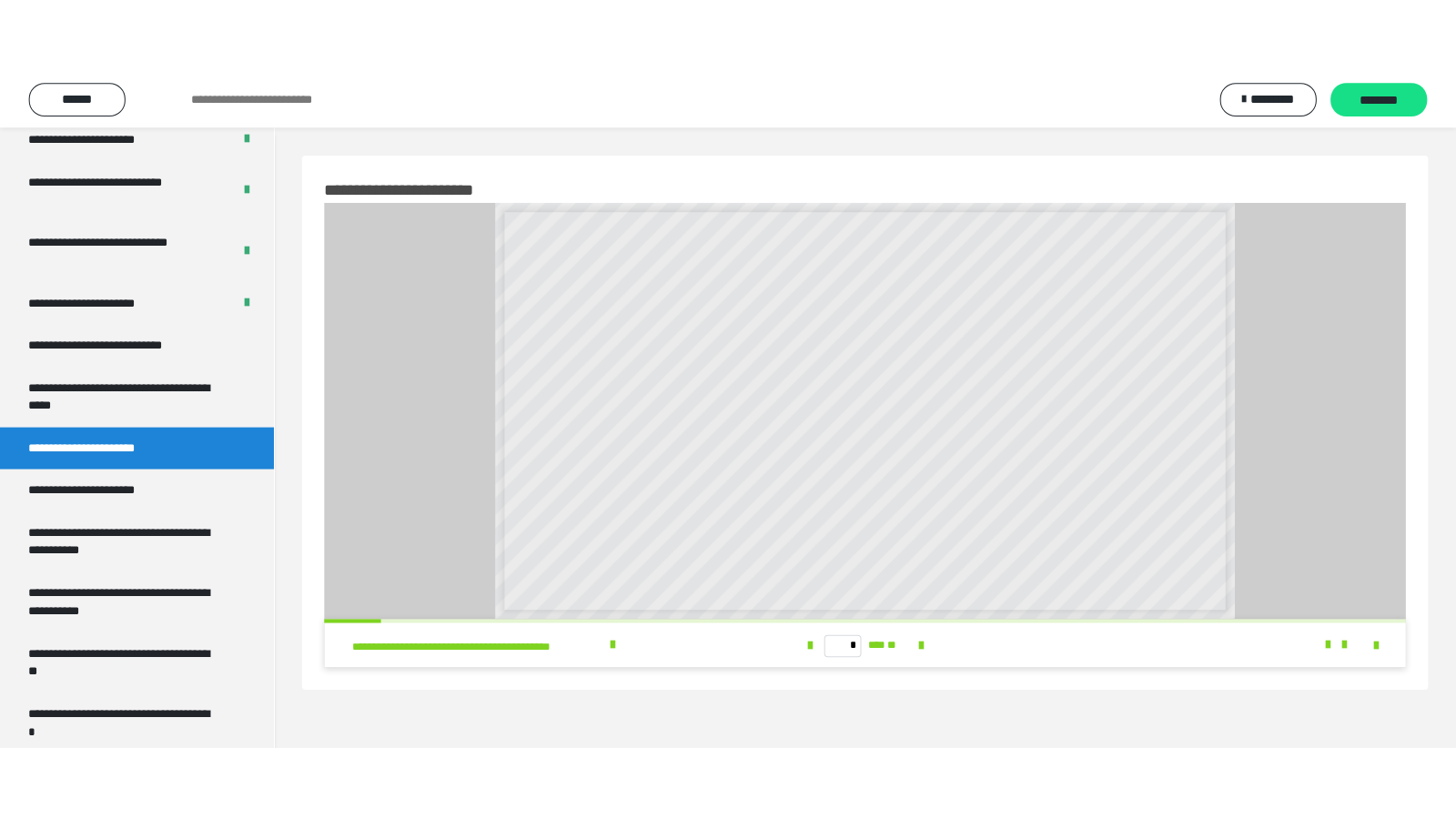 scroll, scrollTop: 3588, scrollLeft: 0, axis: vertical 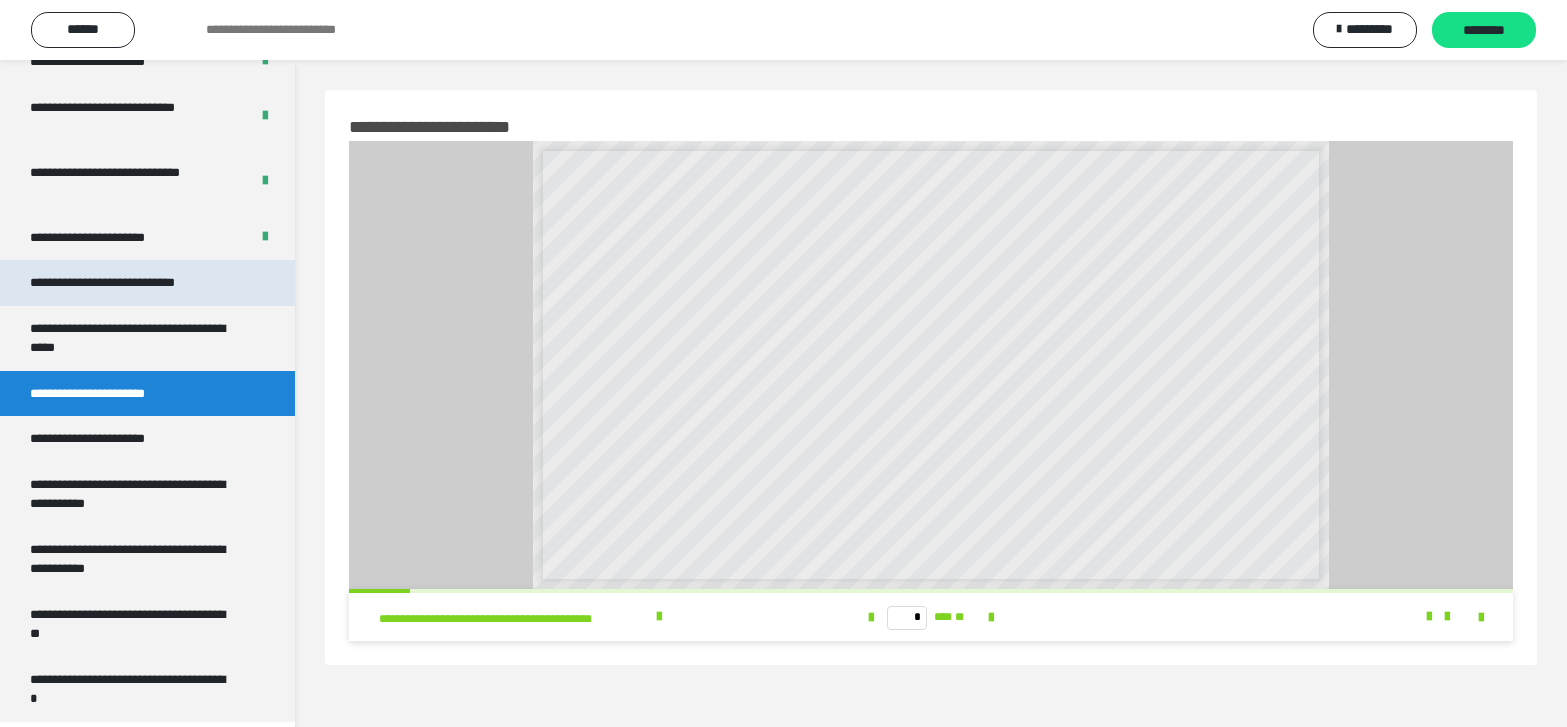 click on "**********" at bounding box center [129, 283] 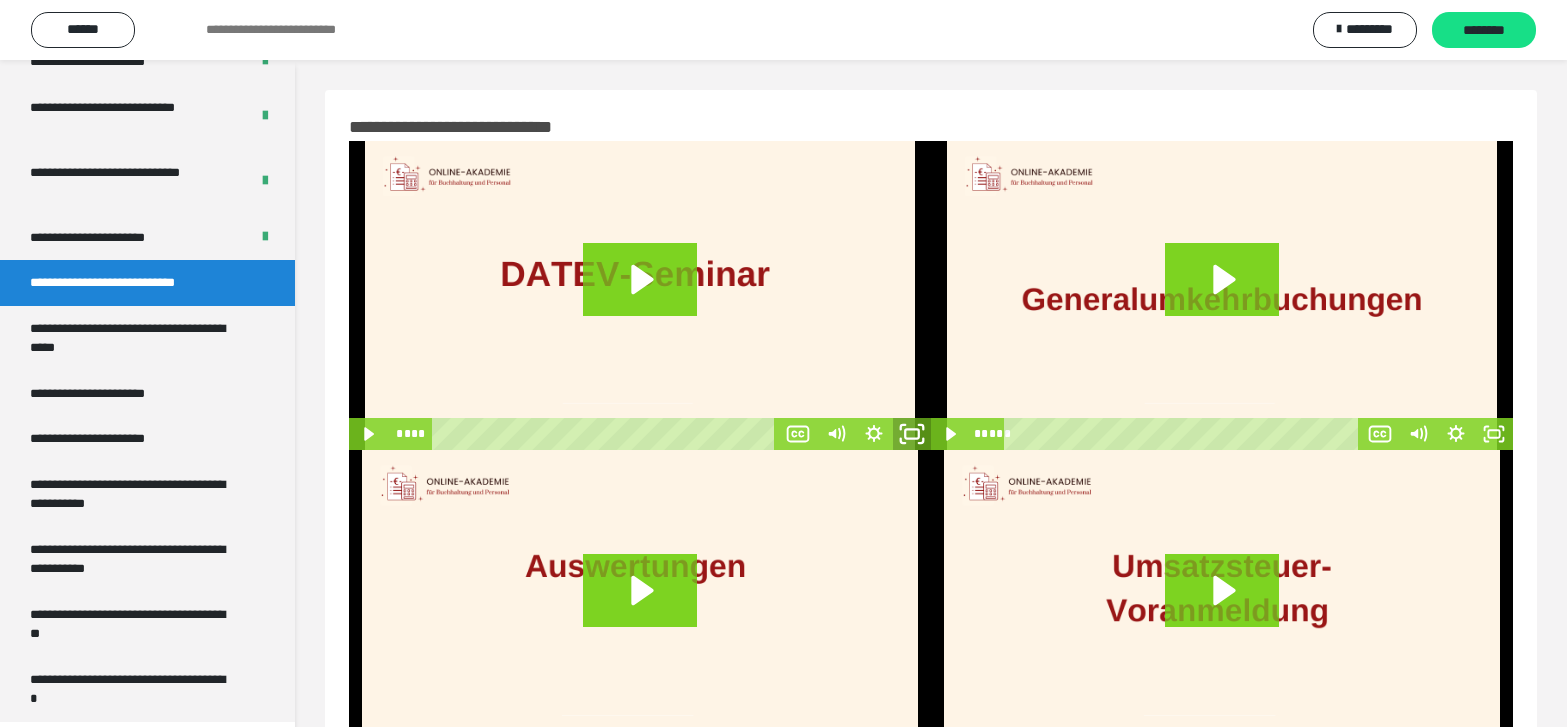 click 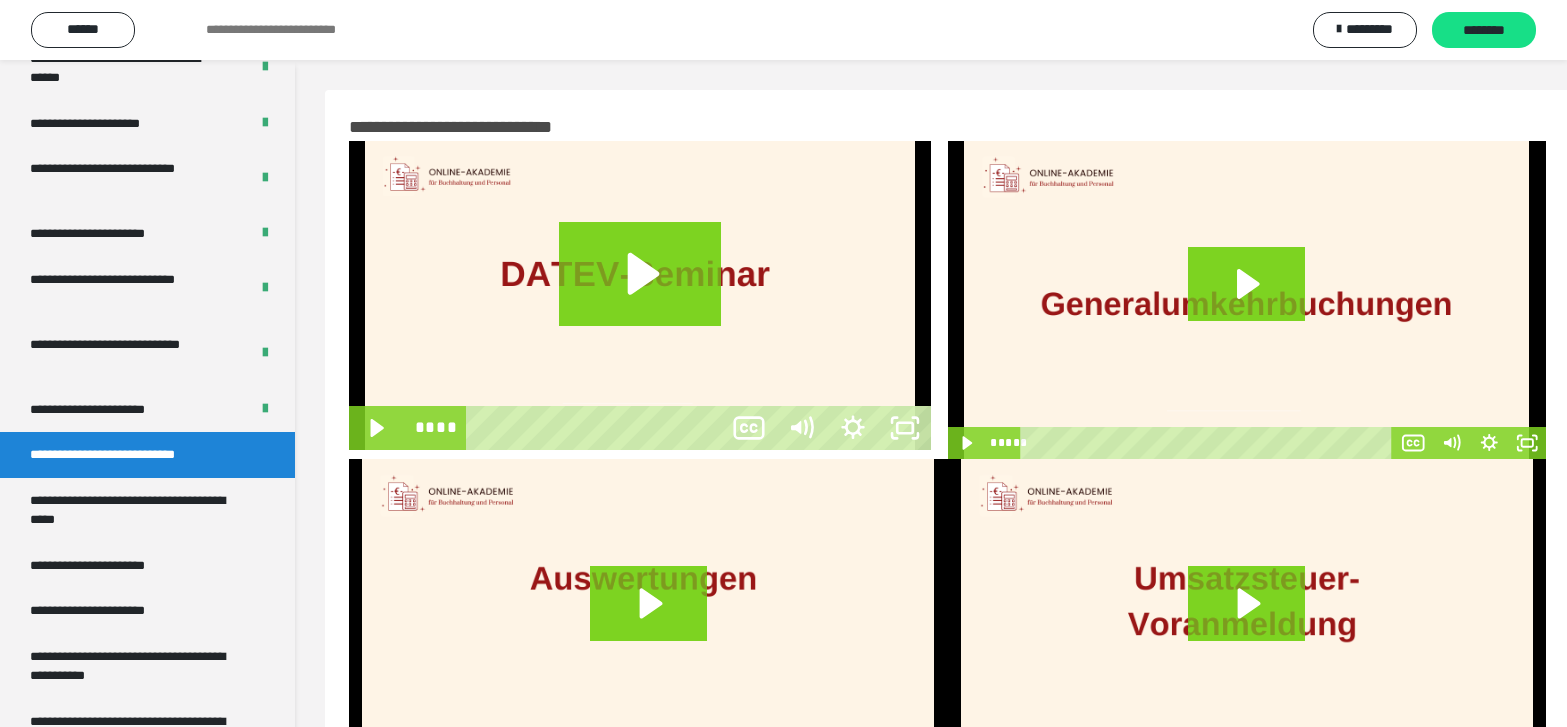 scroll, scrollTop: 3770, scrollLeft: 0, axis: vertical 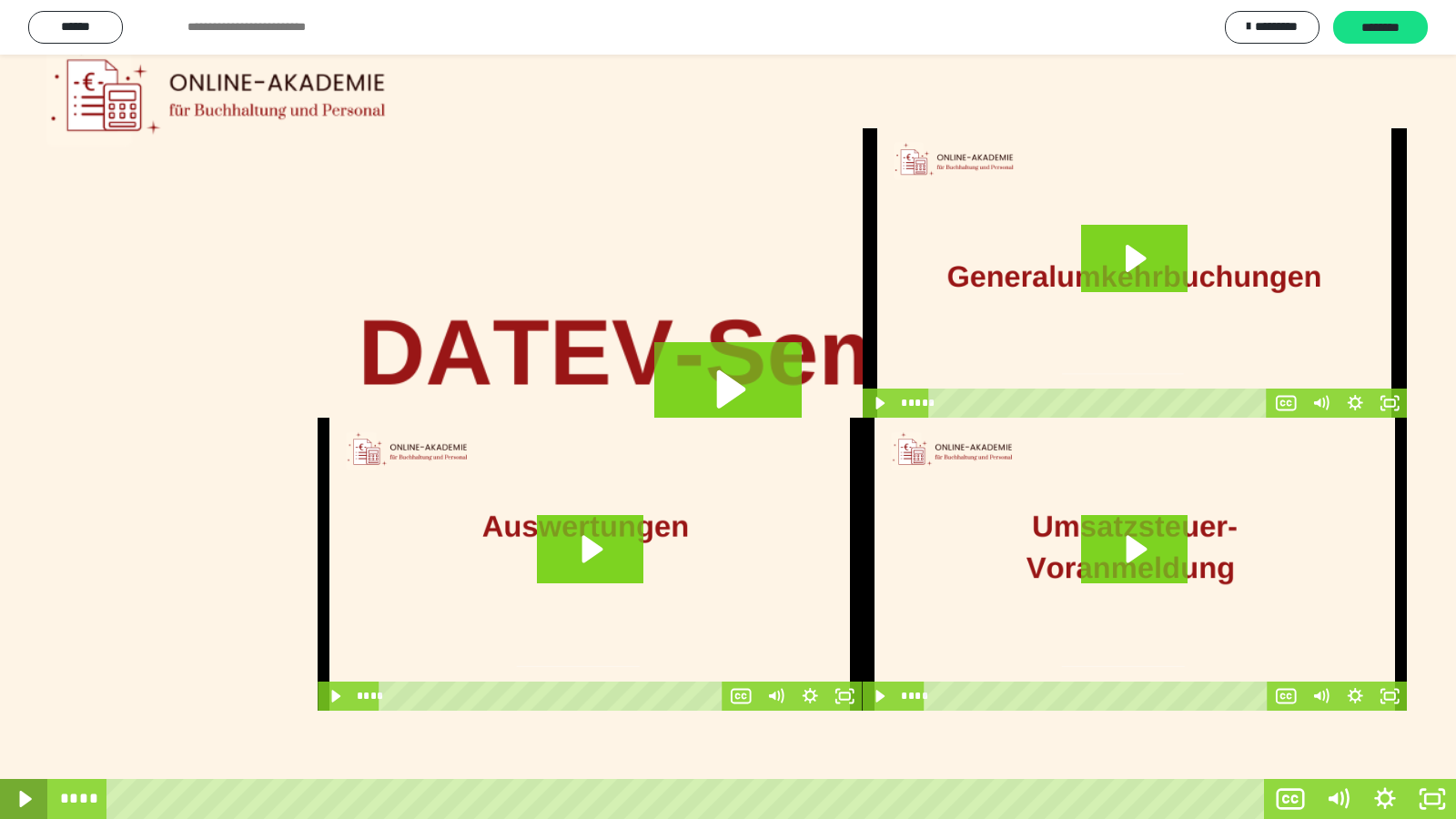click 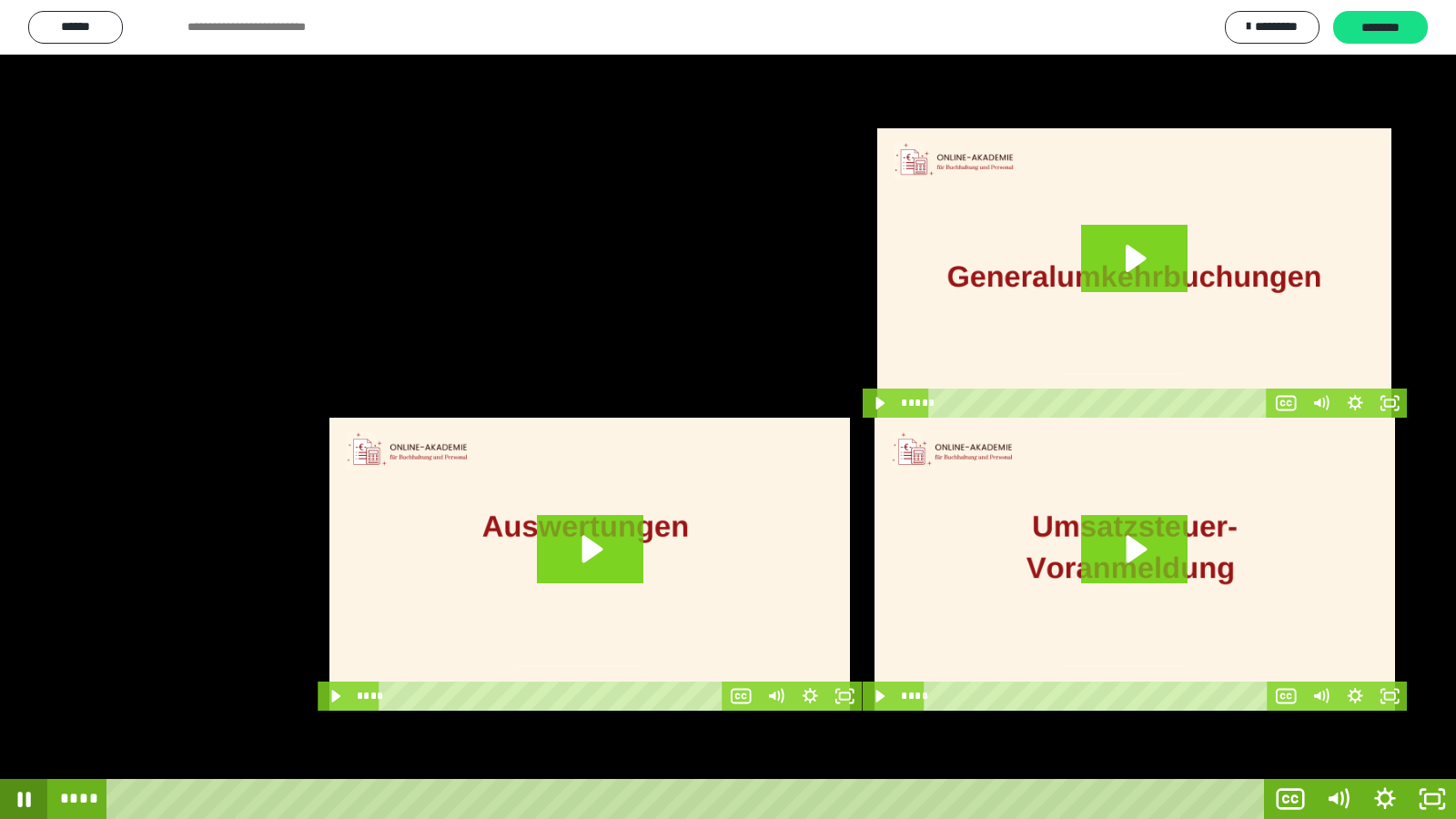 click 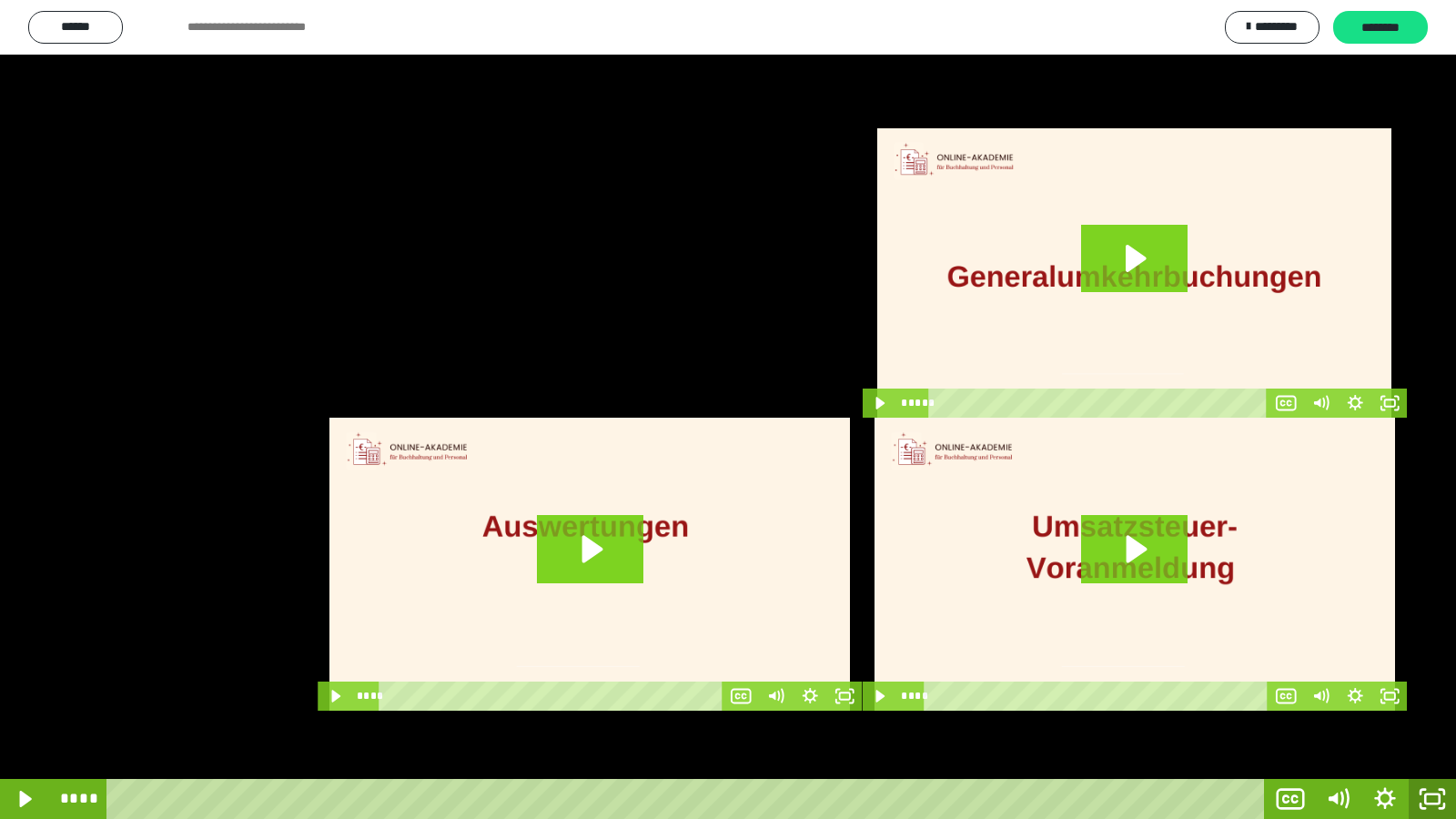 click 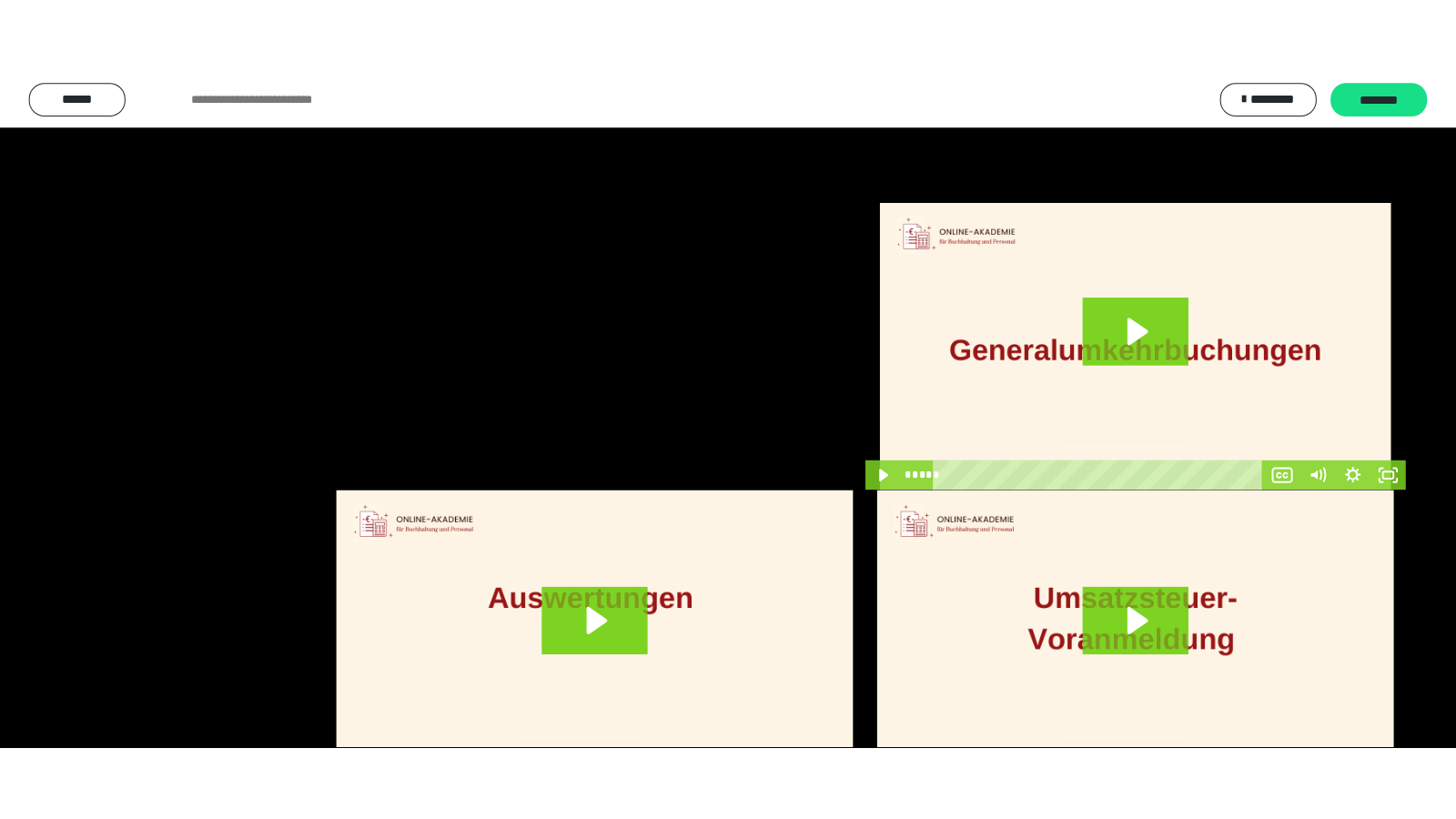 scroll, scrollTop: 3588, scrollLeft: 0, axis: vertical 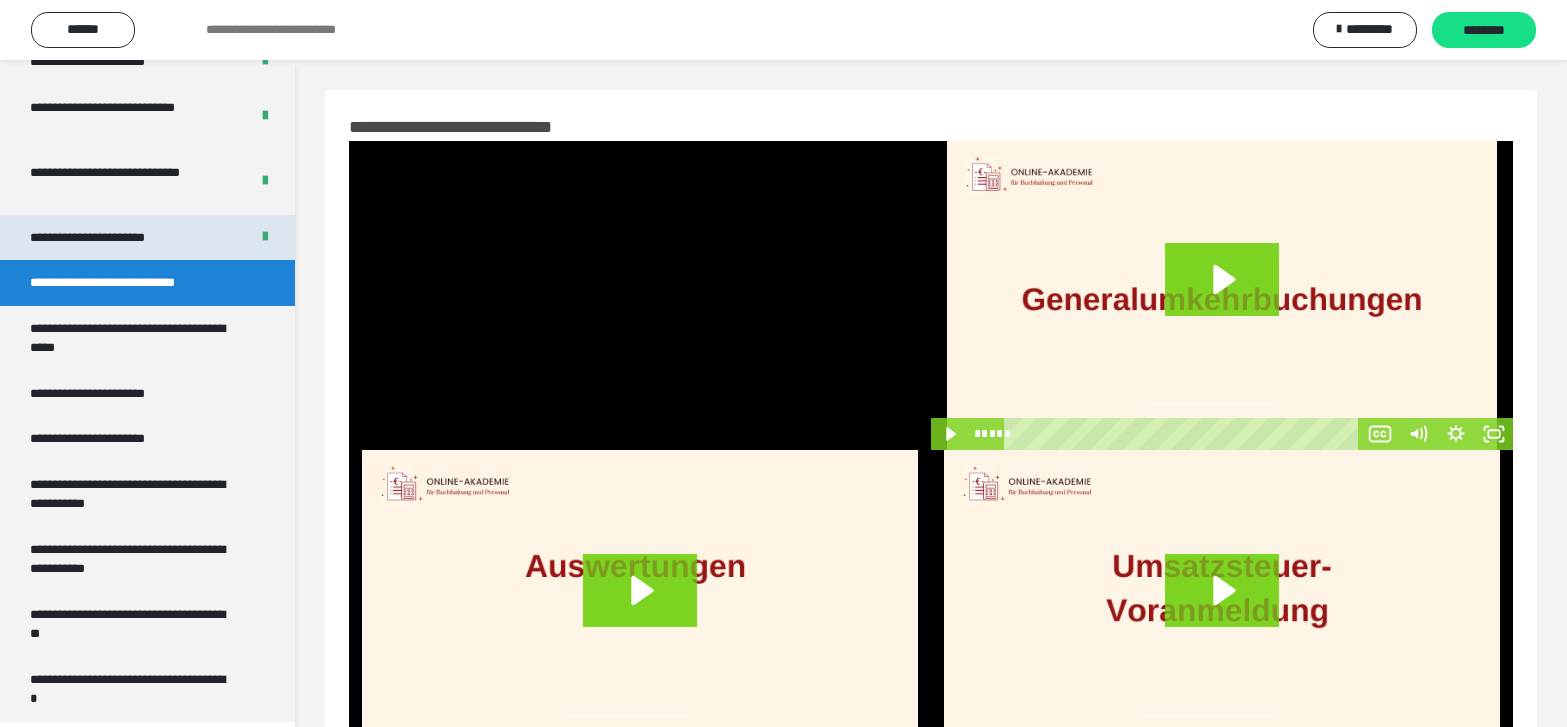 click on "**********" at bounding box center (109, 238) 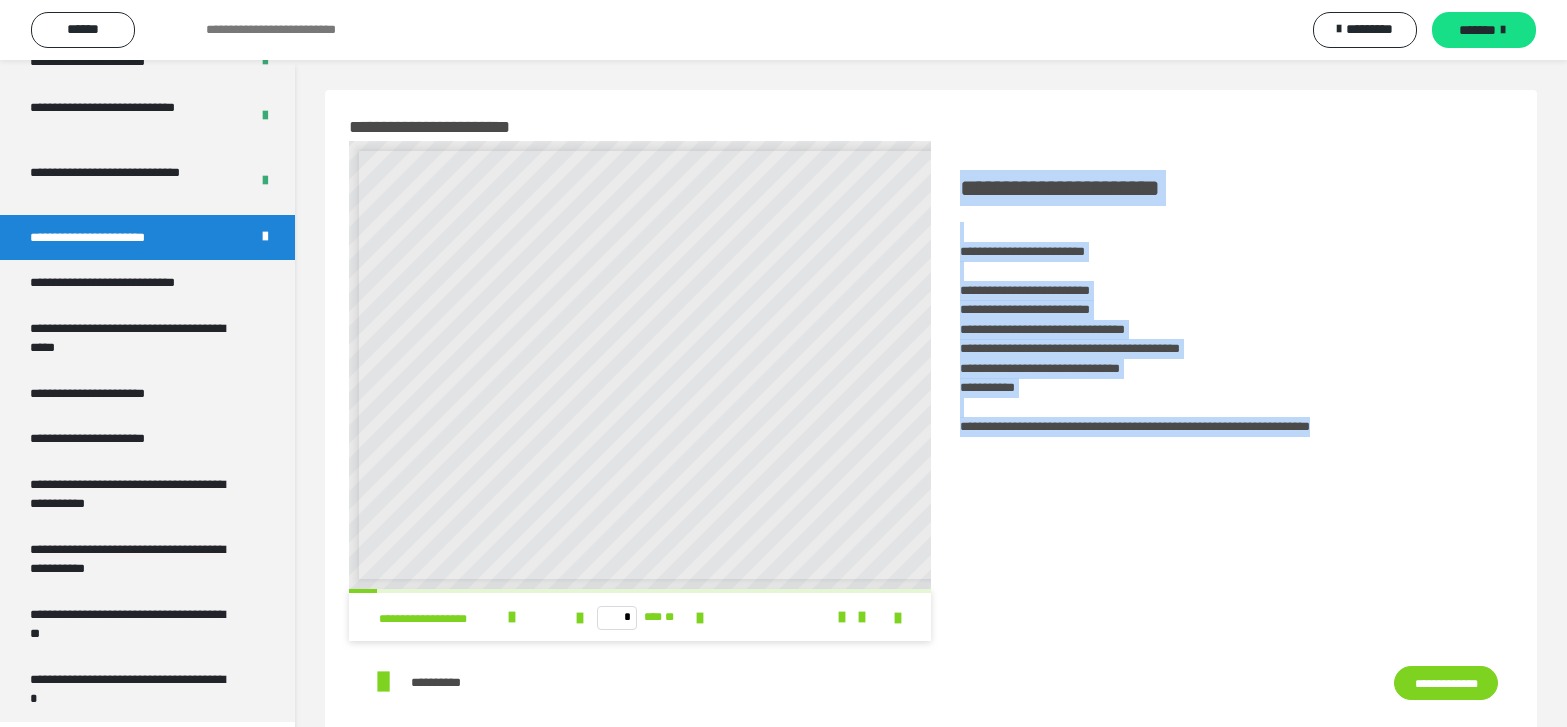 drag, startPoint x: 947, startPoint y: 172, endPoint x: 1552, endPoint y: 545, distance: 710.7419 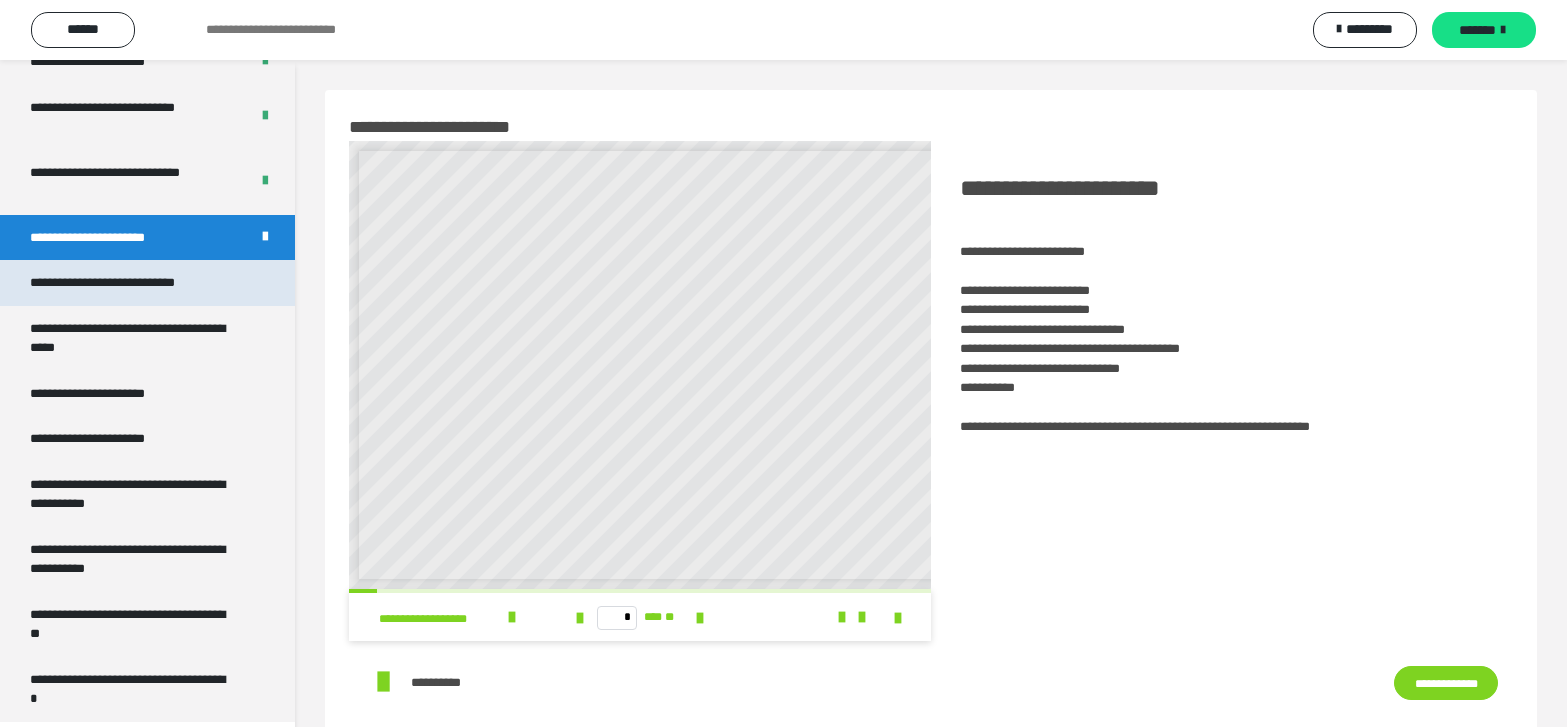 click on "**********" at bounding box center (129, 283) 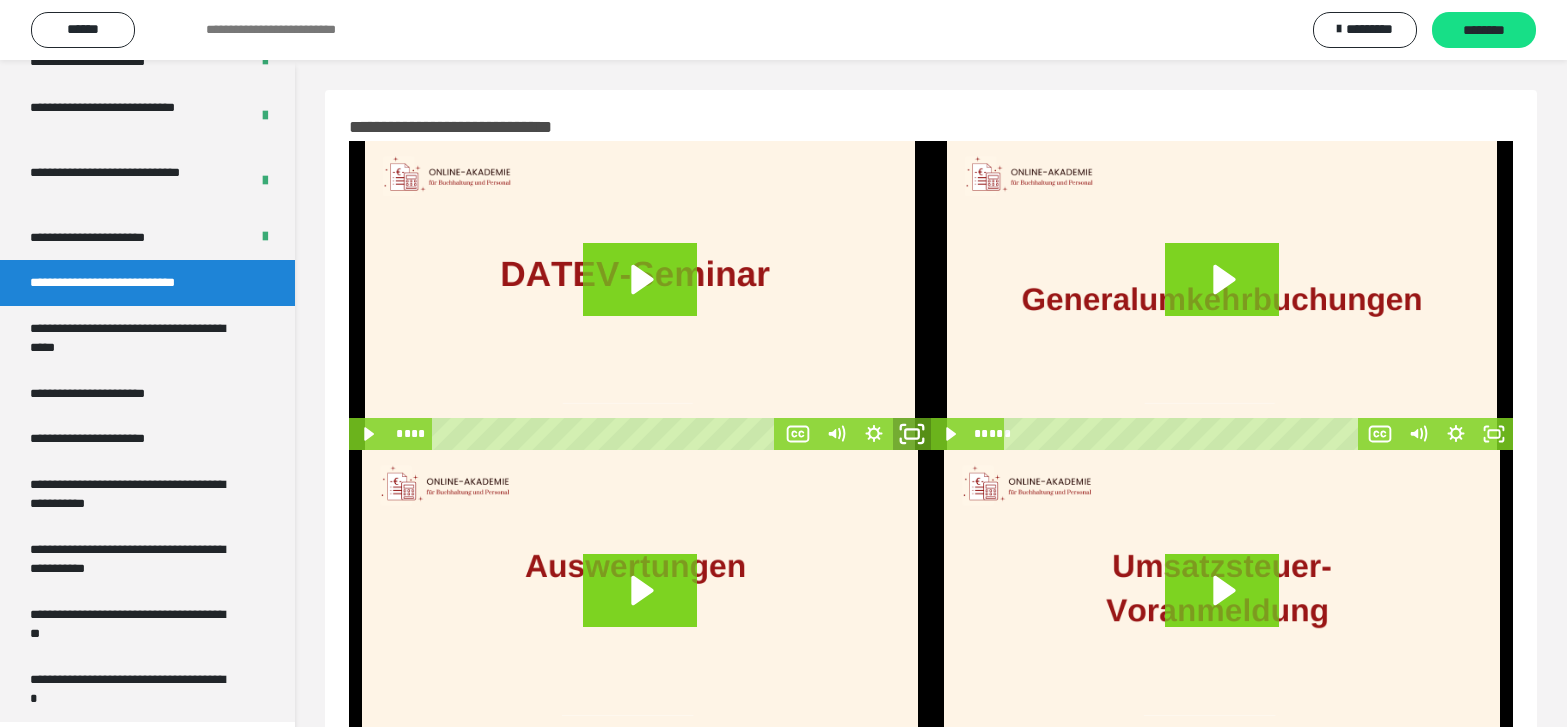 click 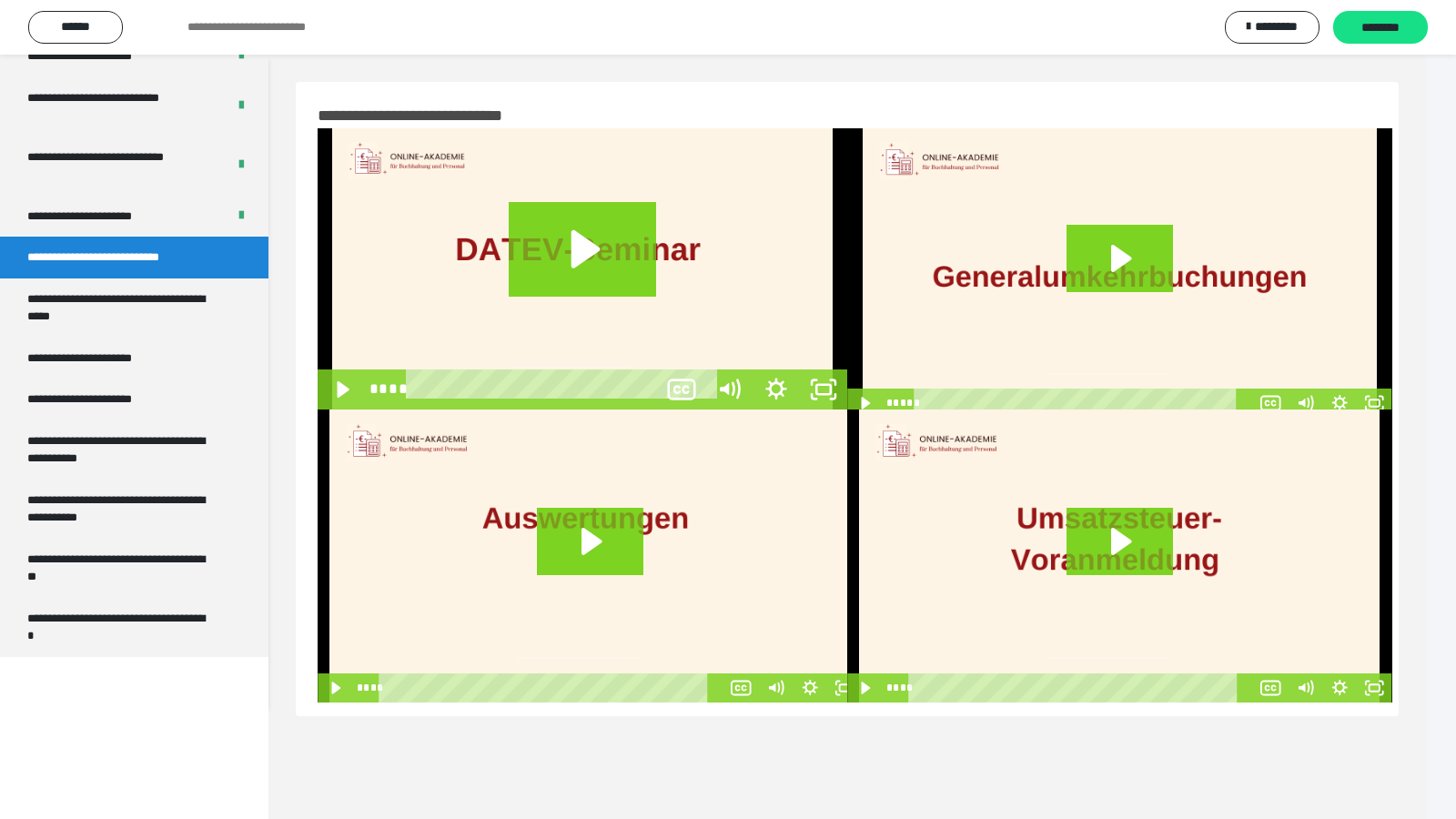 scroll, scrollTop: 3431, scrollLeft: 0, axis: vertical 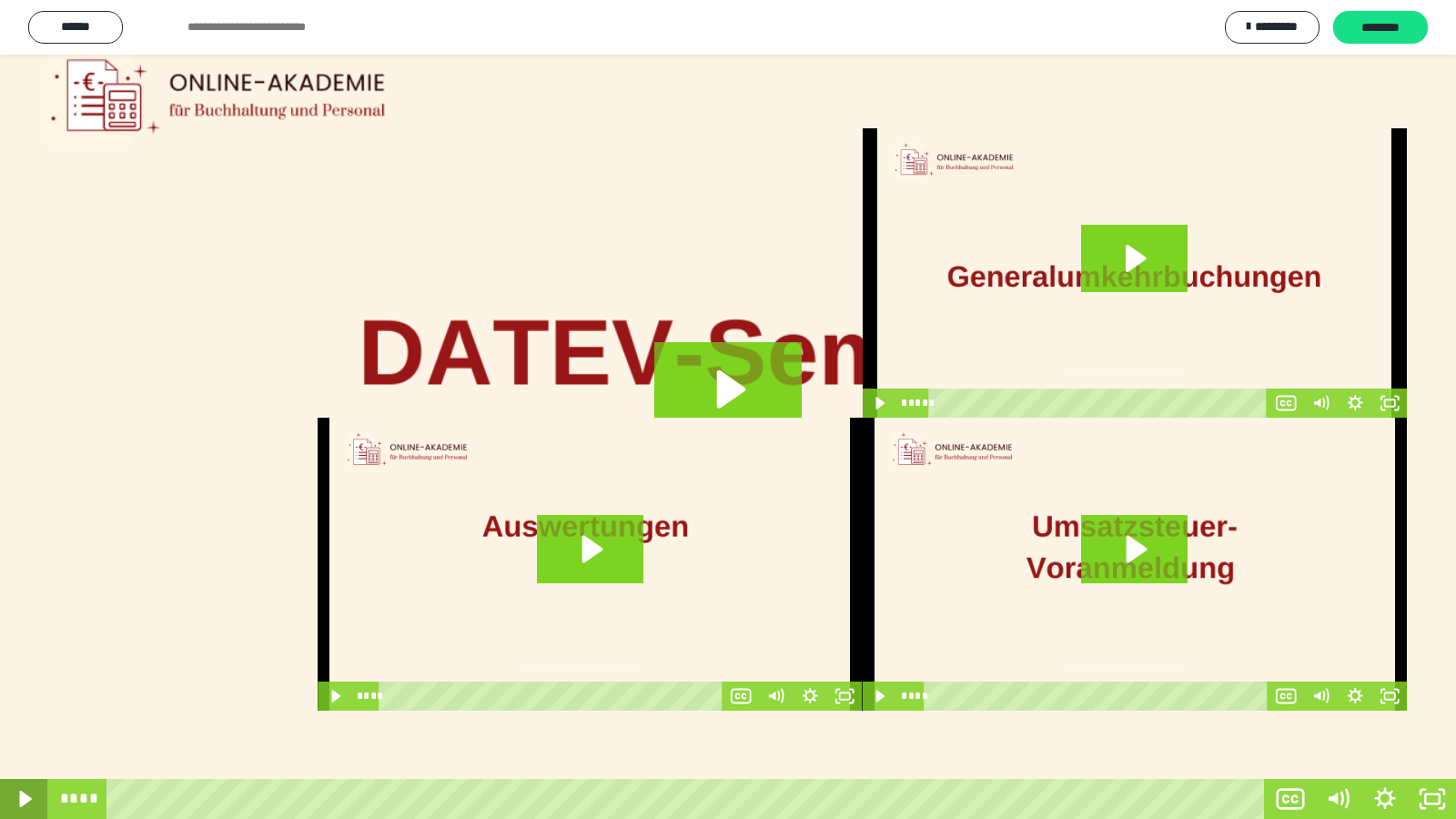 click 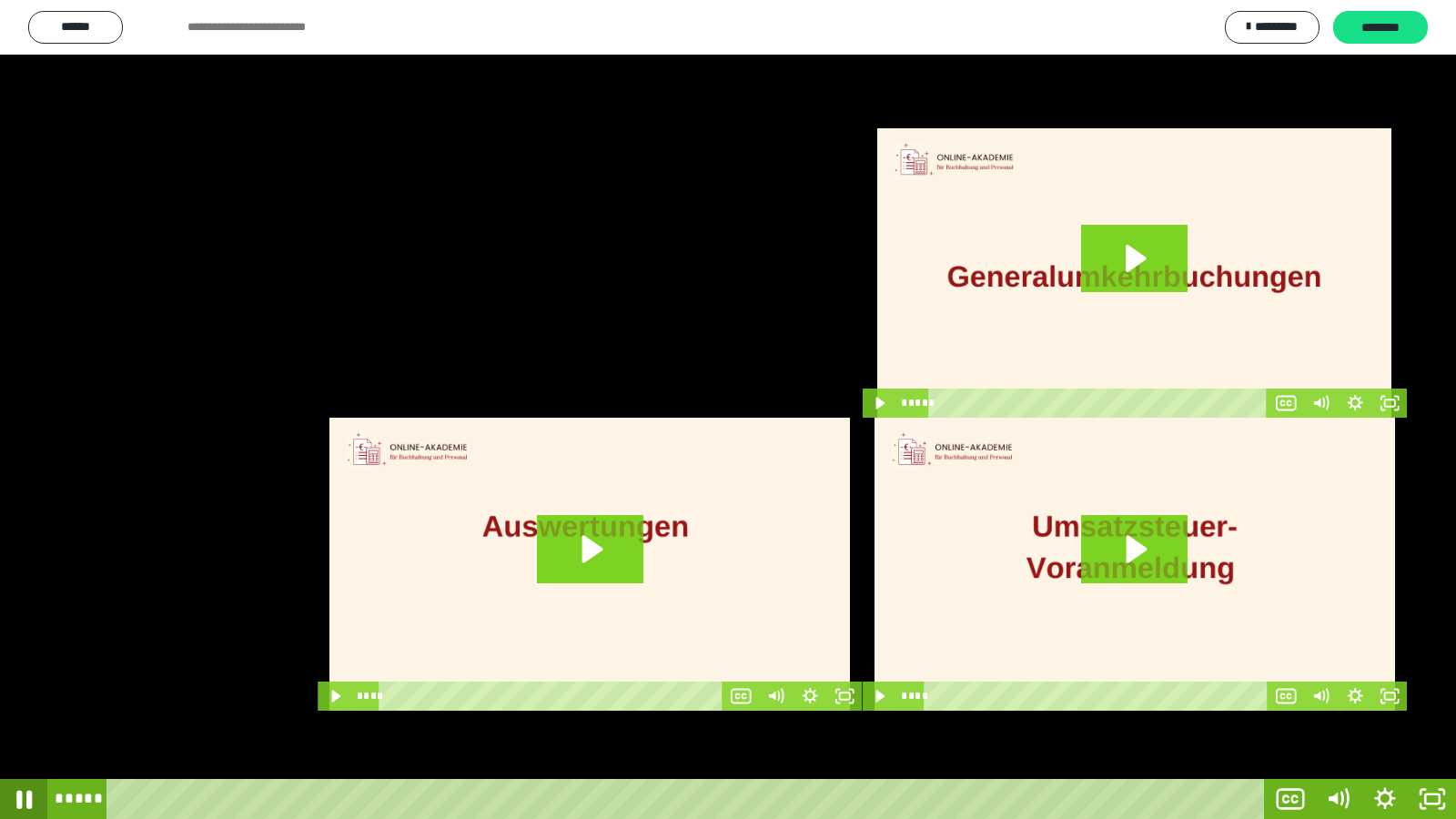 click 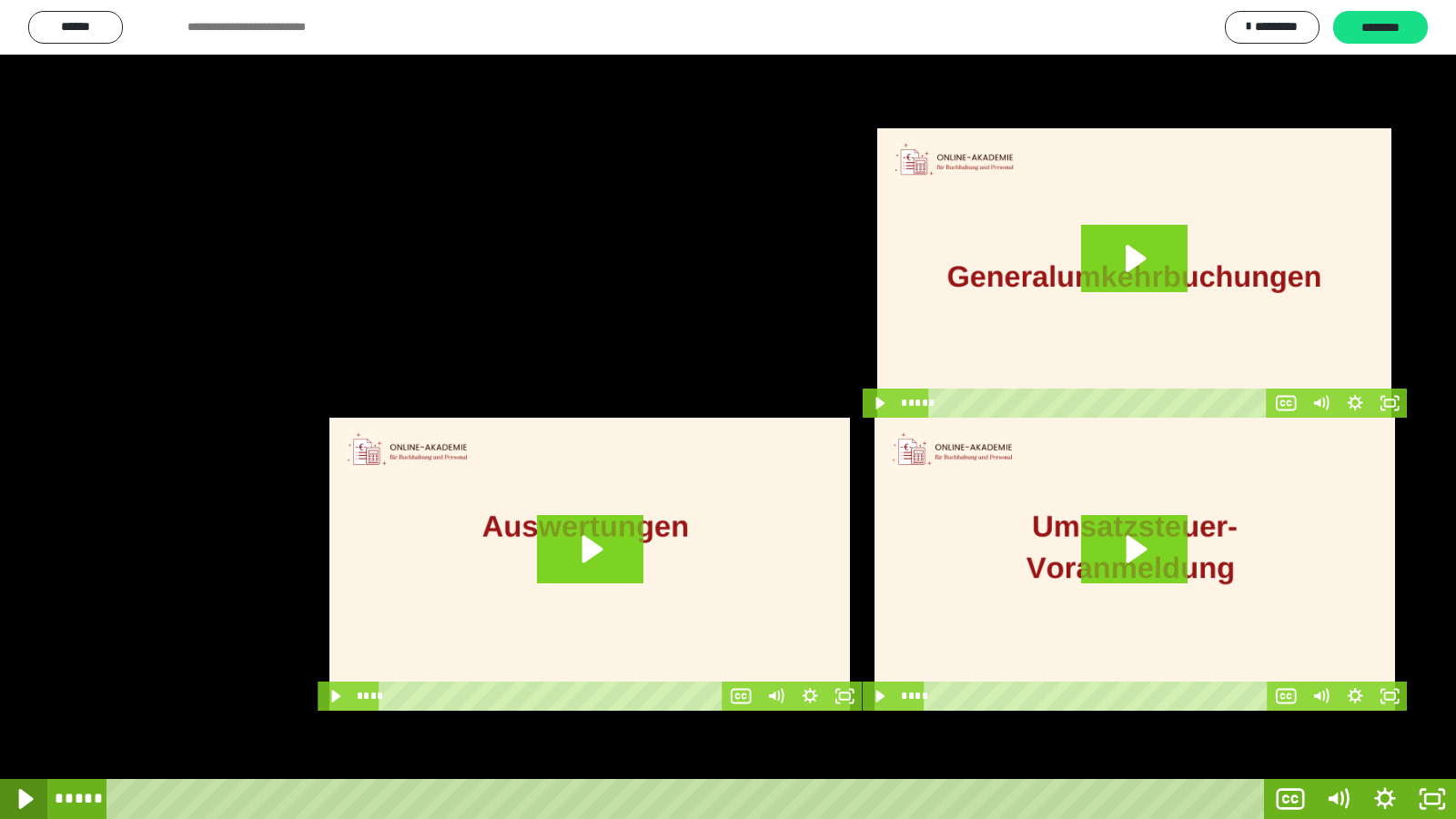 click 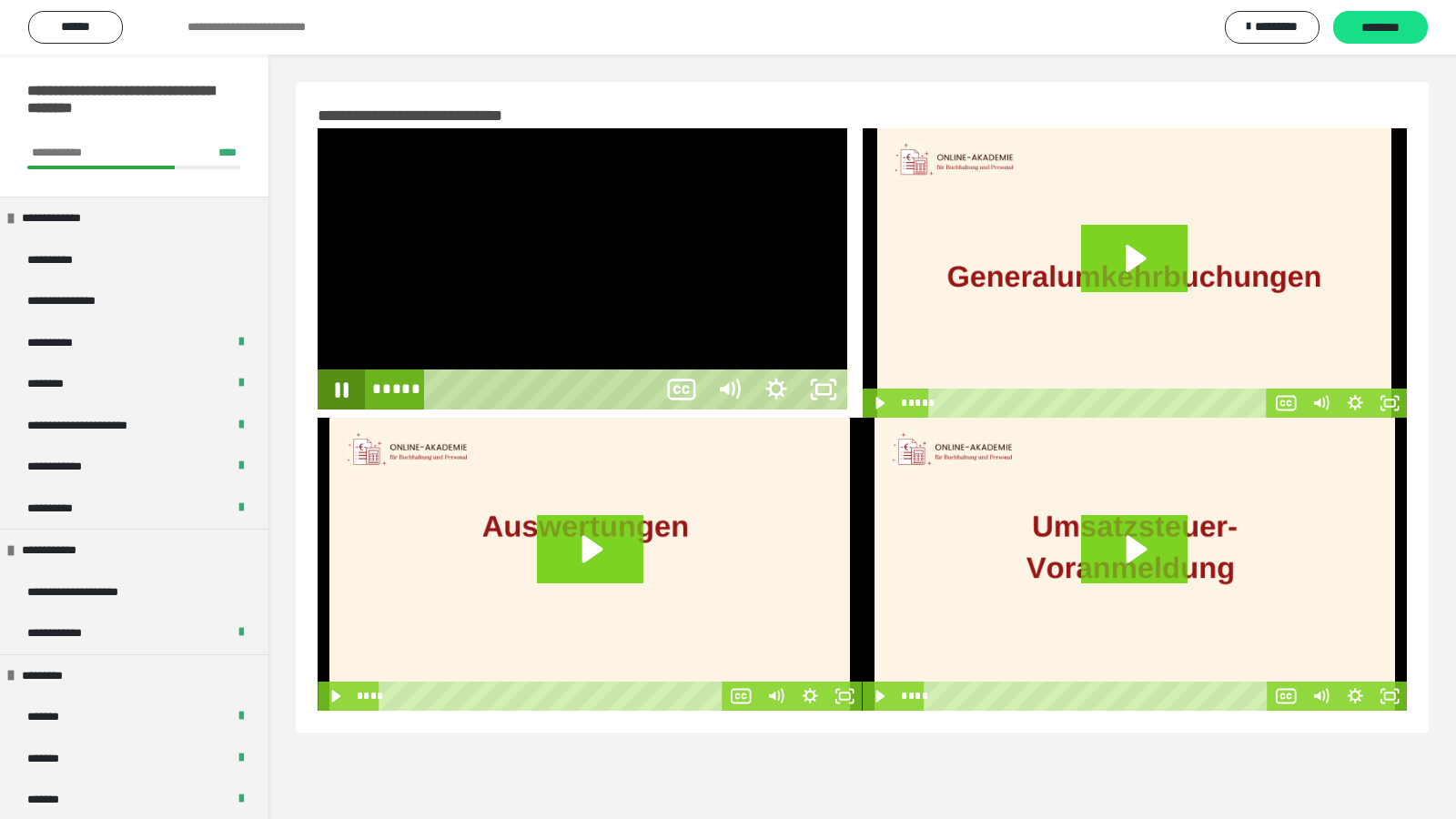 scroll, scrollTop: 0, scrollLeft: 0, axis: both 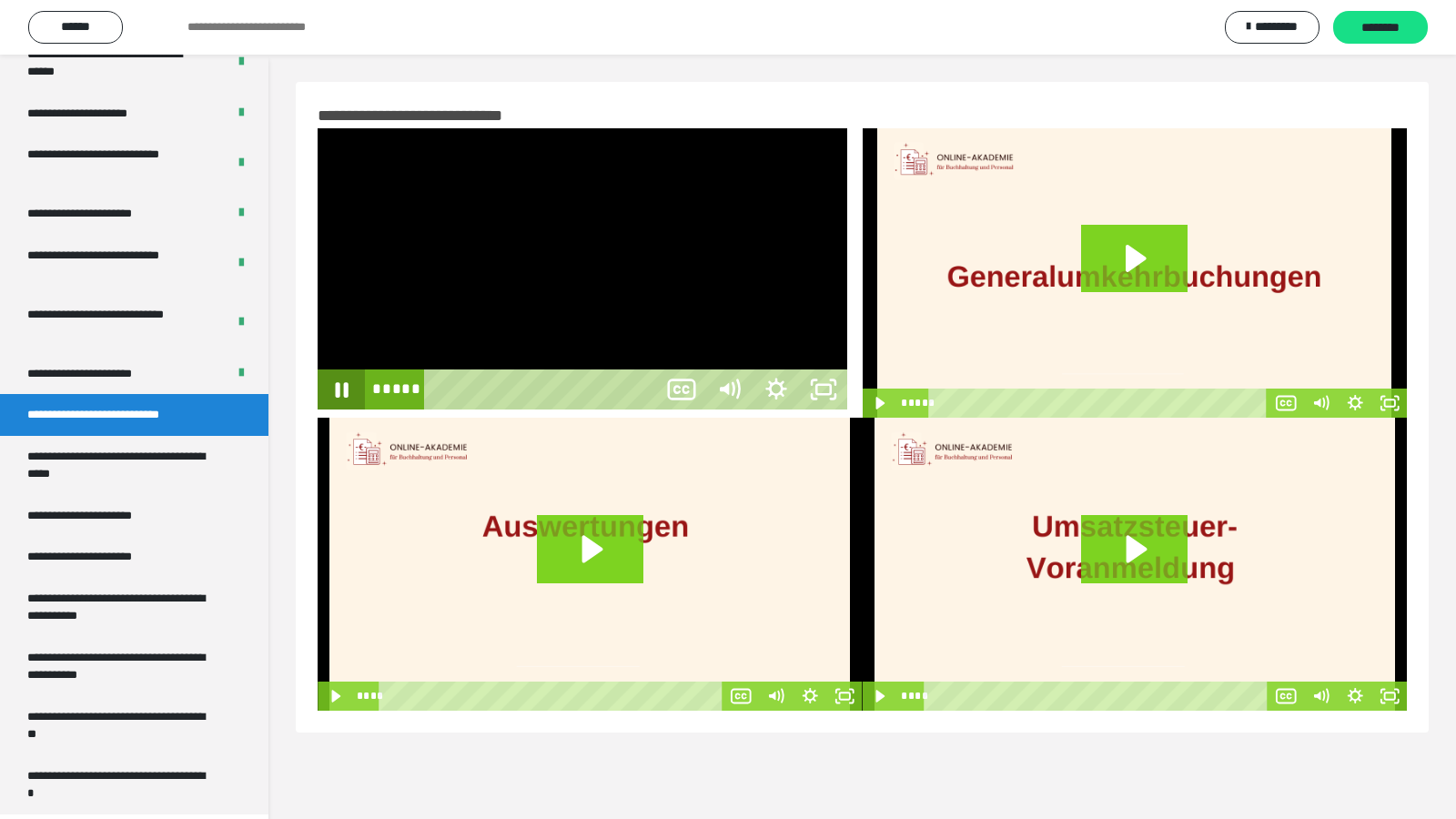 drag, startPoint x: 0, startPoint y: 0, endPoint x: 29, endPoint y: 802, distance: 802.524 